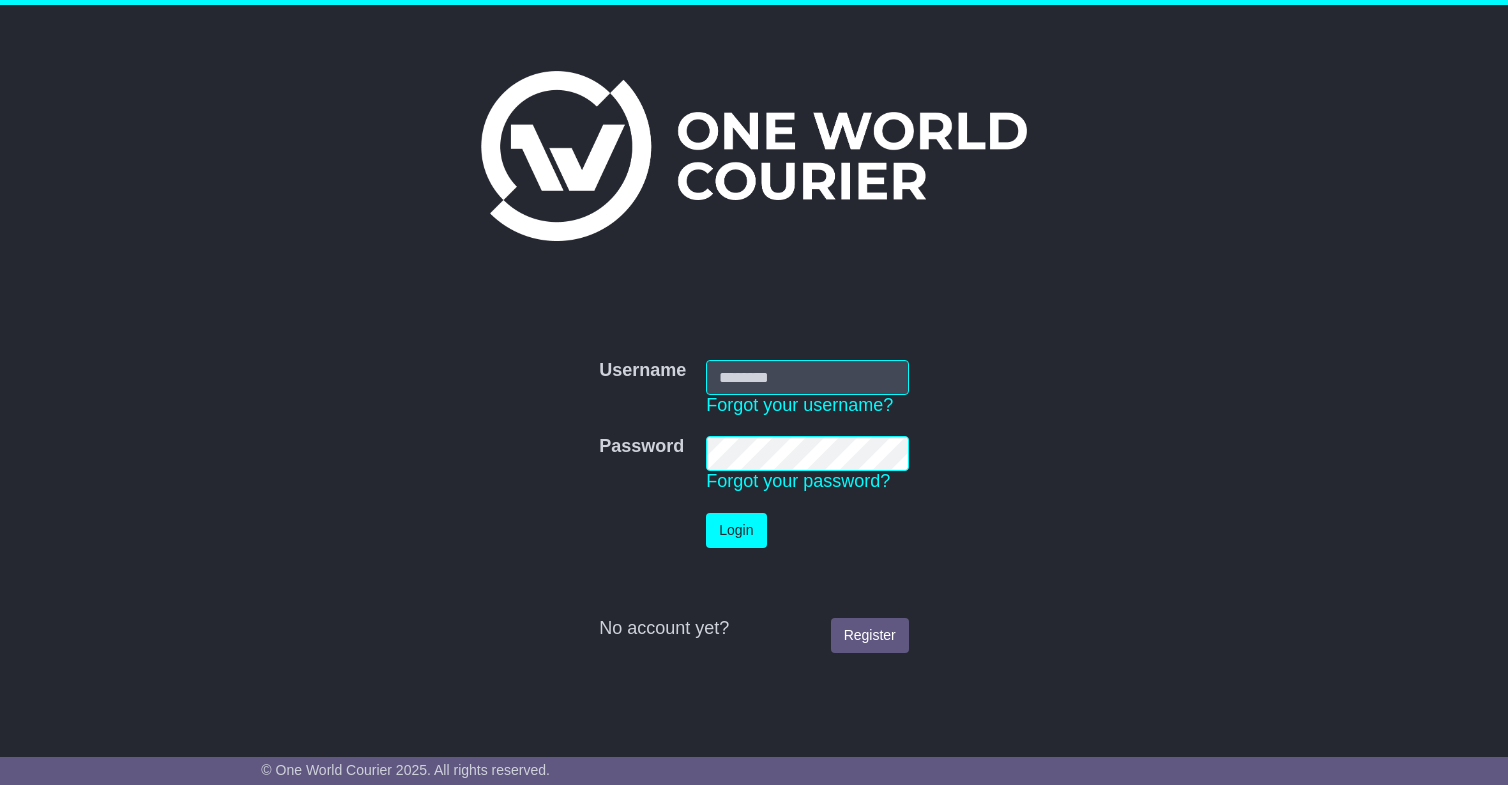 scroll, scrollTop: 0, scrollLeft: 0, axis: both 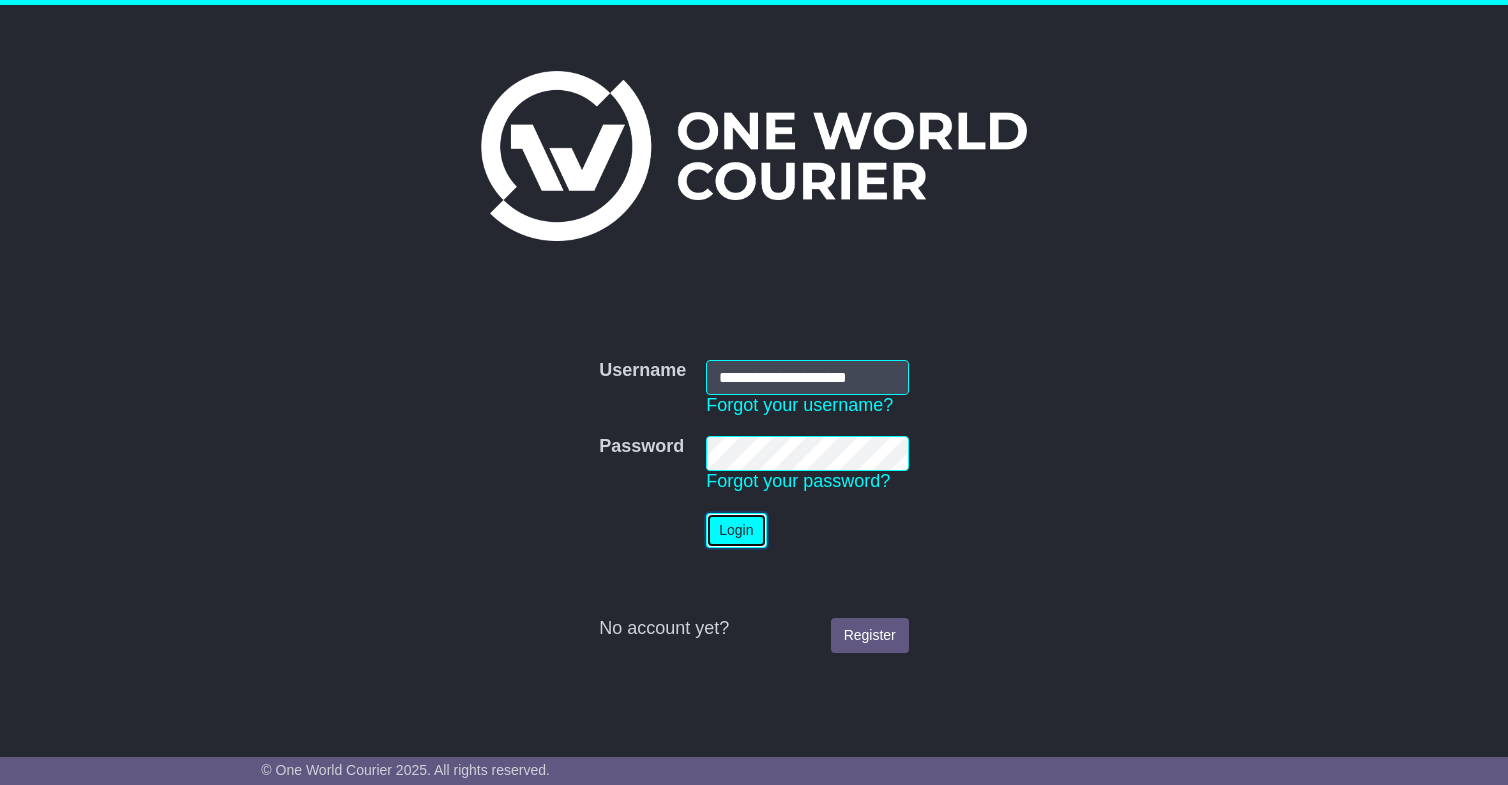 click on "Login" at bounding box center [736, 530] 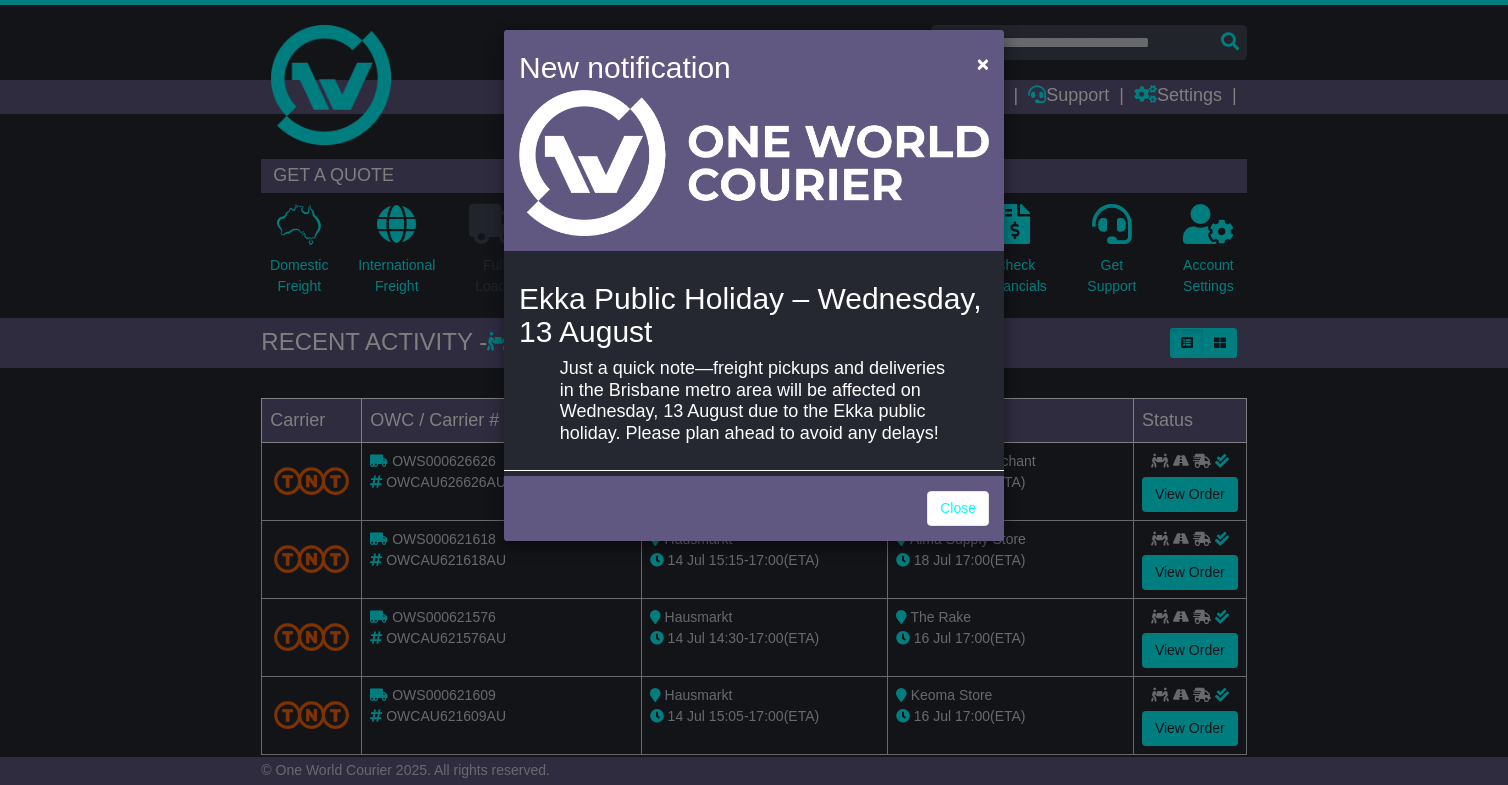 scroll, scrollTop: 0, scrollLeft: 0, axis: both 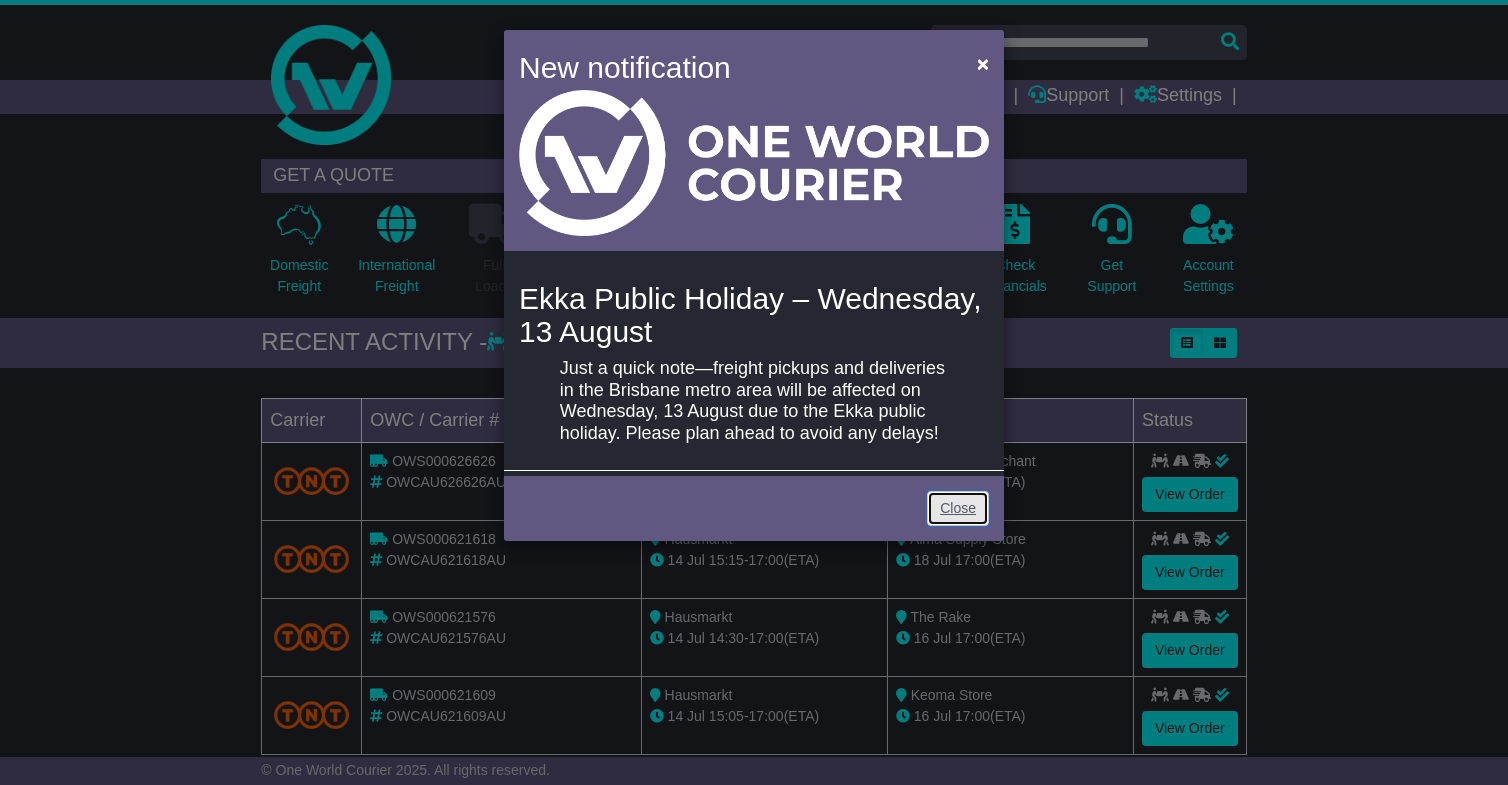 click on "Close" at bounding box center (958, 508) 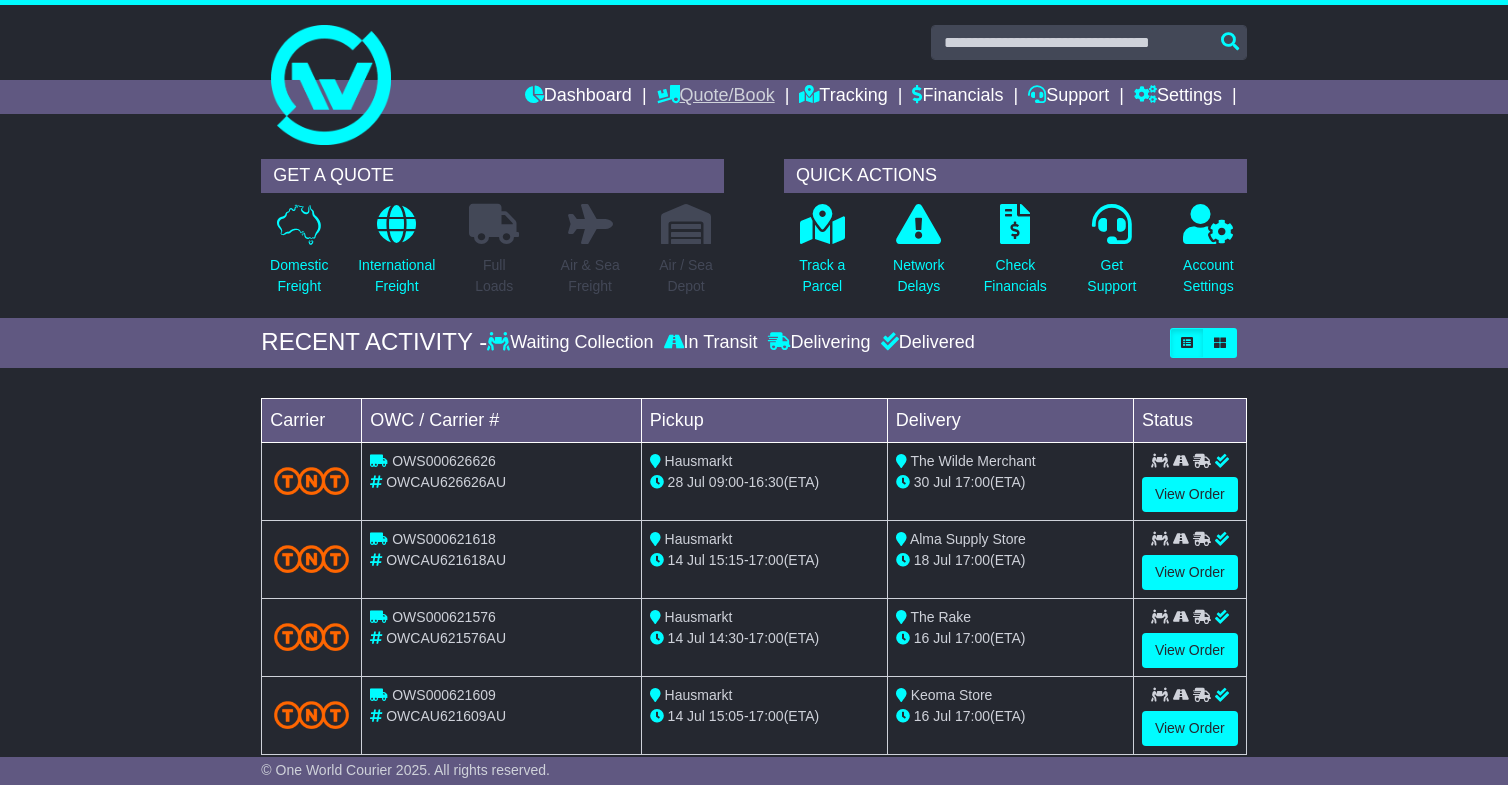 click on "Quote/Book" at bounding box center (716, 97) 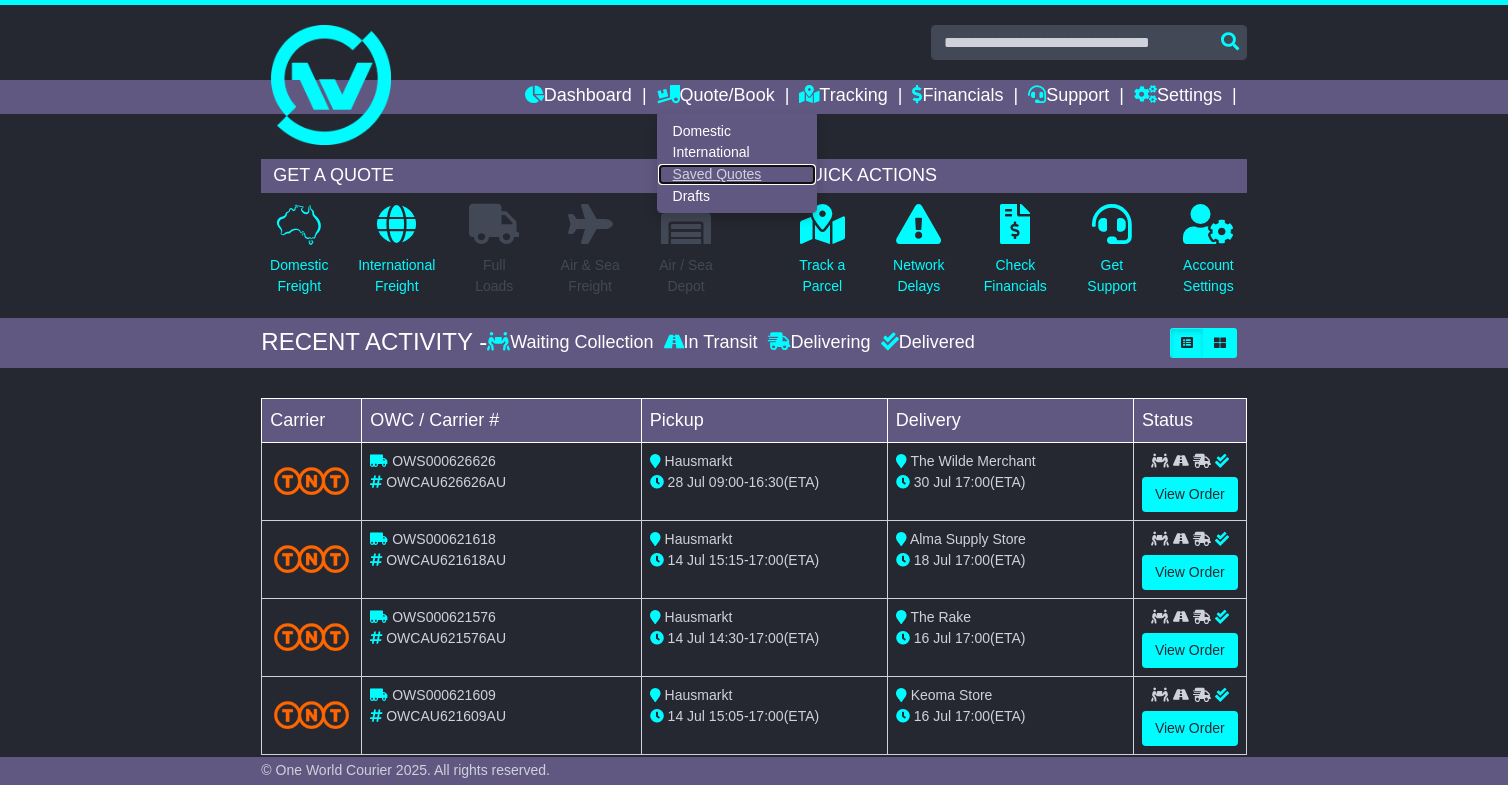 click on "Saved Quotes" at bounding box center [737, 175] 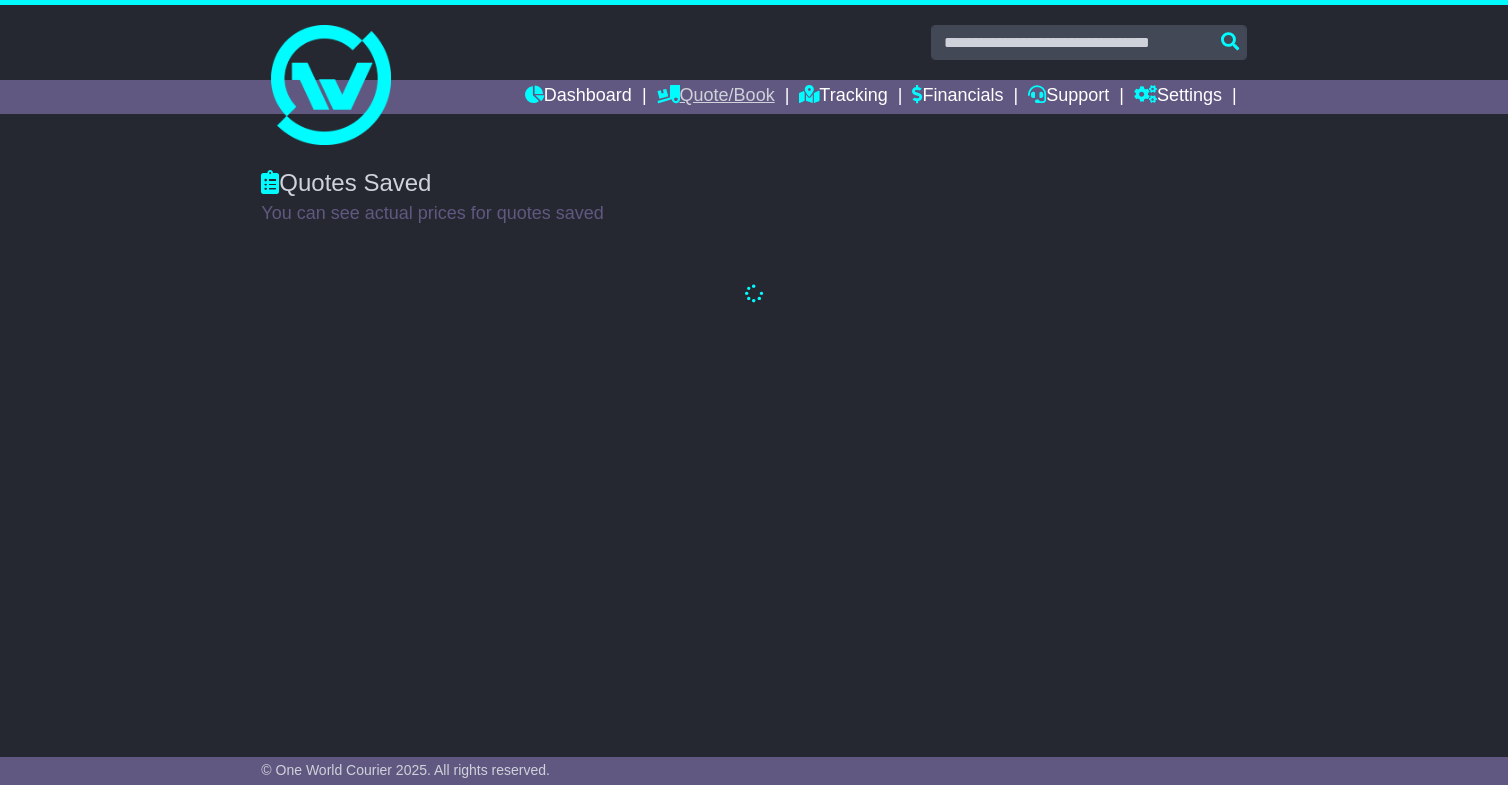 scroll, scrollTop: 0, scrollLeft: 0, axis: both 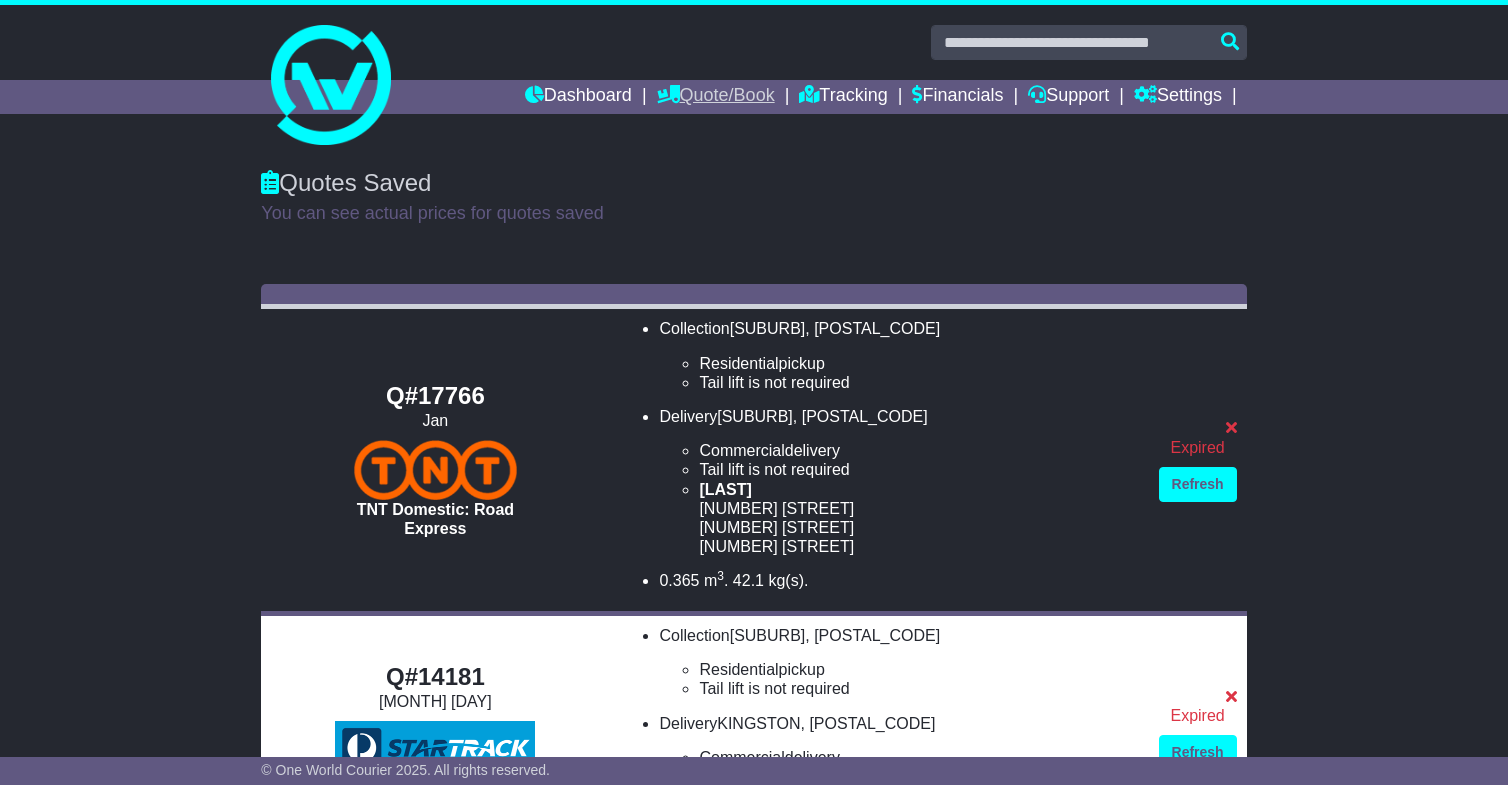 click on "Quote/Book" at bounding box center [716, 97] 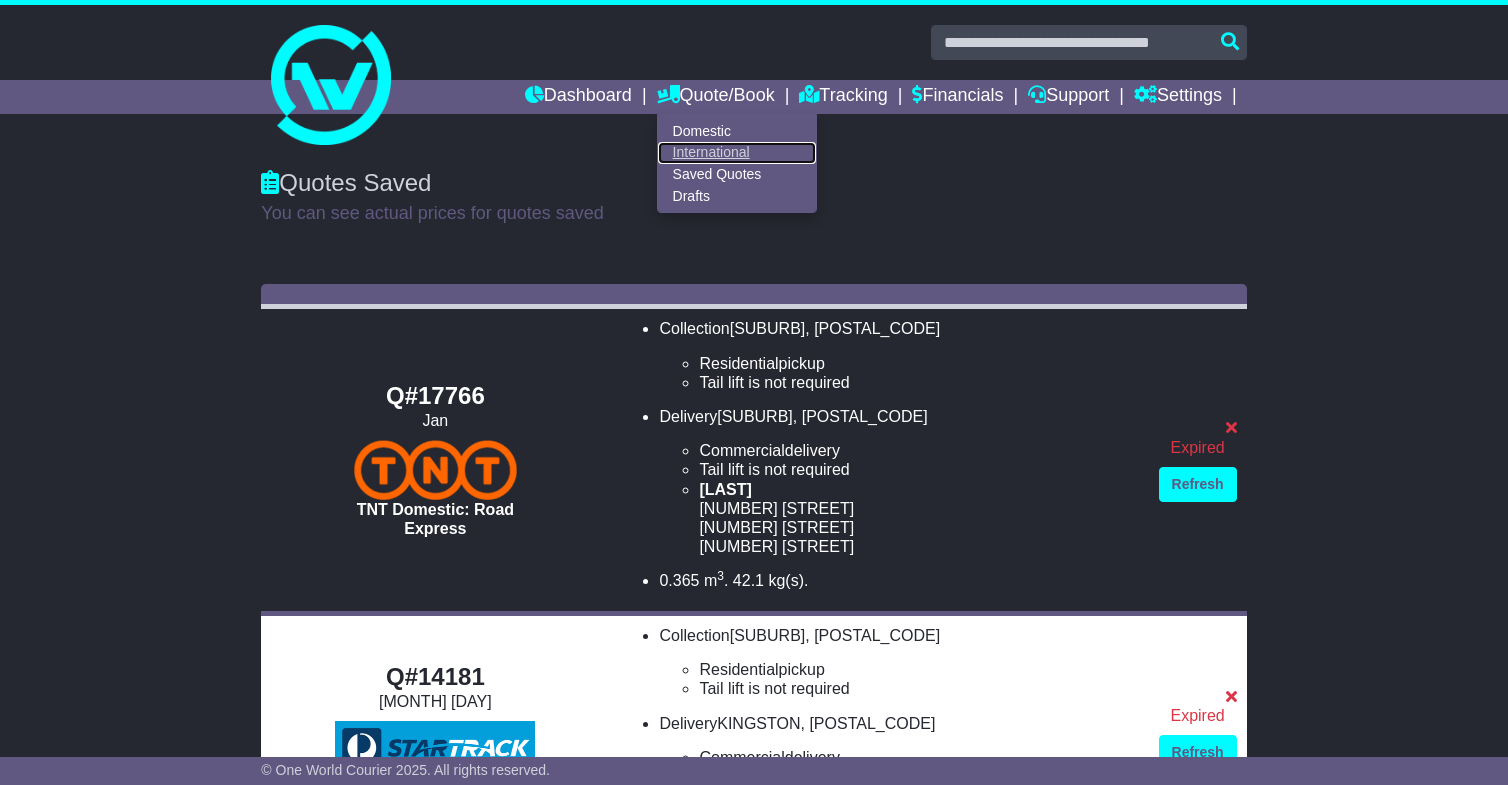 click on "International" at bounding box center (737, 153) 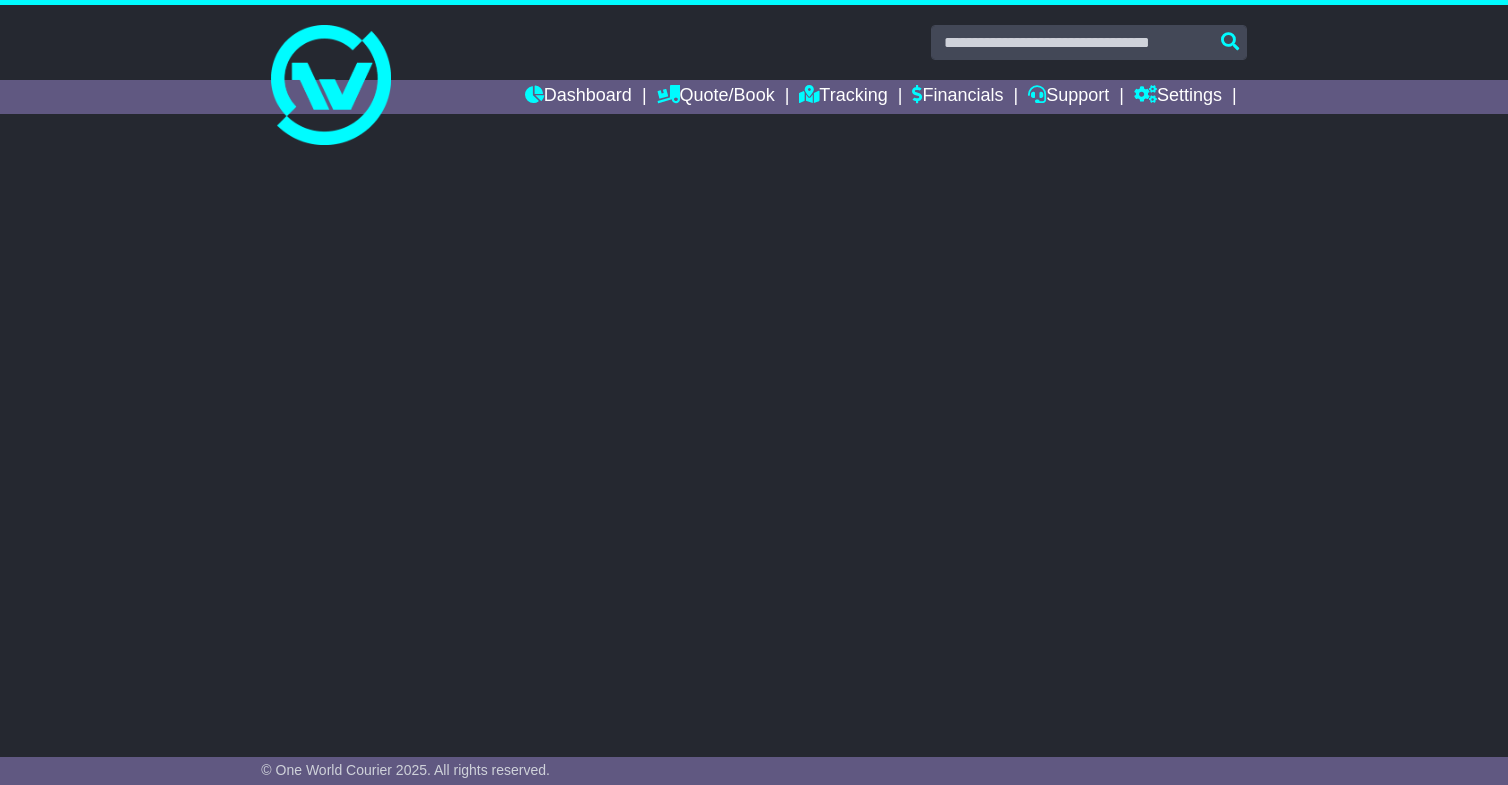 scroll, scrollTop: 0, scrollLeft: 0, axis: both 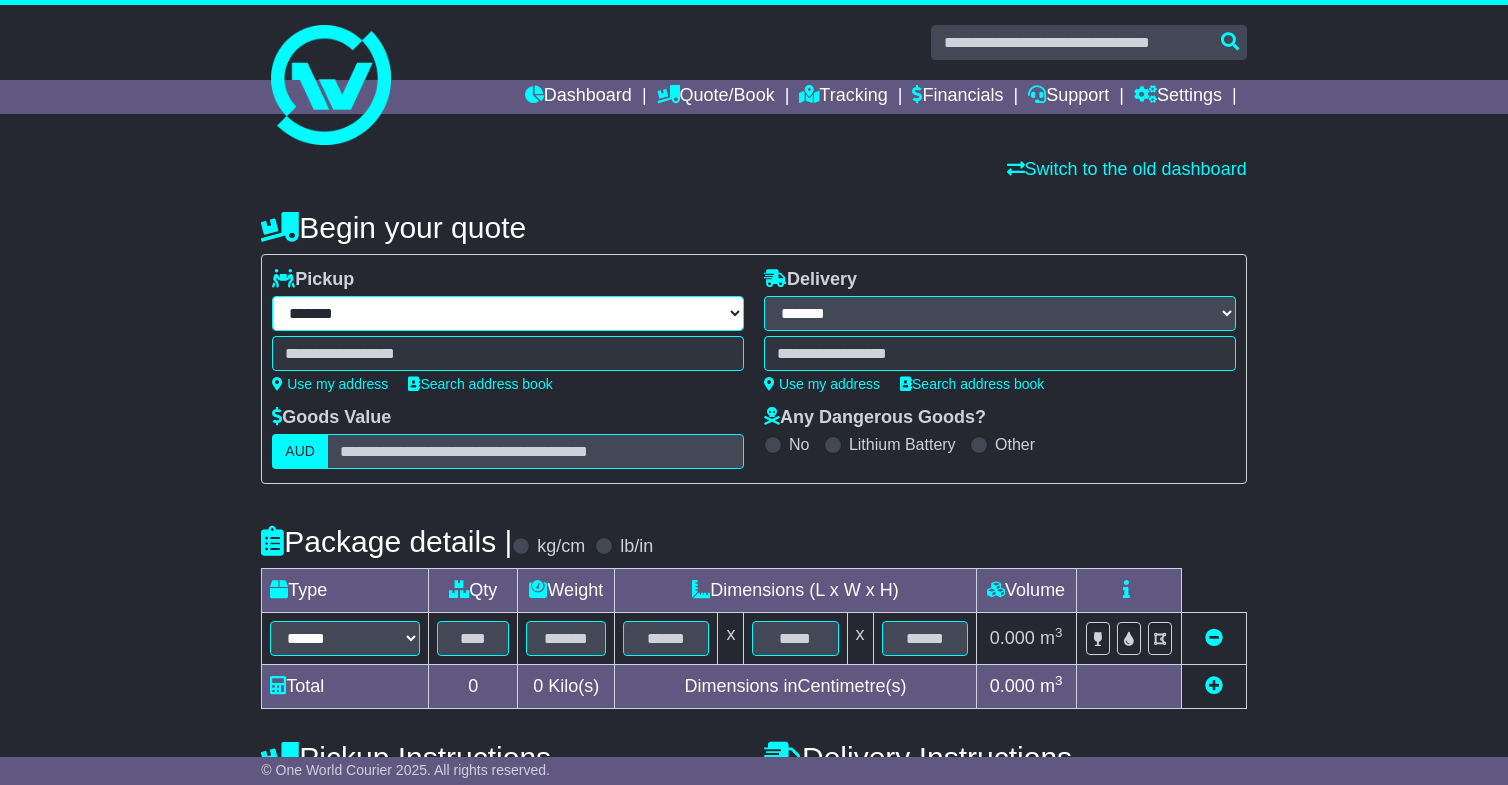 click on "**********" at bounding box center (508, 313) 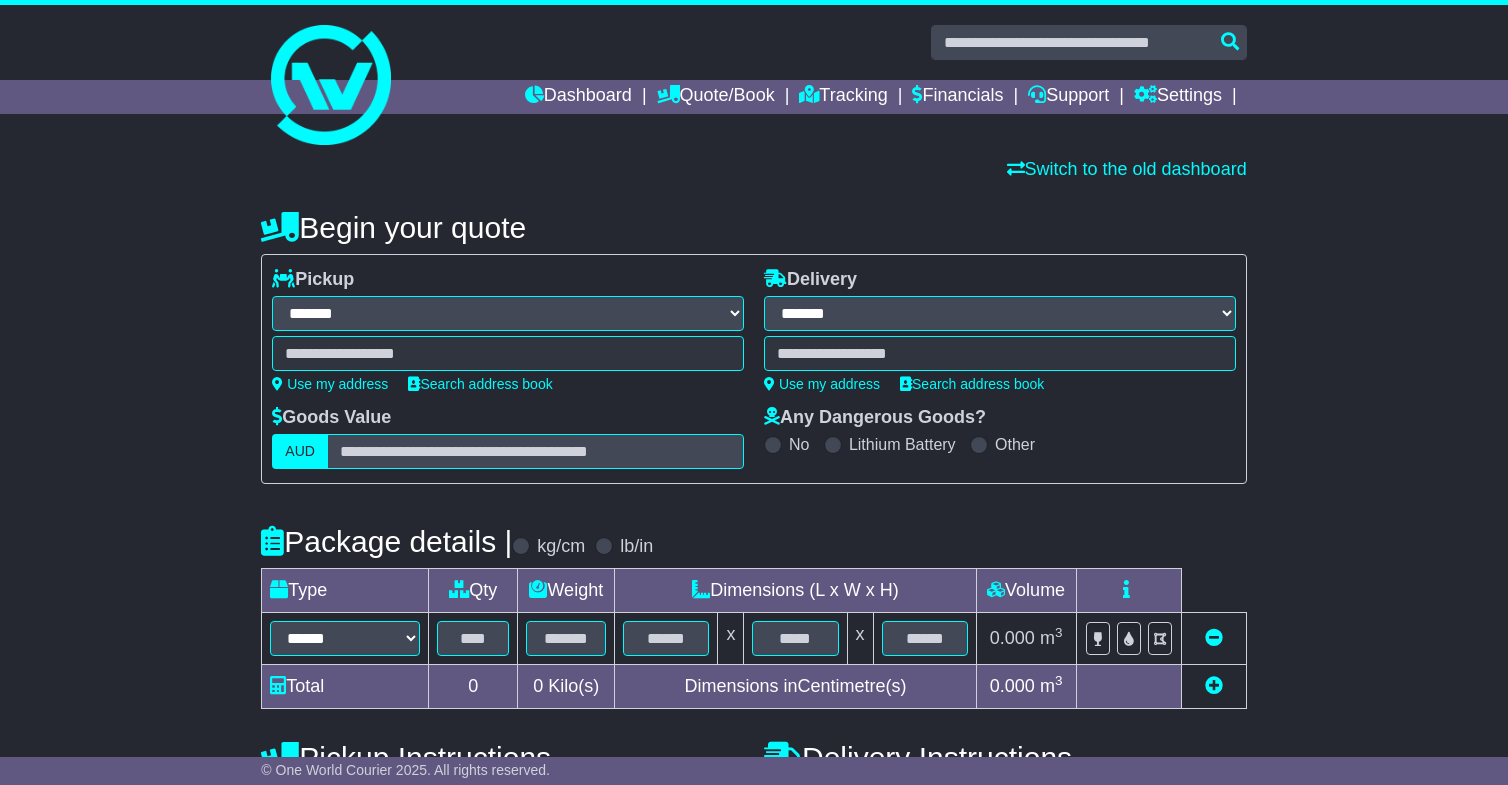 click on "**********" at bounding box center [508, 330] 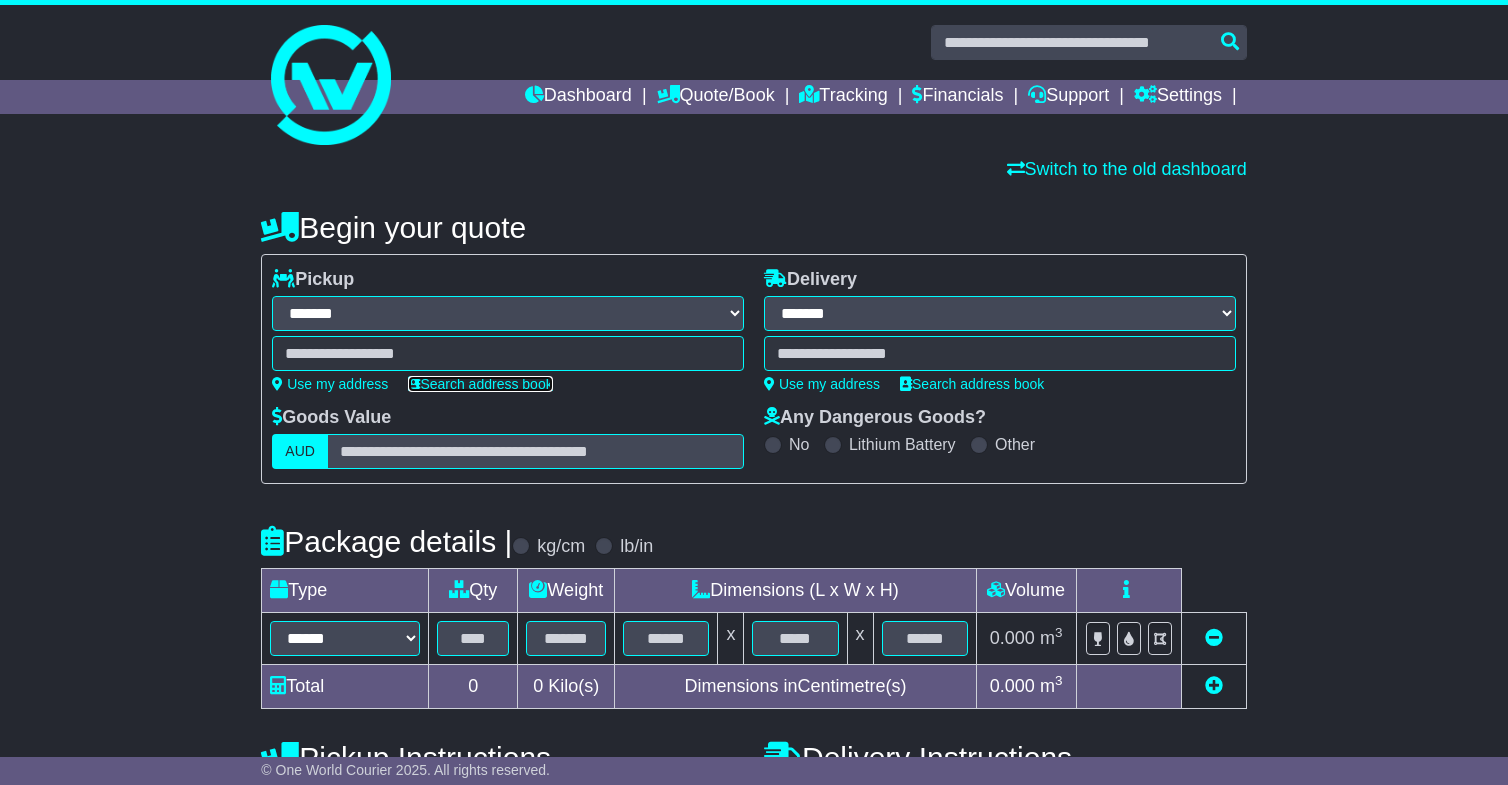 click on "Search address book" at bounding box center (480, 384) 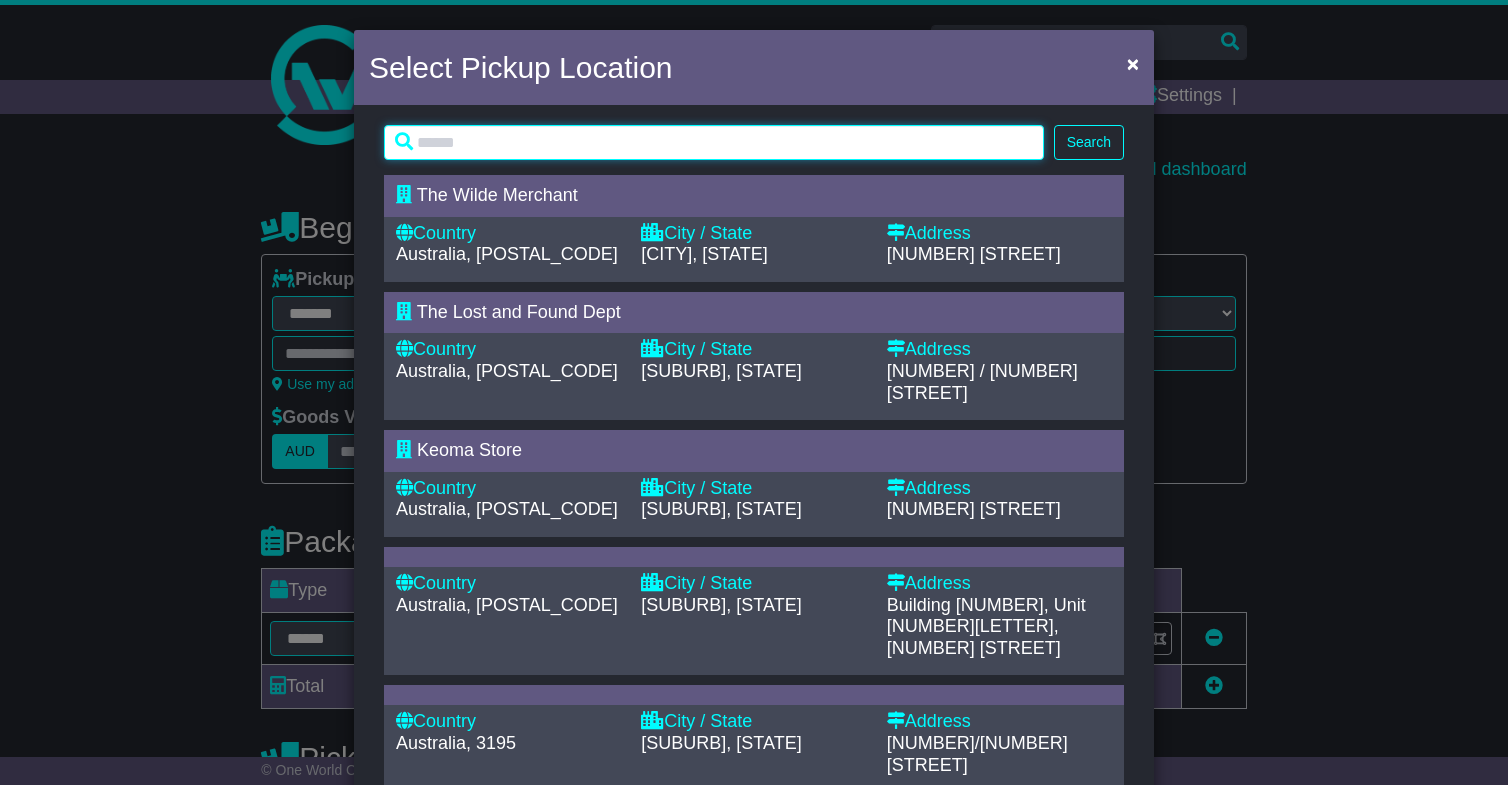 click at bounding box center [714, 142] 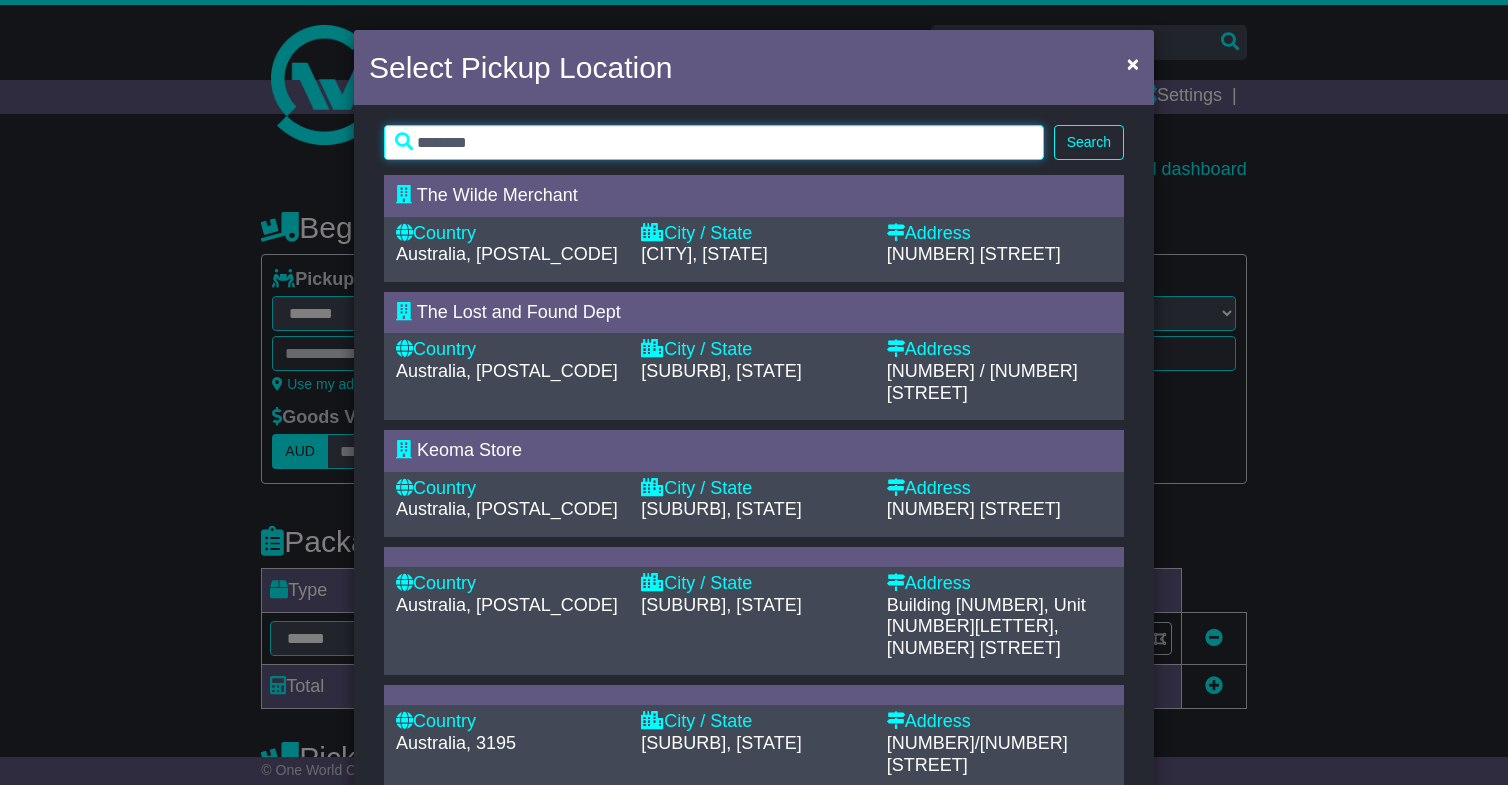 type on "********" 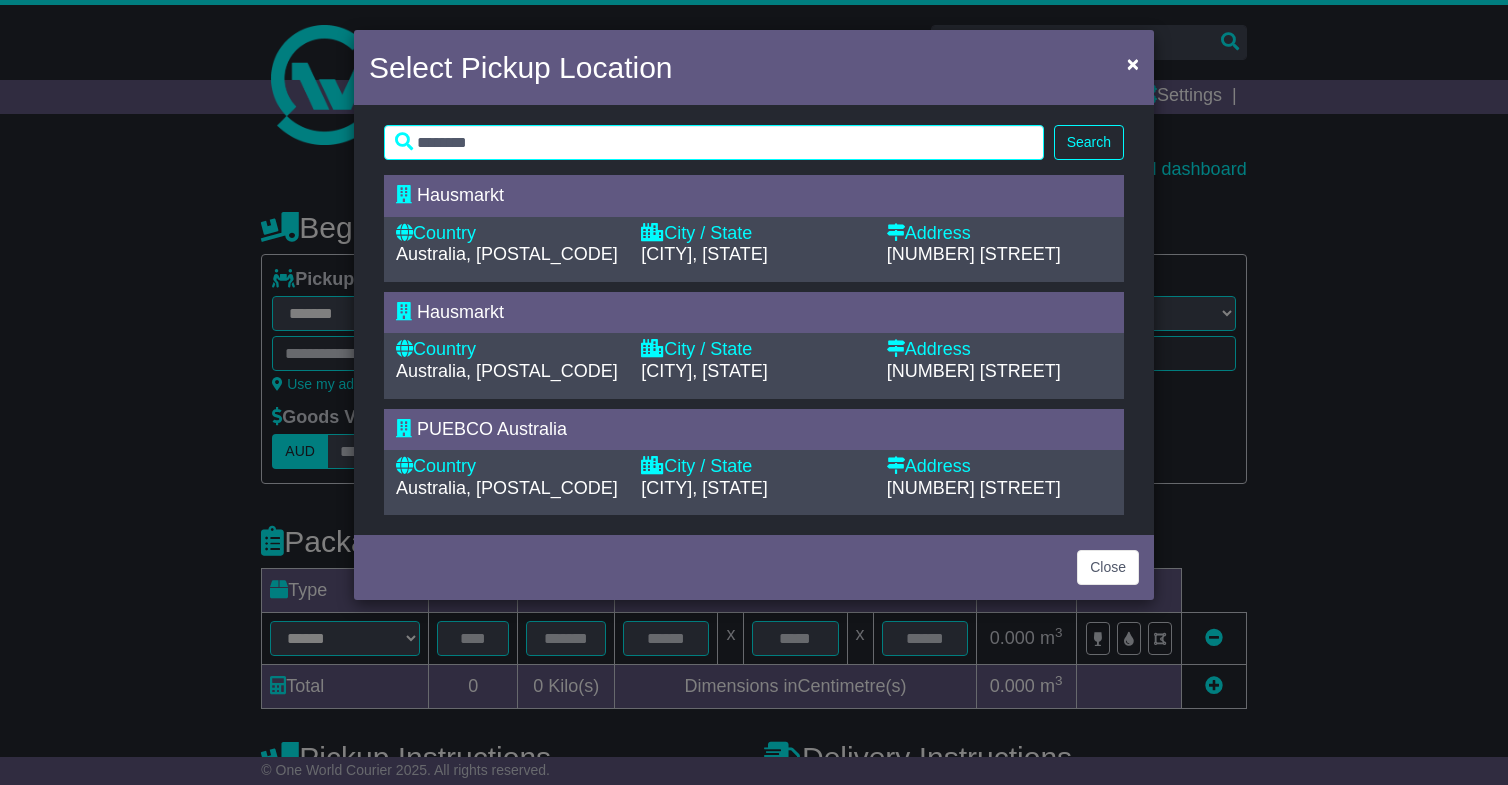 click on "Australia, [POSTAL_CODE]" at bounding box center [508, 255] 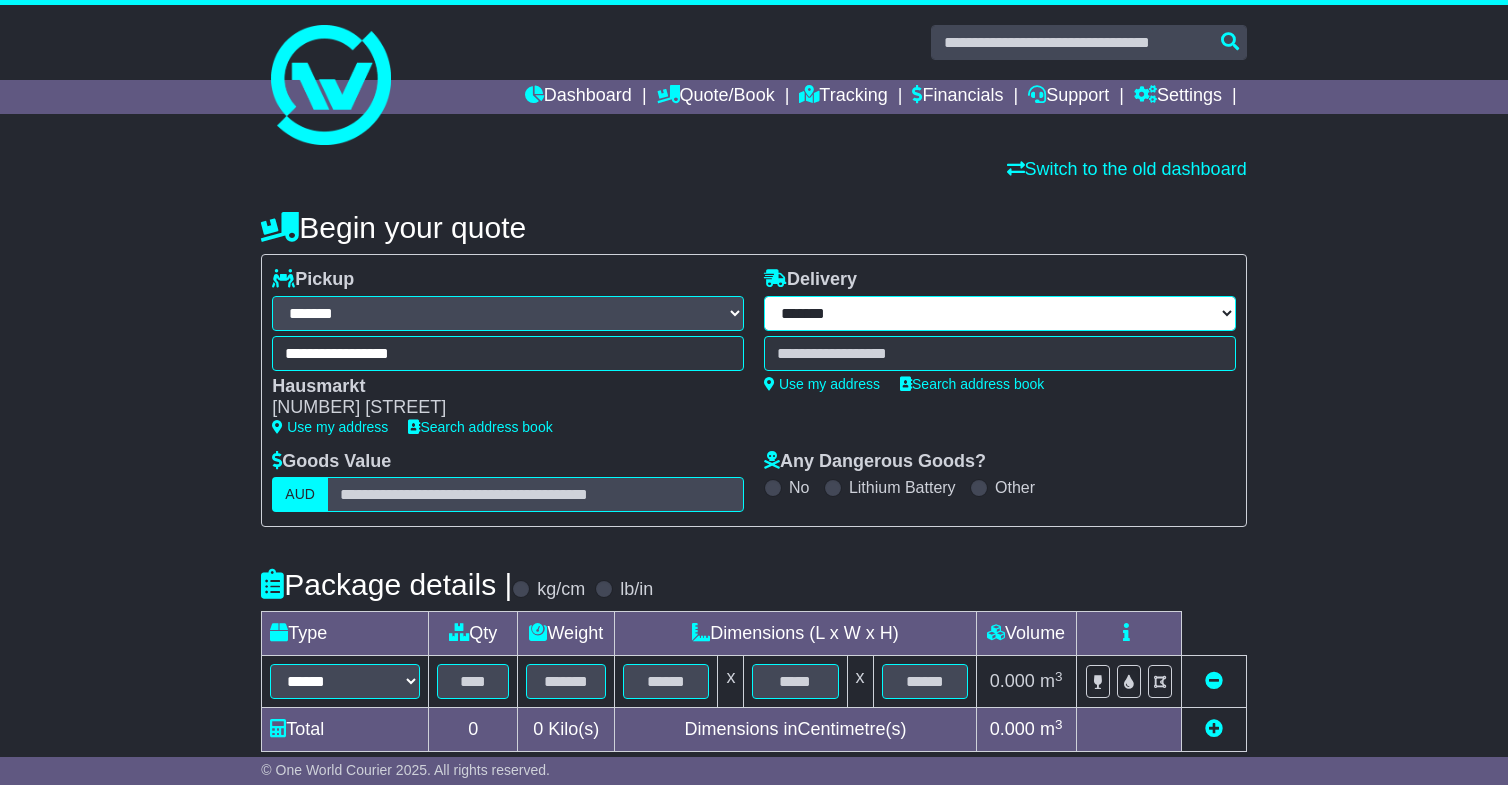 click on "**********" at bounding box center (1000, 313) 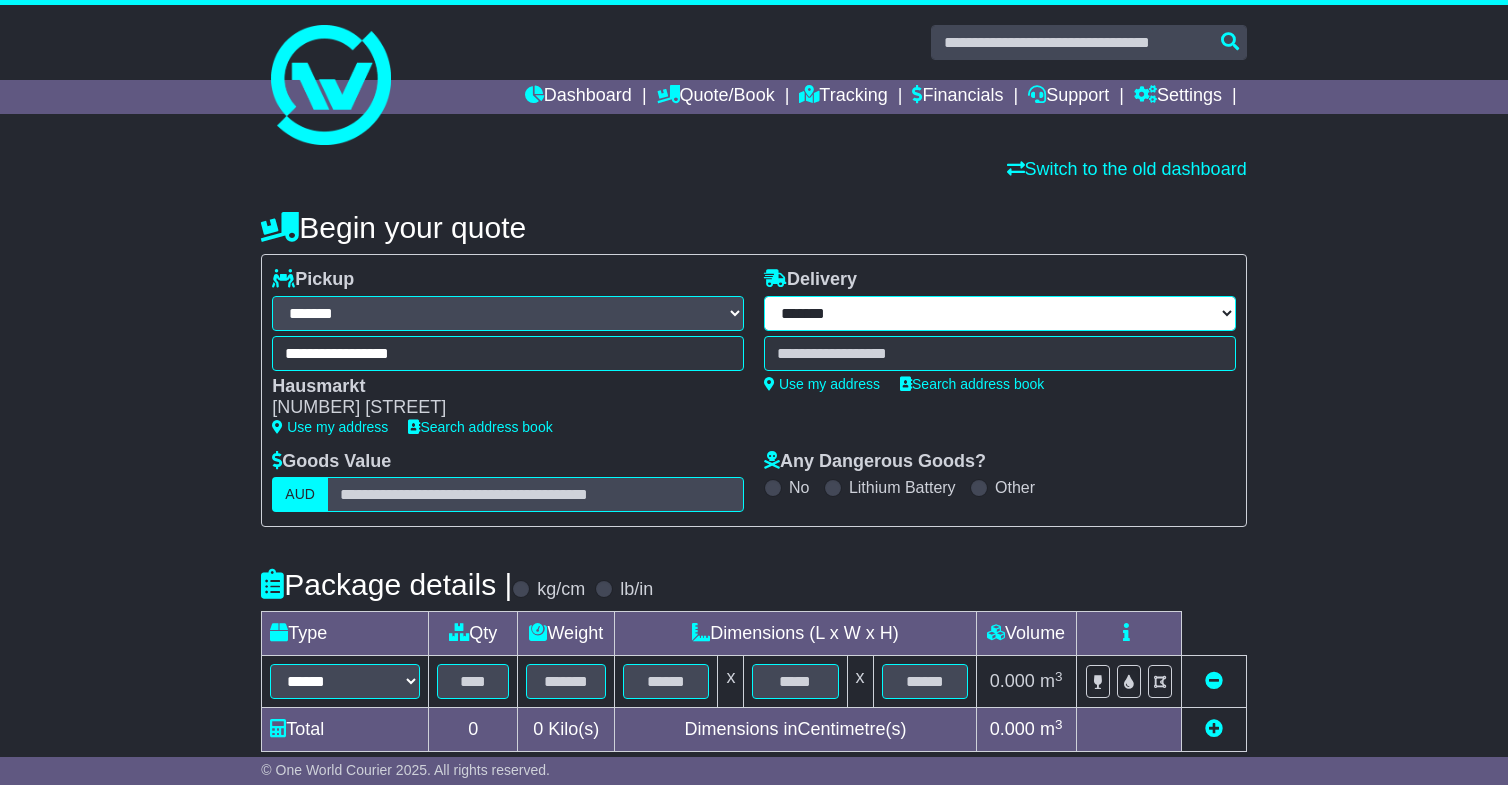 select on "***" 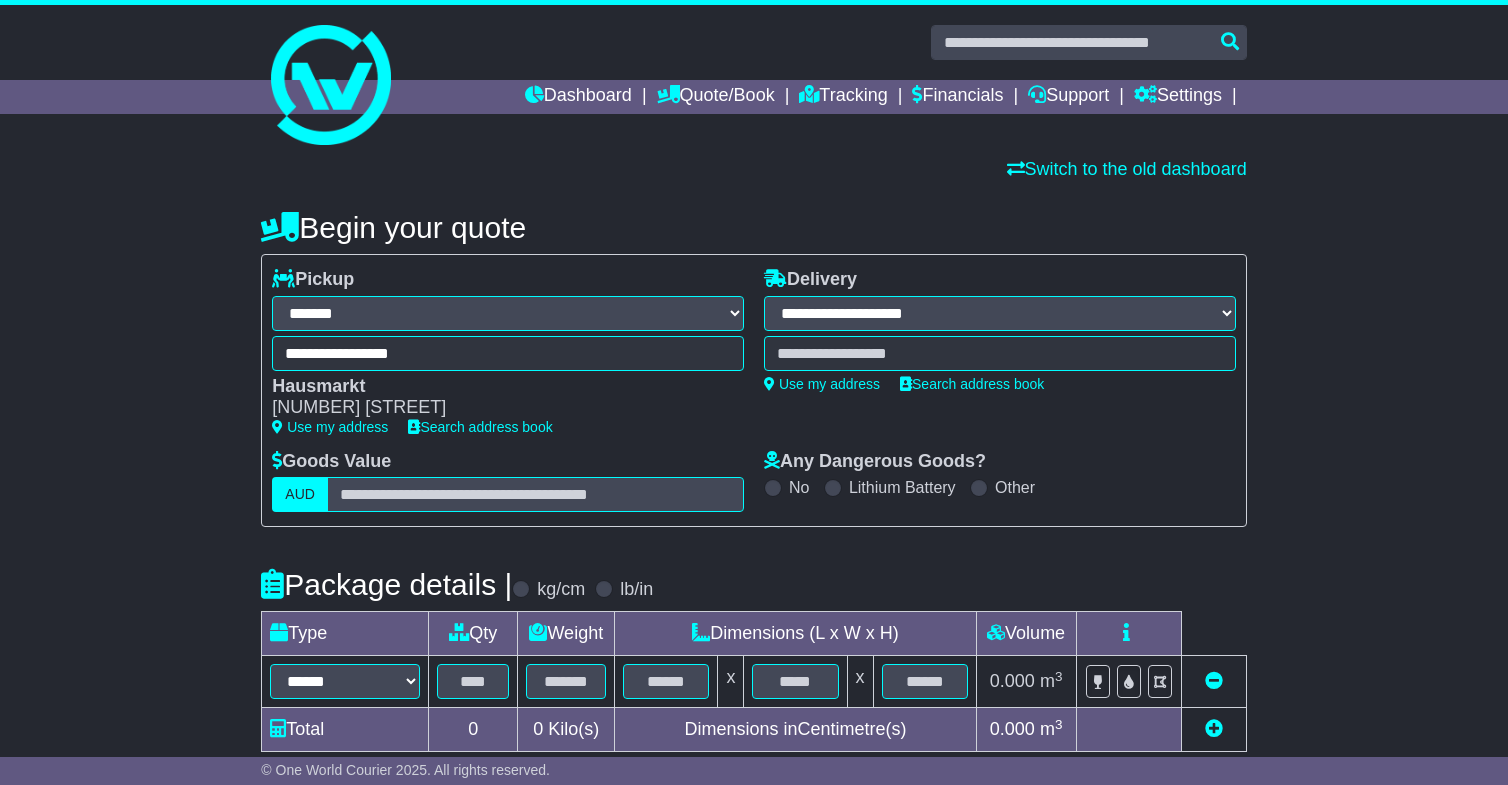 click at bounding box center [1000, 353] 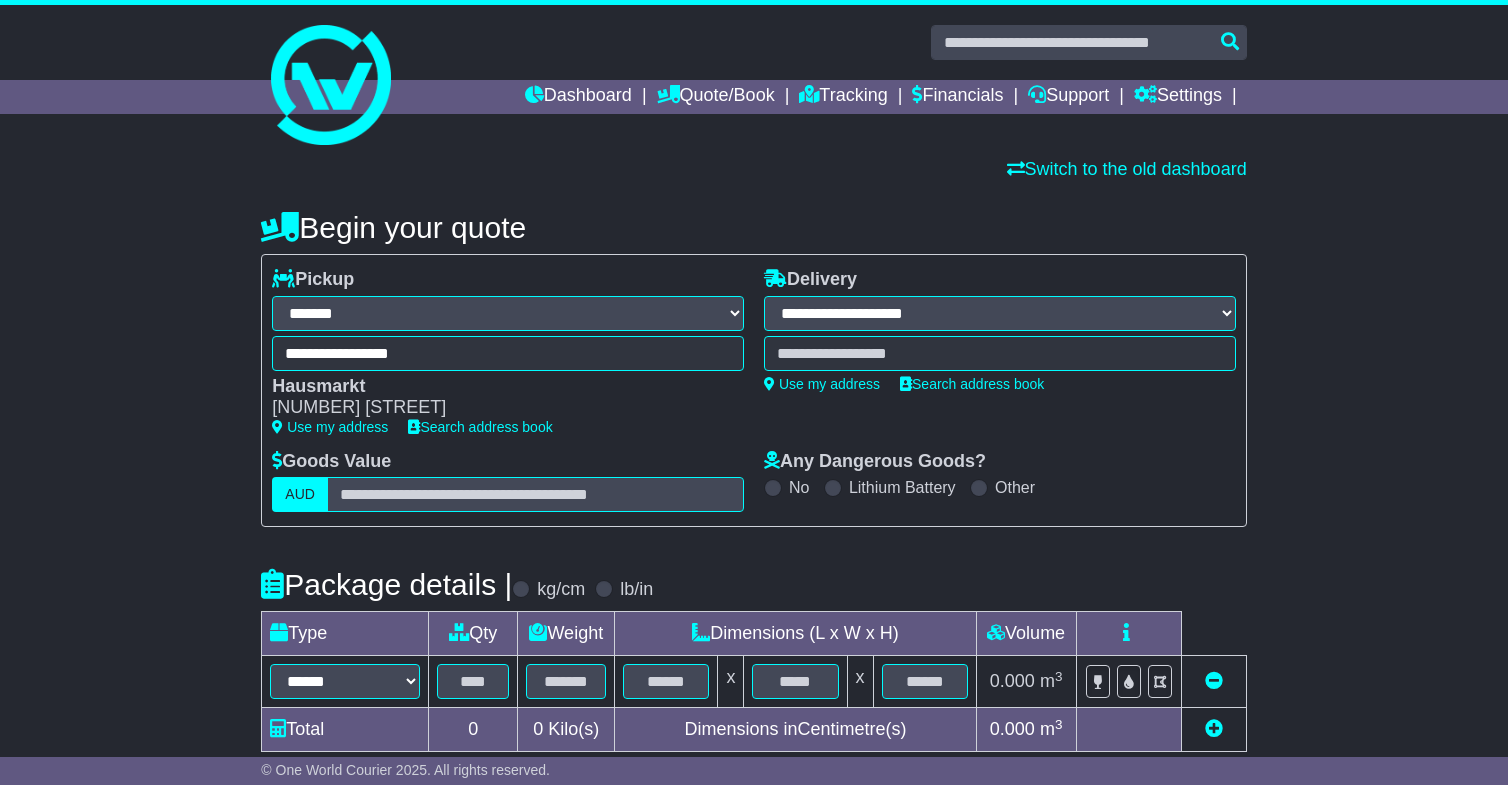 click at bounding box center (1000, 353) 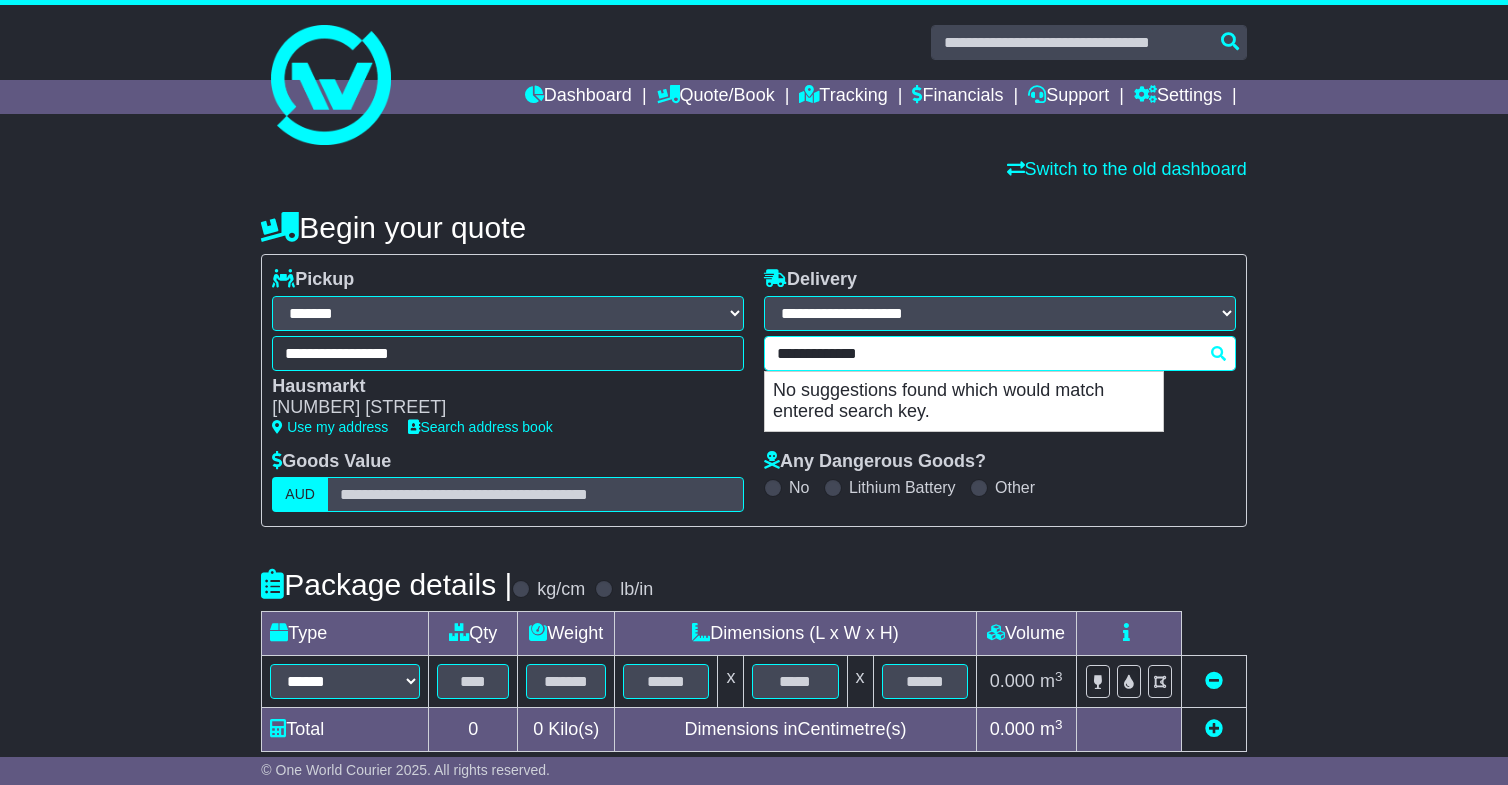 click on "**********" at bounding box center [1000, 353] 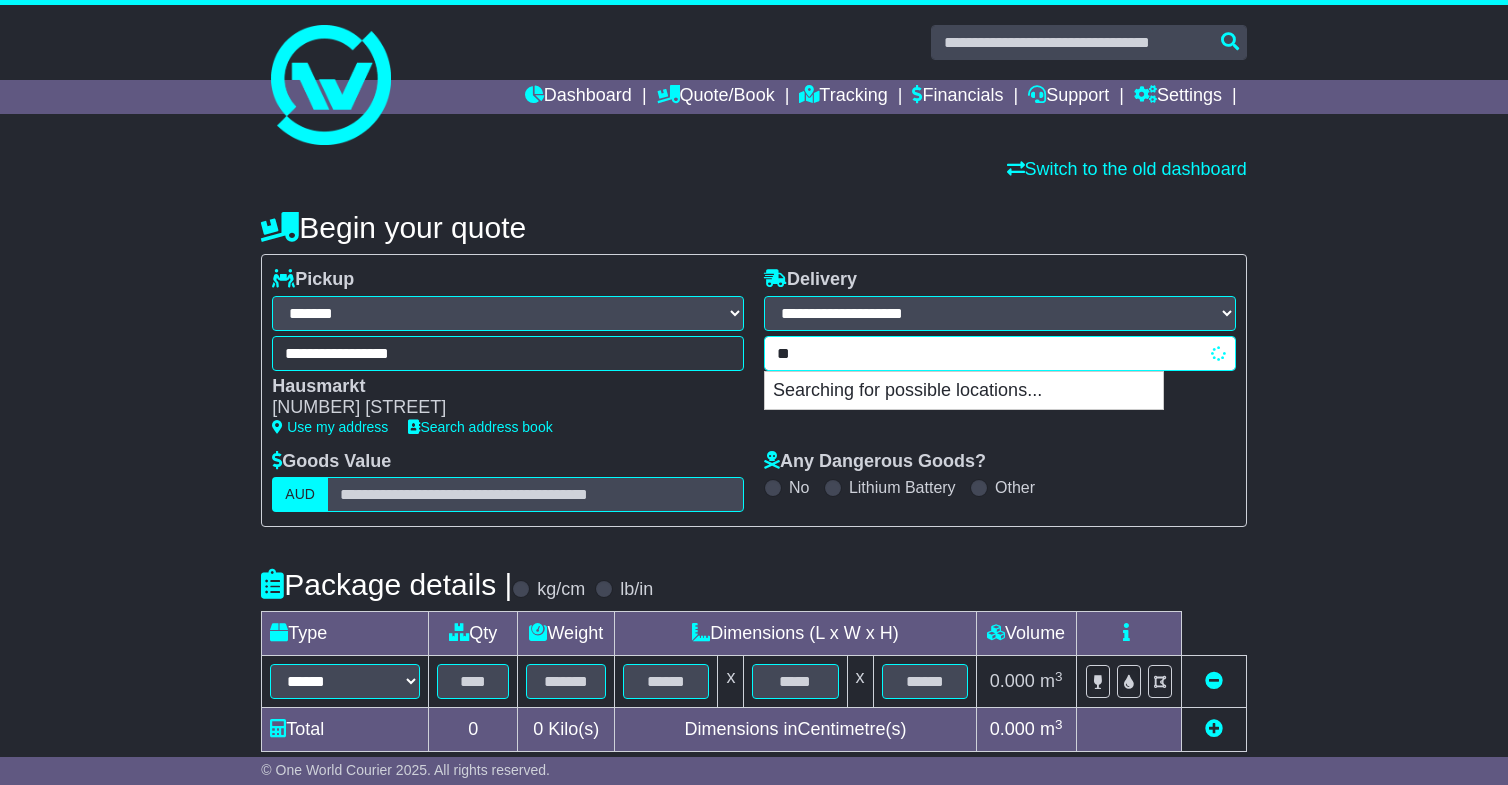 type on "*" 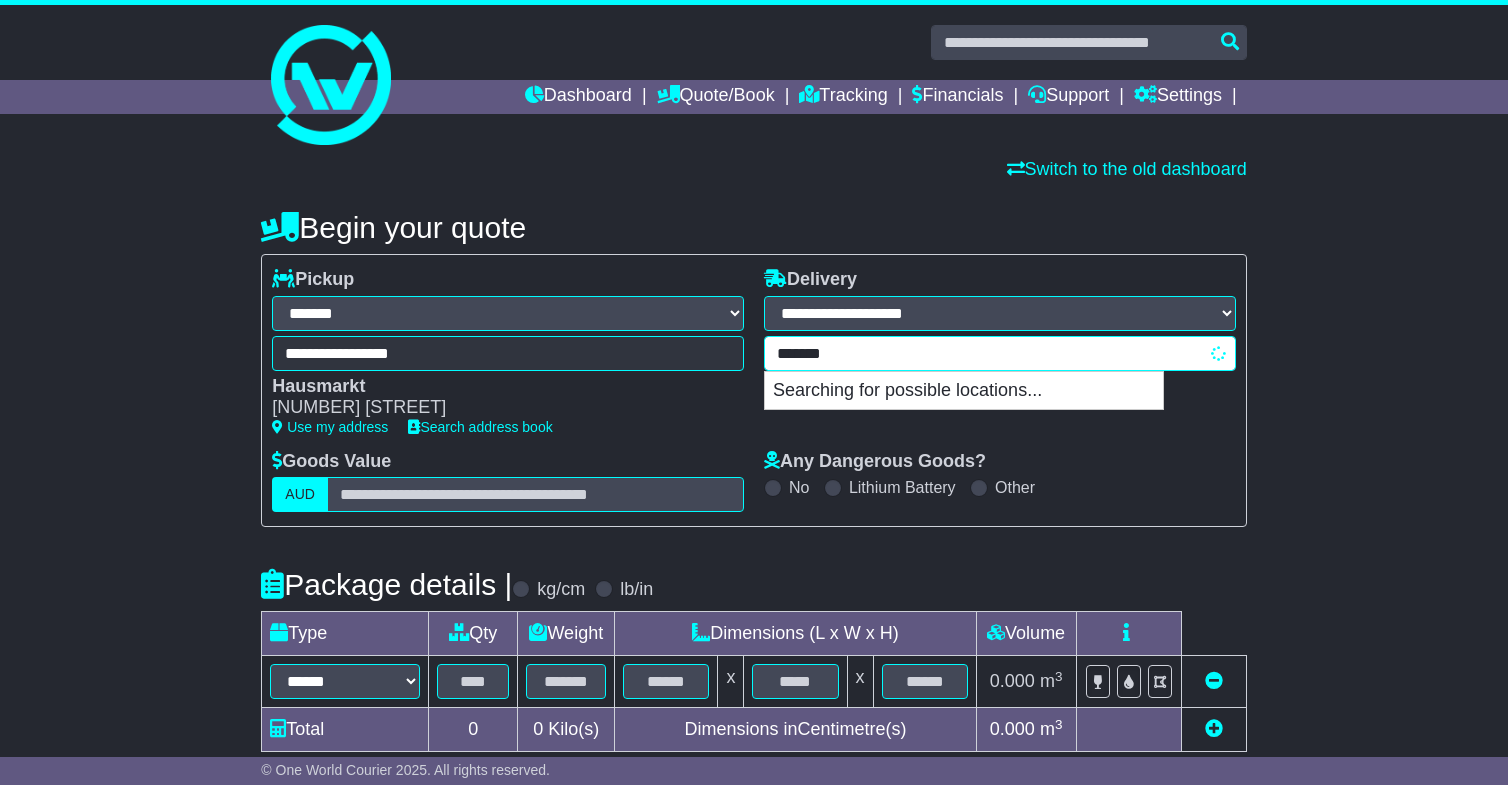 type on "********" 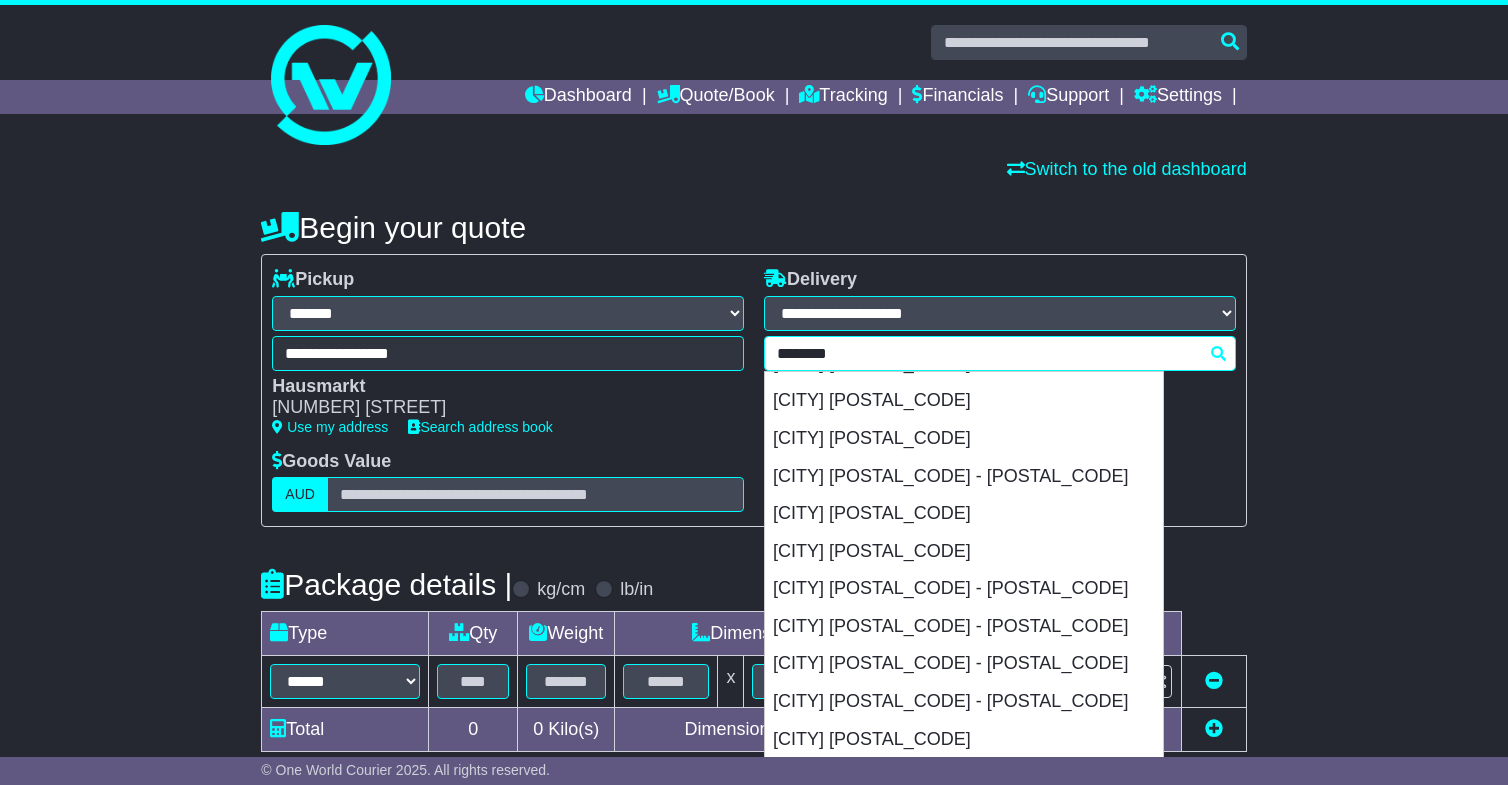 scroll, scrollTop: 1017, scrollLeft: 0, axis: vertical 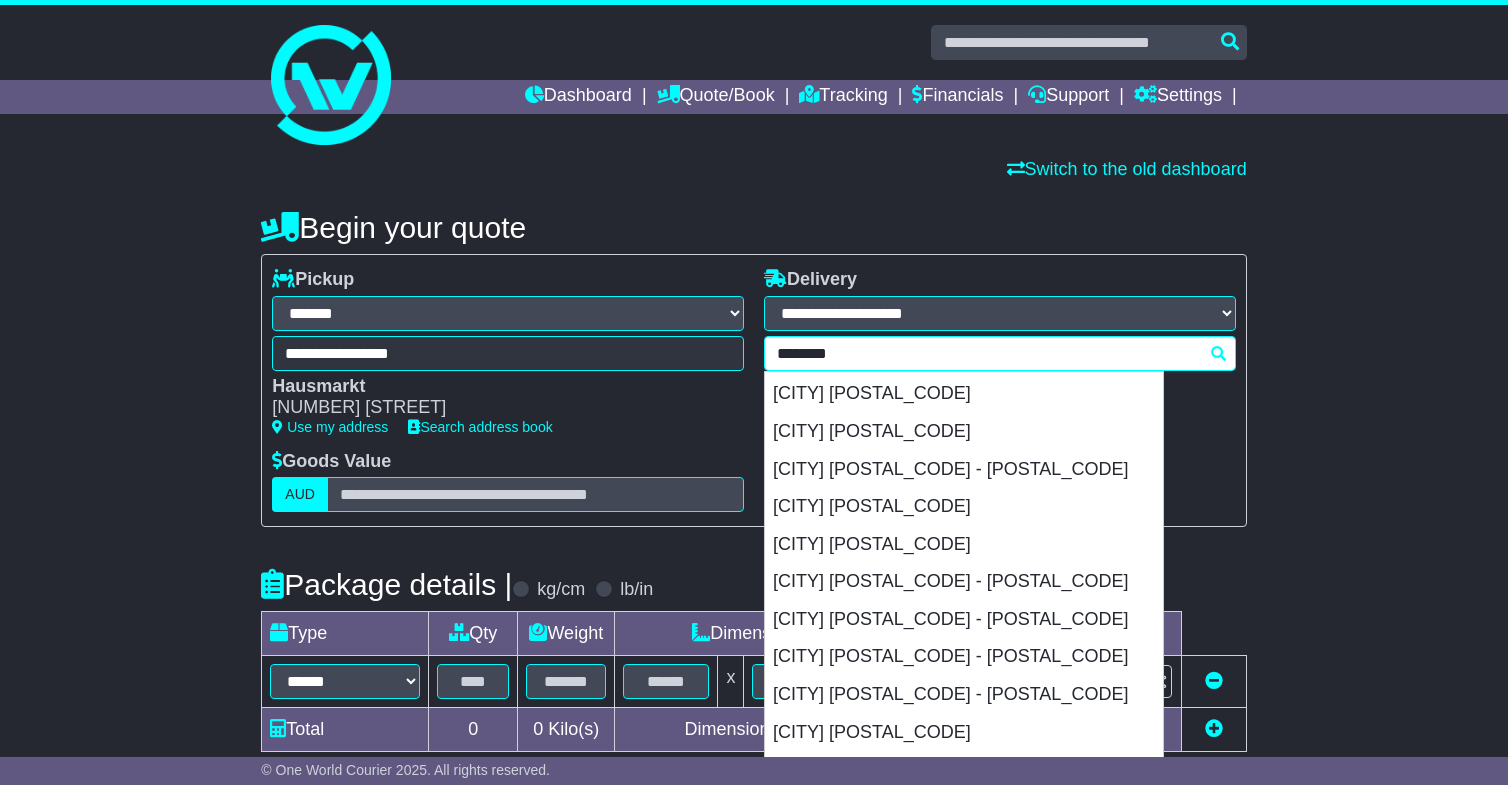 click on "[CITY] [POSTAL_CODE] - [POSTAL_CODE]" at bounding box center [964, 620] 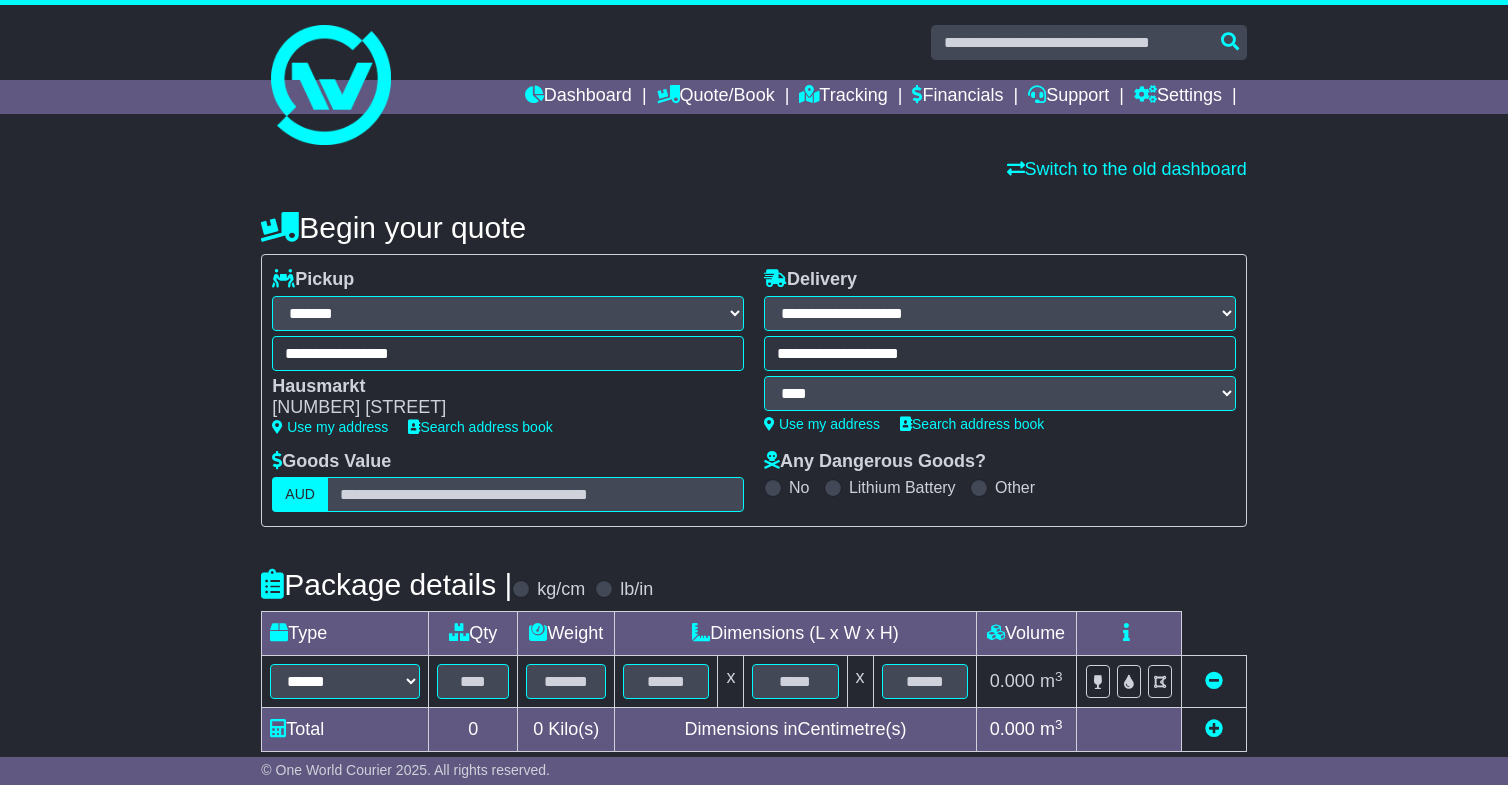 type on "**********" 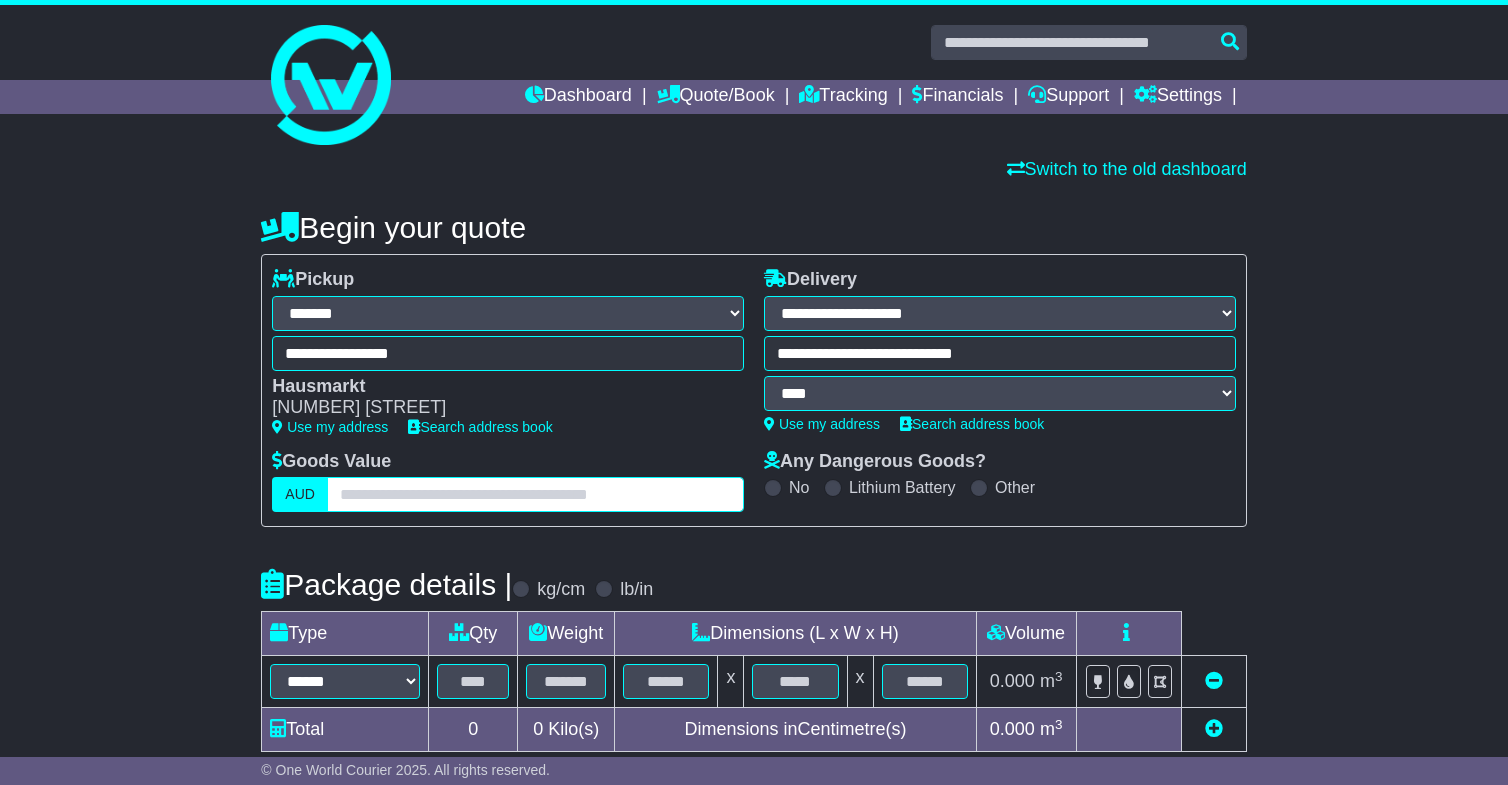click at bounding box center (535, 494) 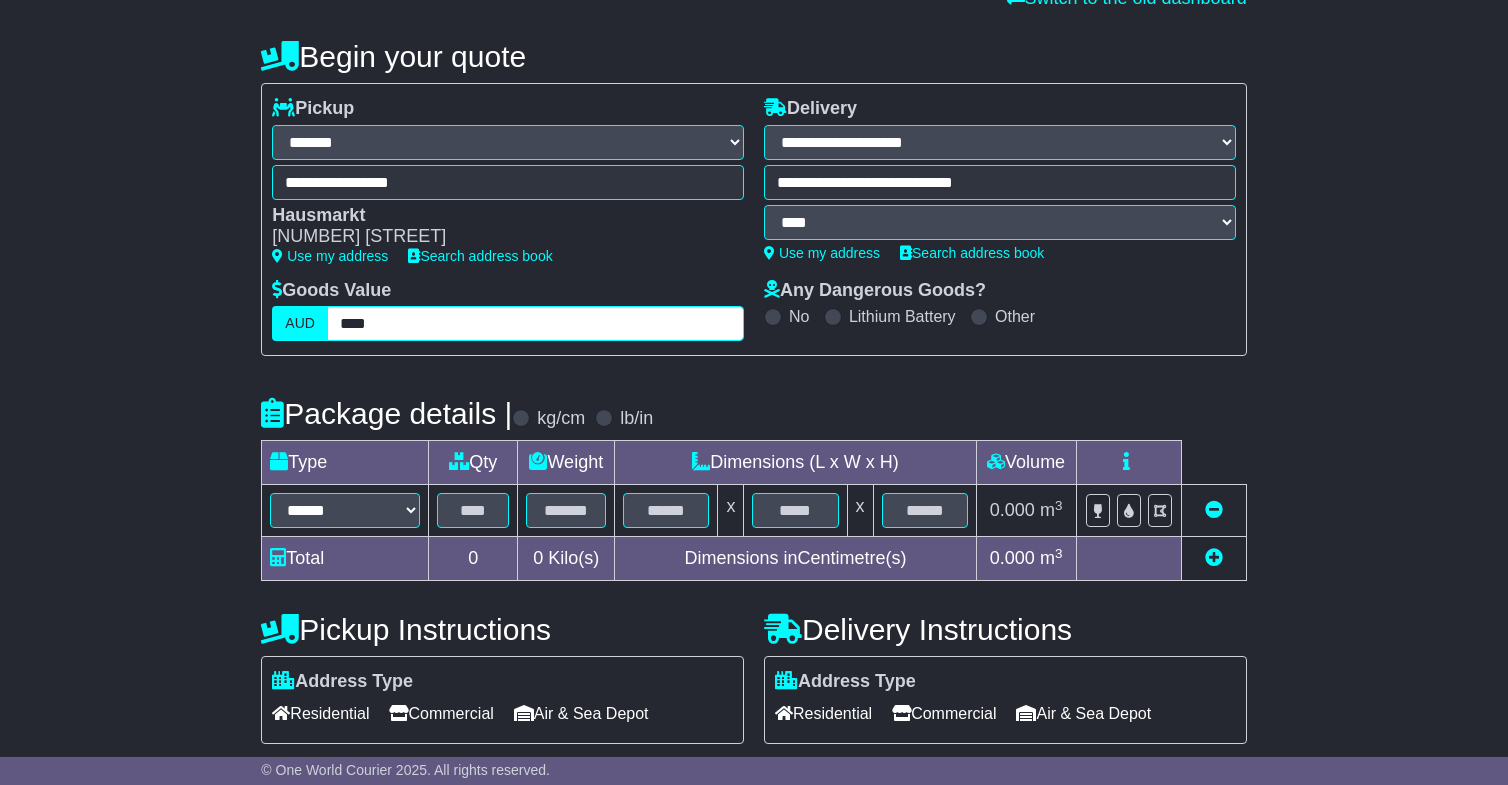 scroll, scrollTop: 178, scrollLeft: 0, axis: vertical 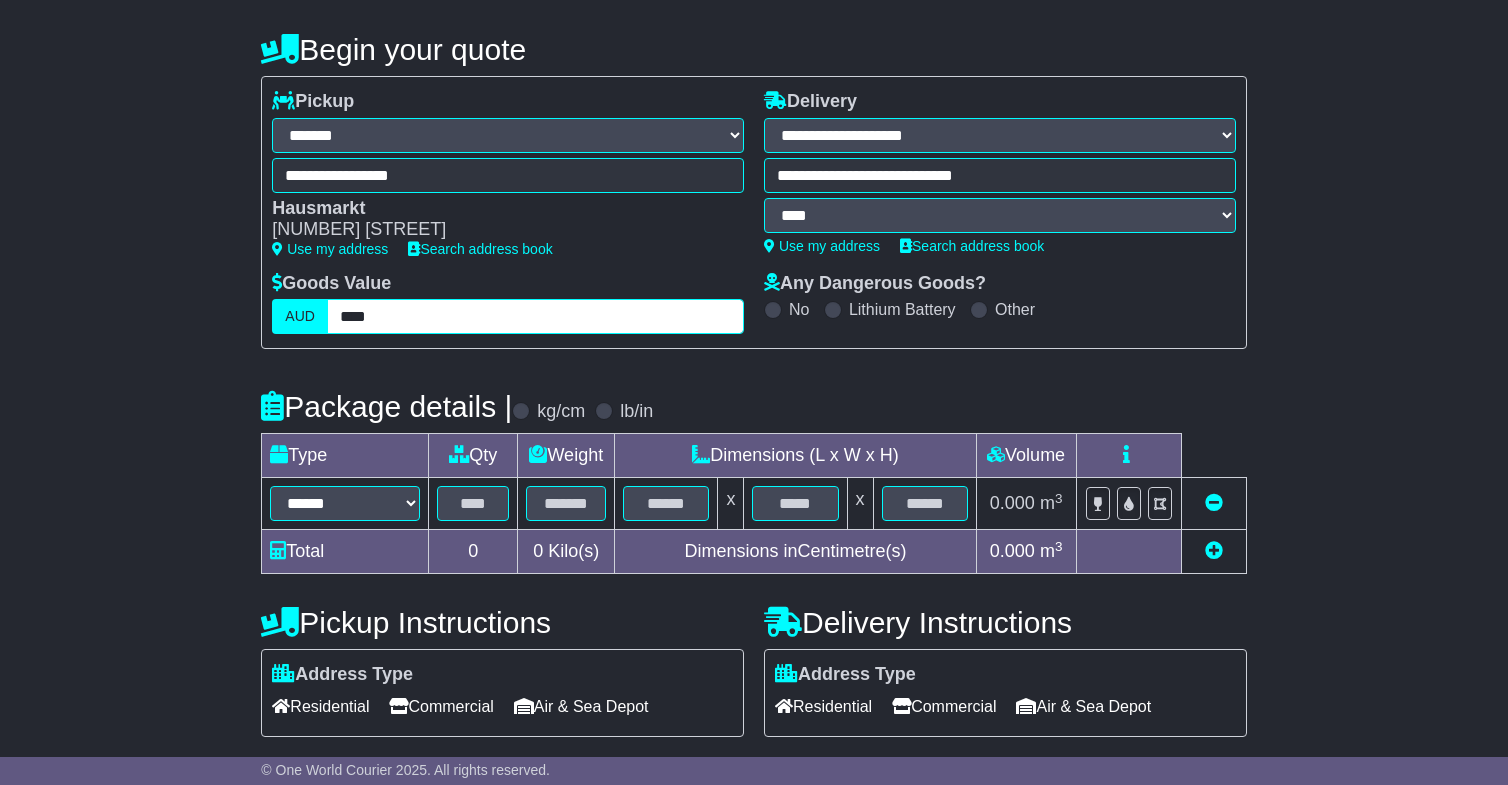 type on "****" 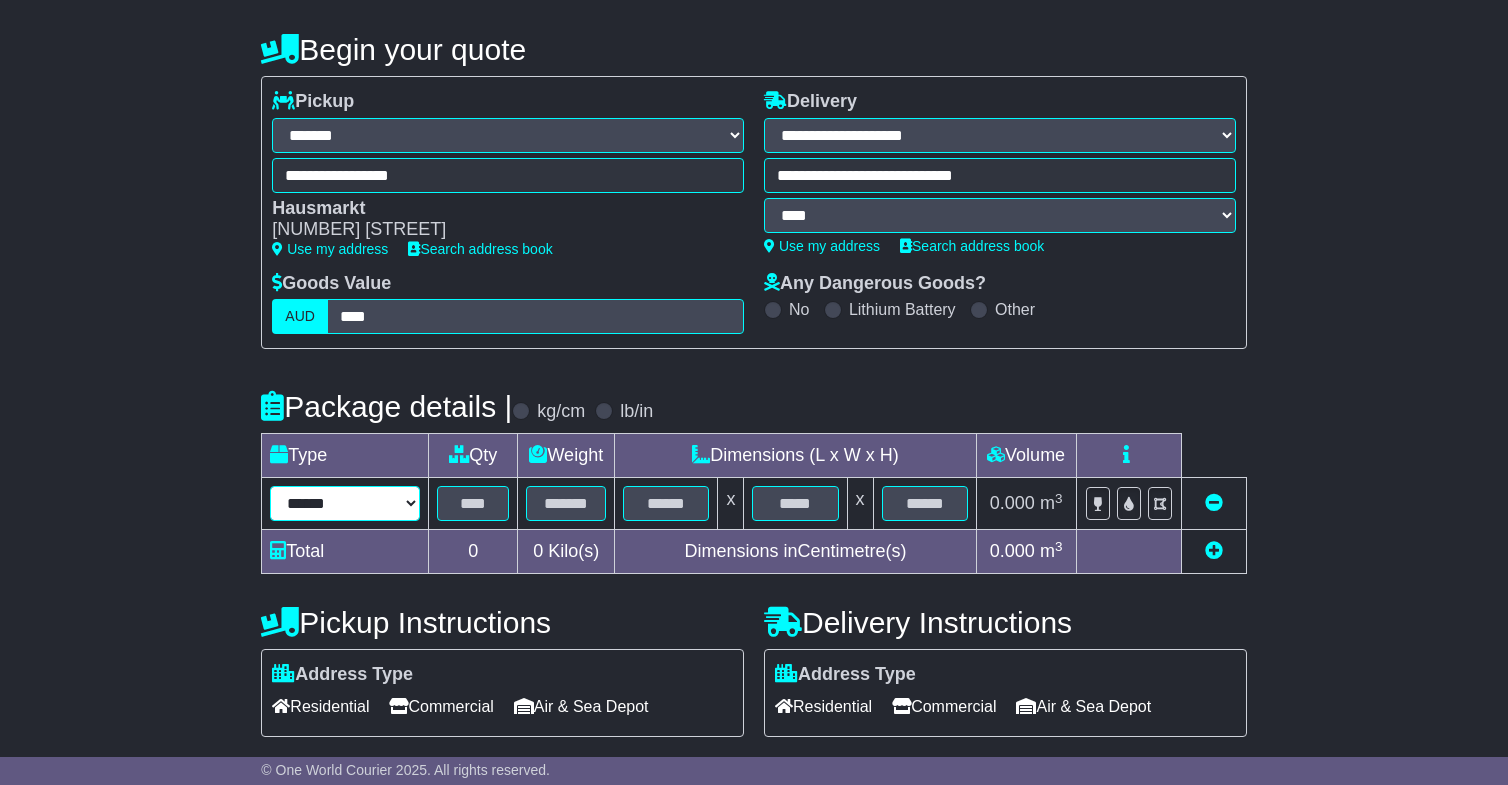 click on "****** ****** *** ******** ***** **** **** ****** *** *******" at bounding box center [345, 503] 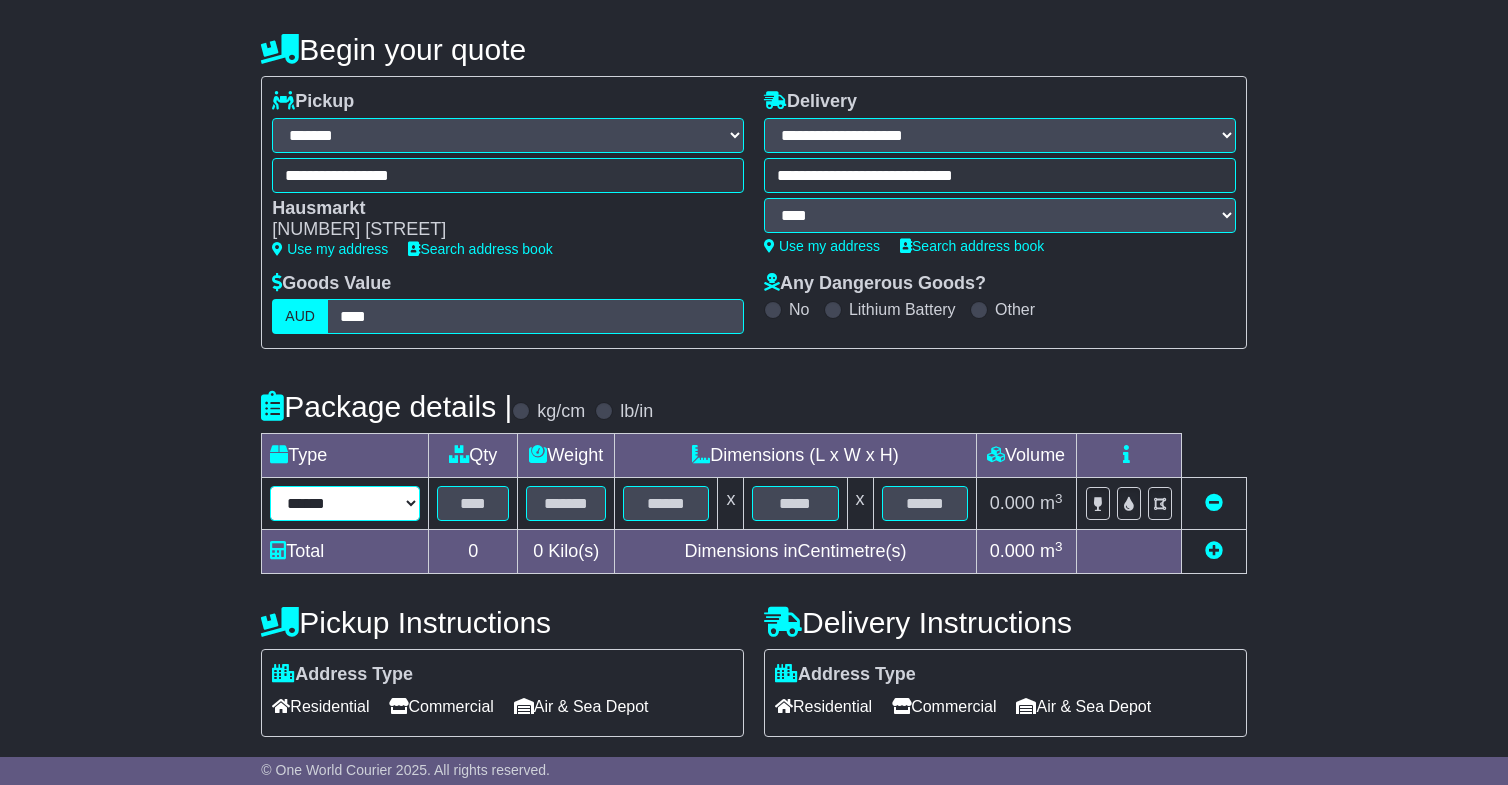 select on "*****" 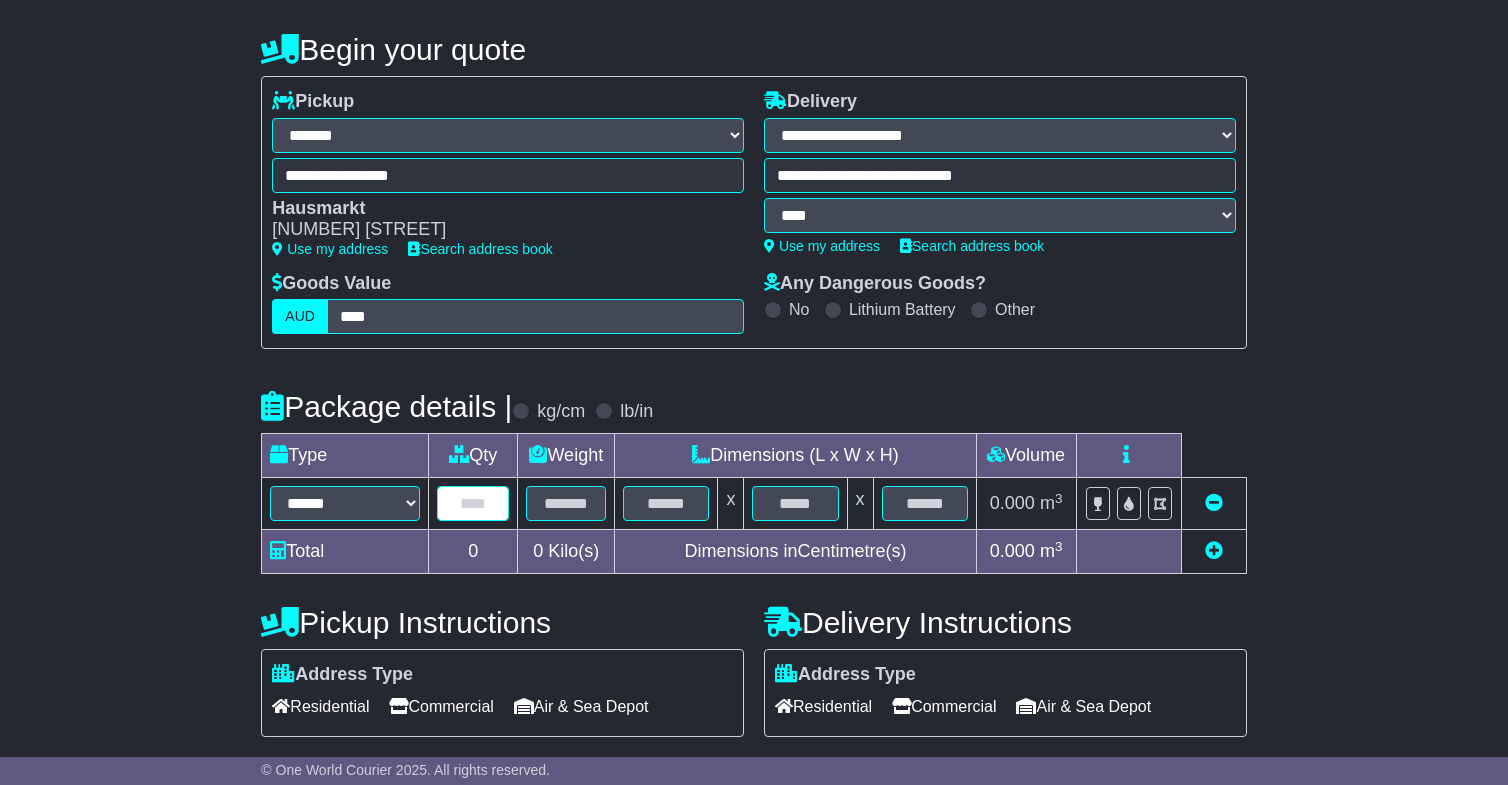 click at bounding box center (473, 503) 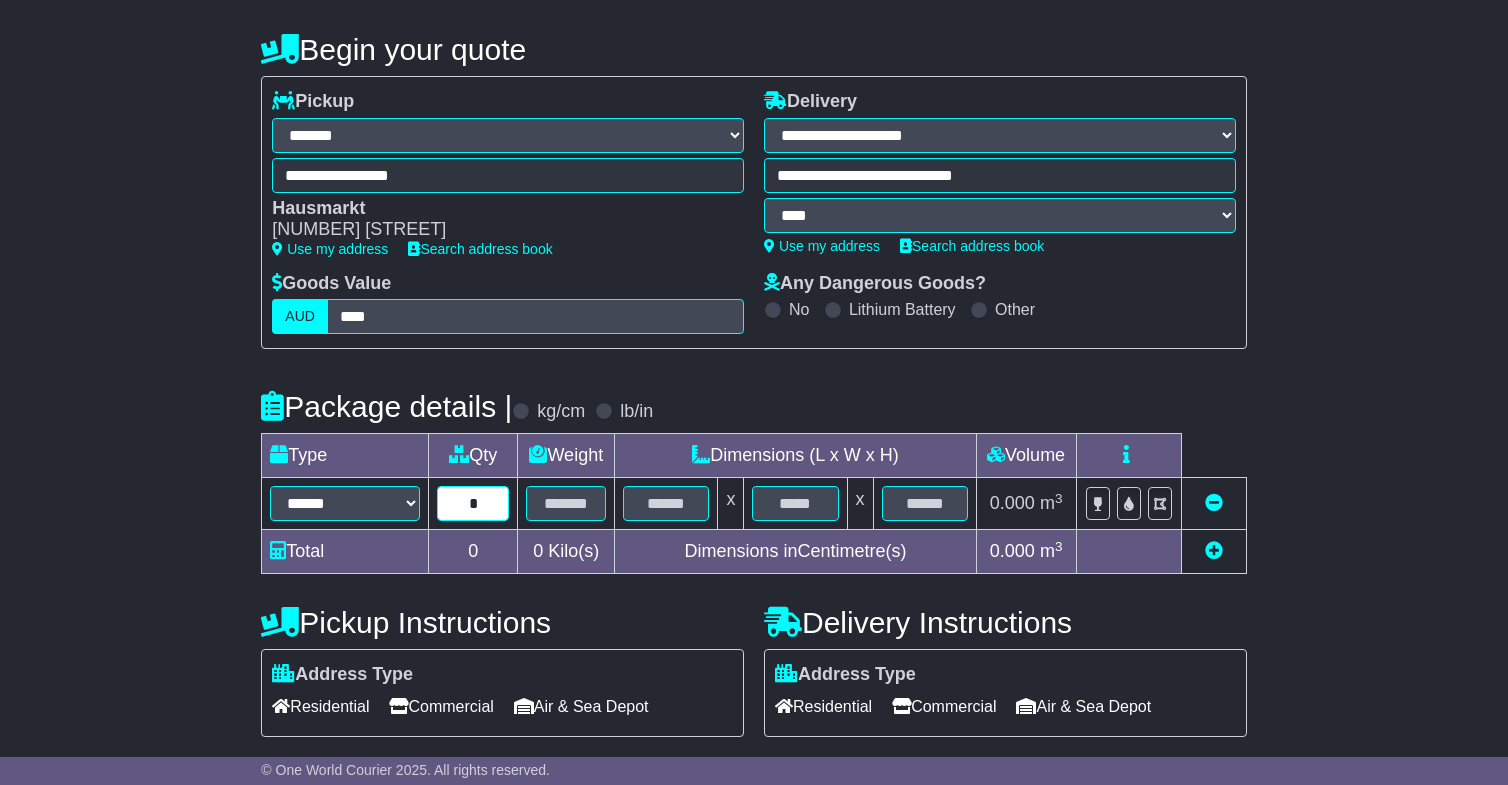type on "*" 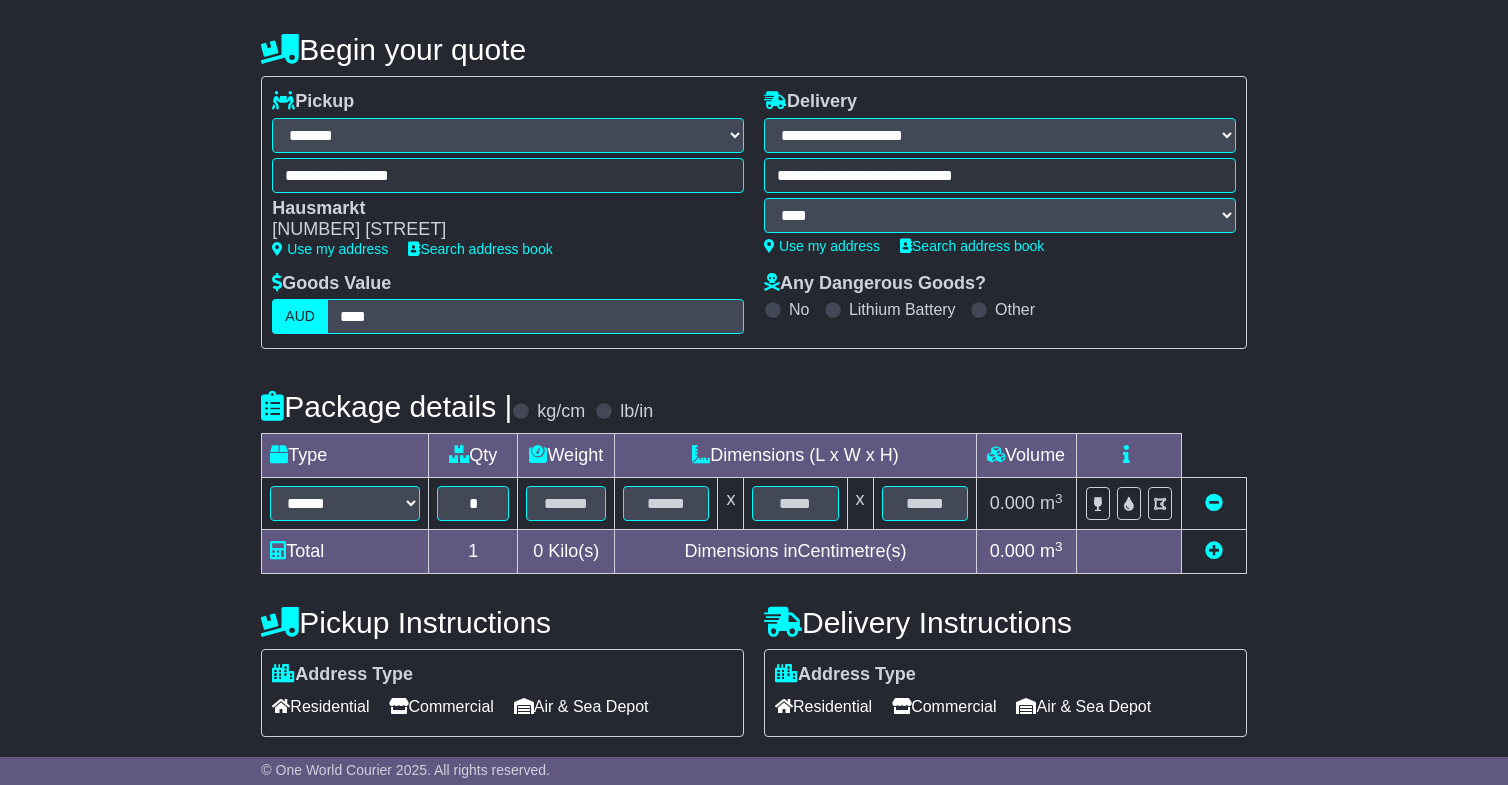 click at bounding box center [1214, 550] 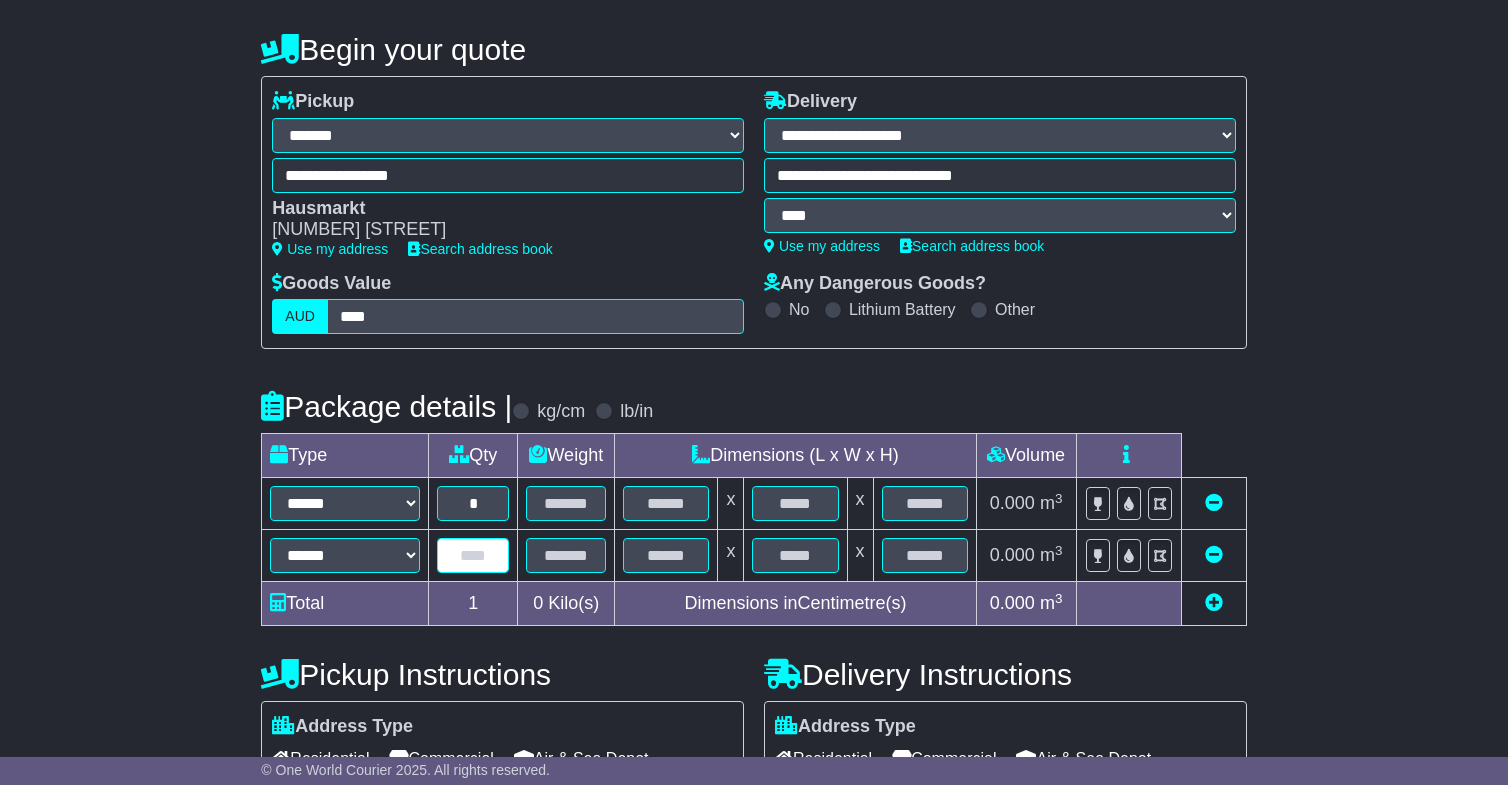 click at bounding box center (473, 555) 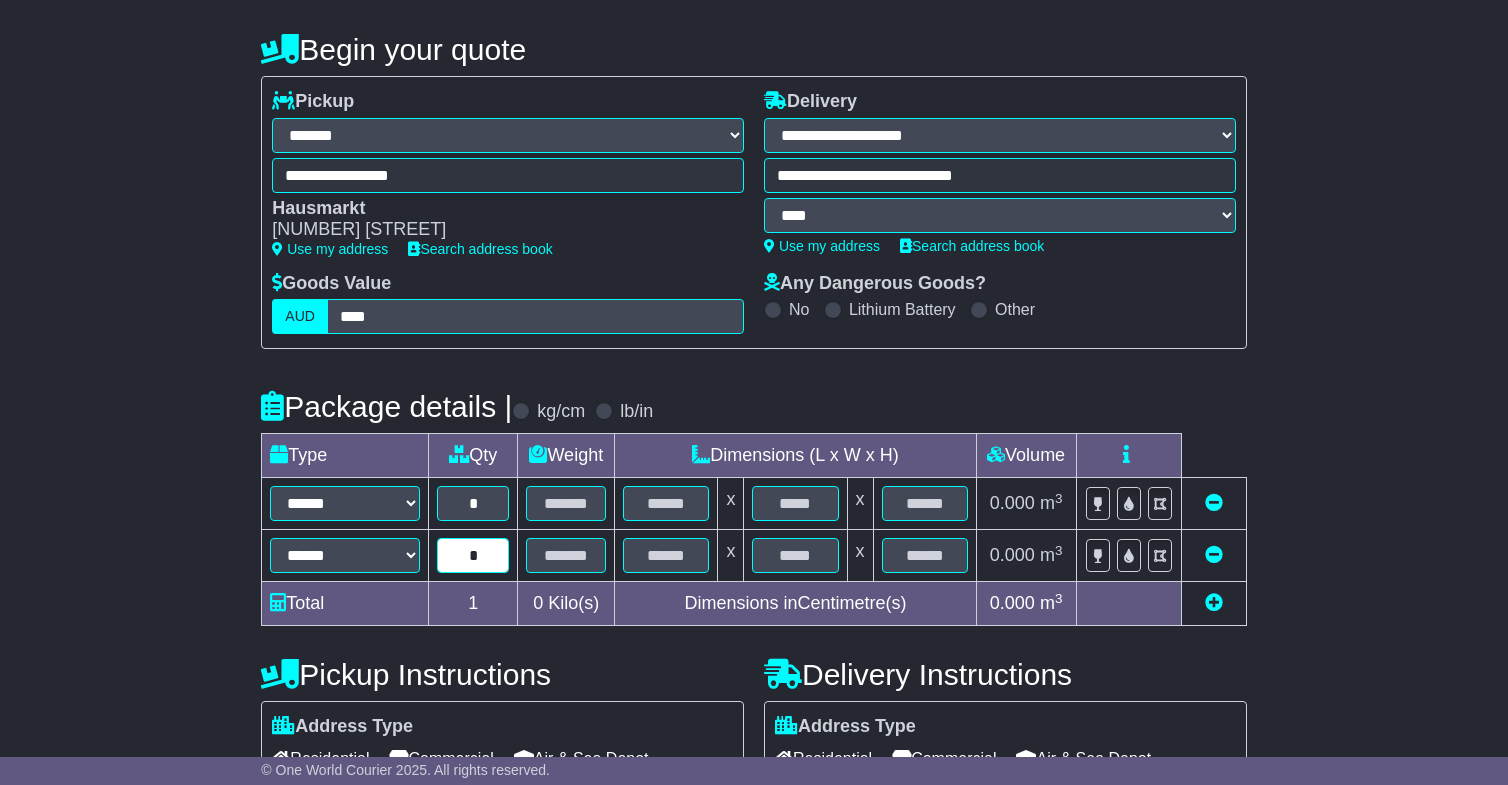 type on "*" 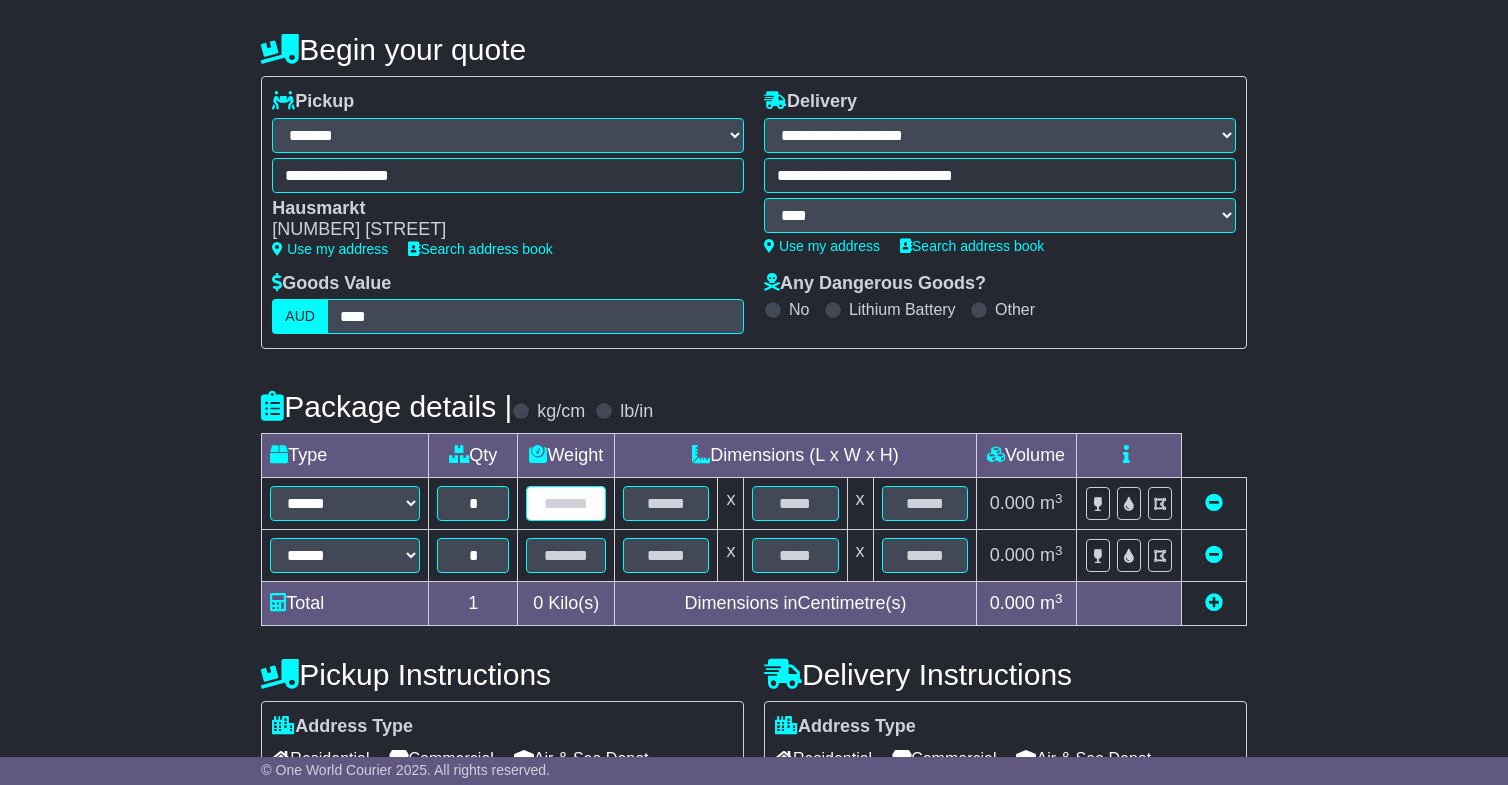 click at bounding box center [566, 503] 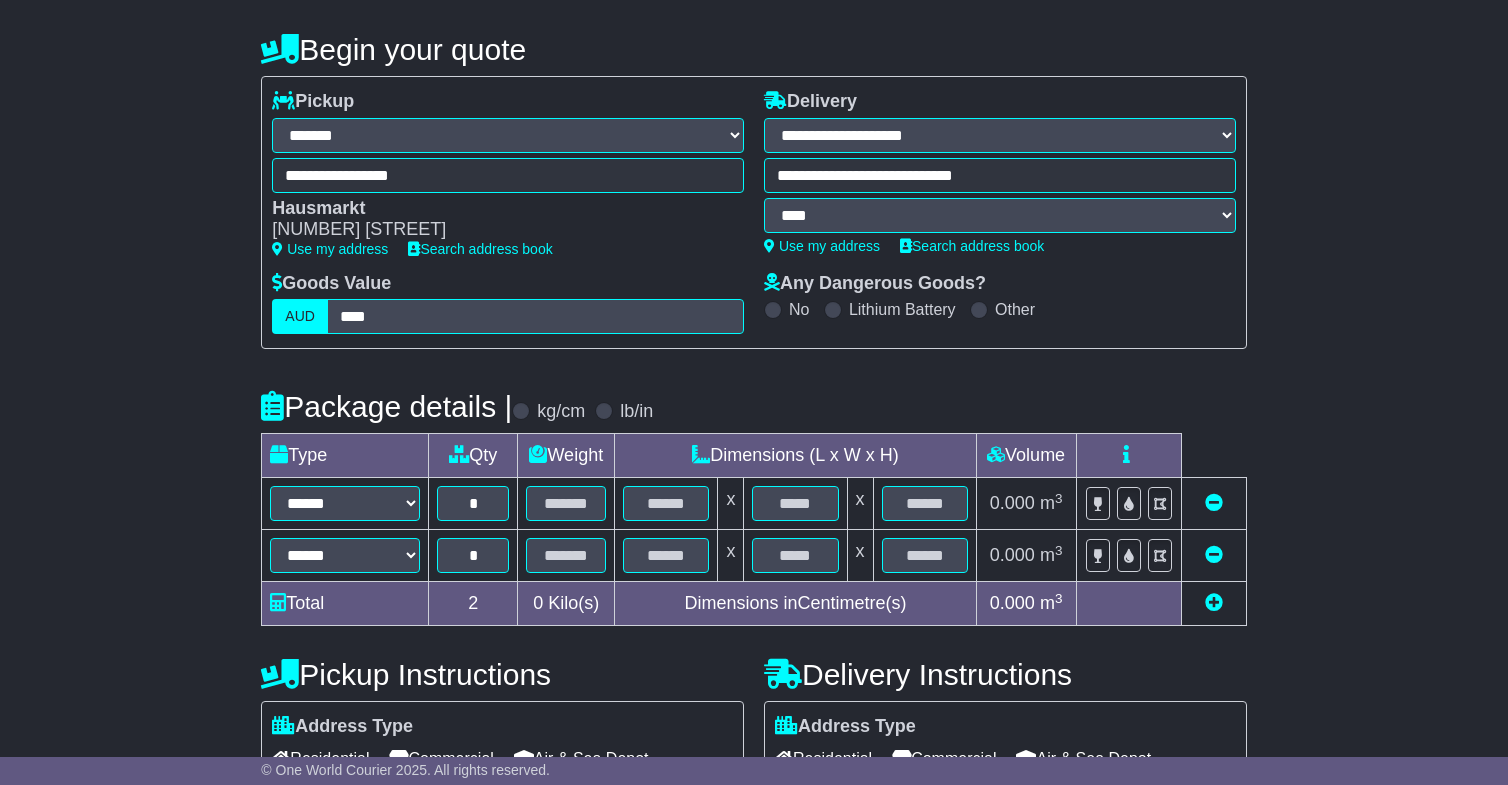 click at bounding box center (666, 504) 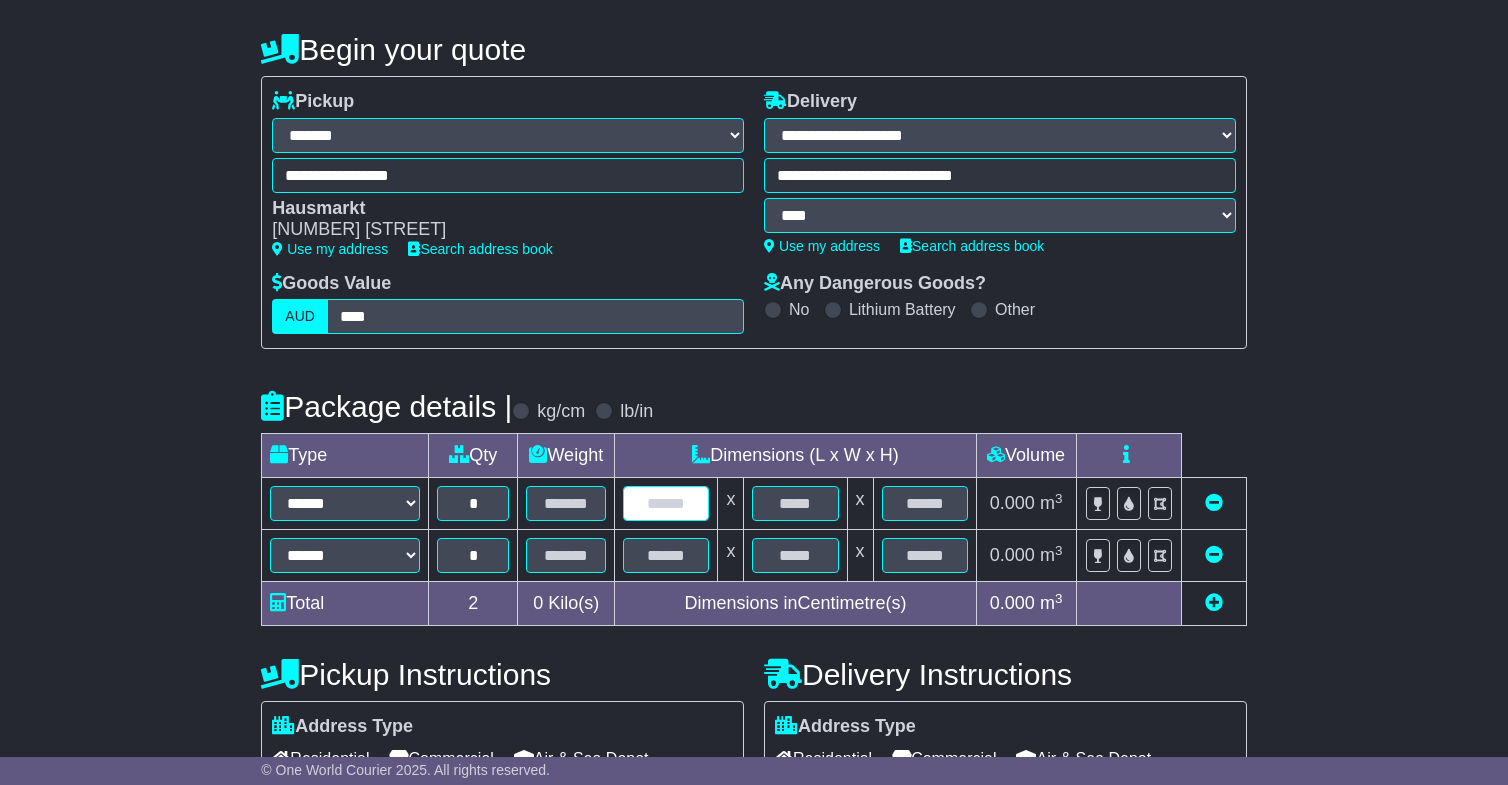 click at bounding box center (666, 503) 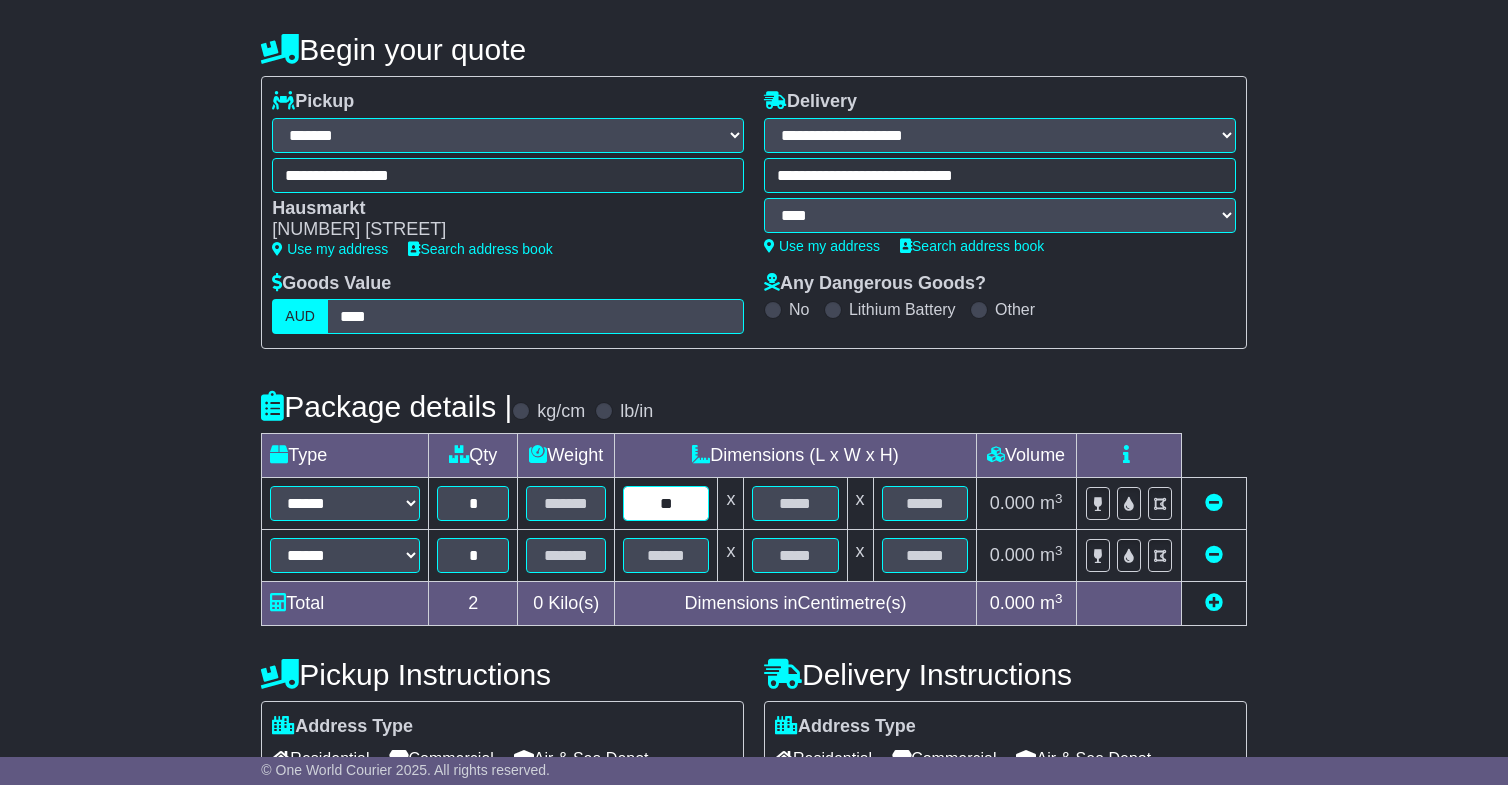 type on "**" 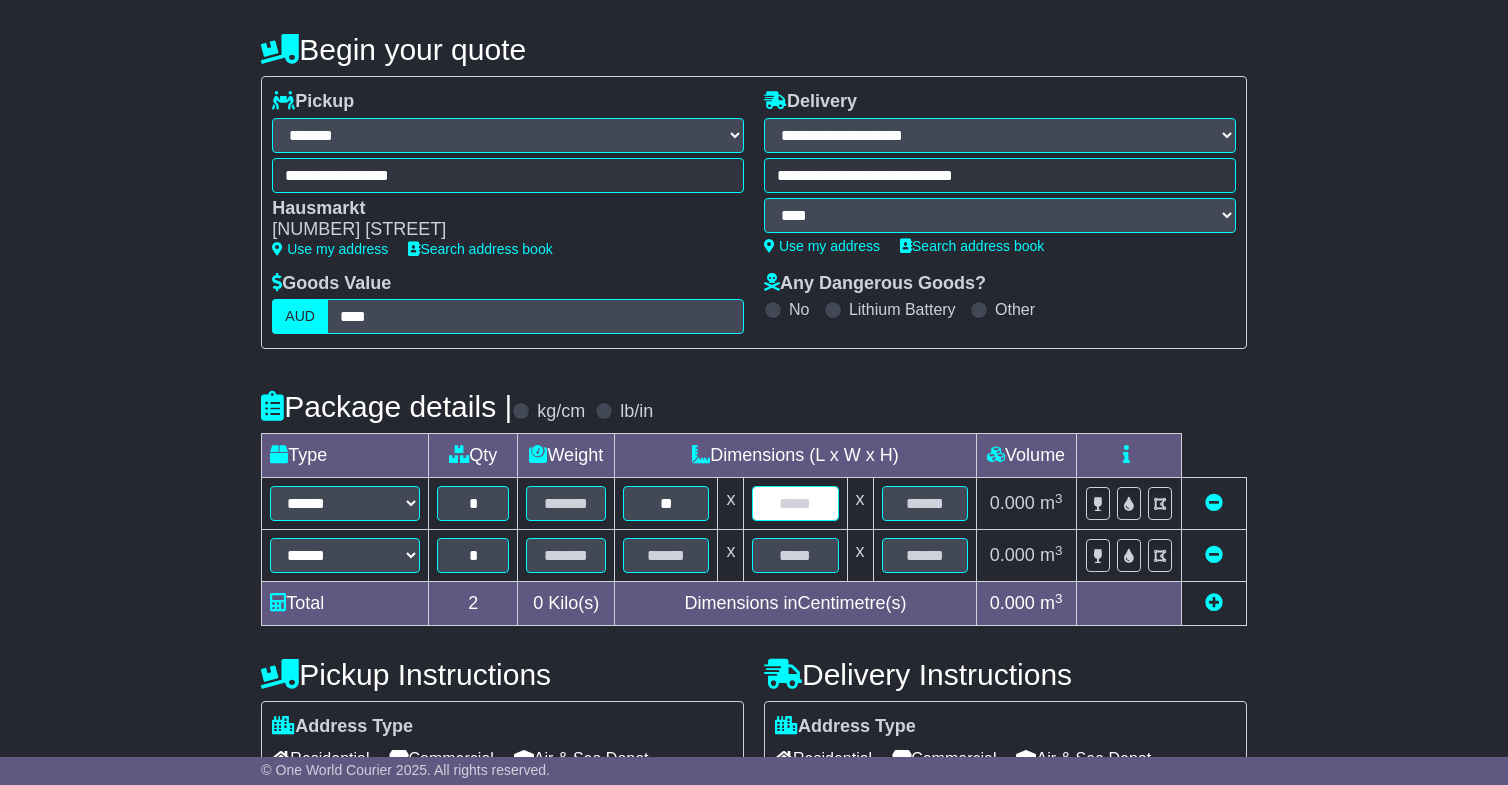 click at bounding box center (795, 503) 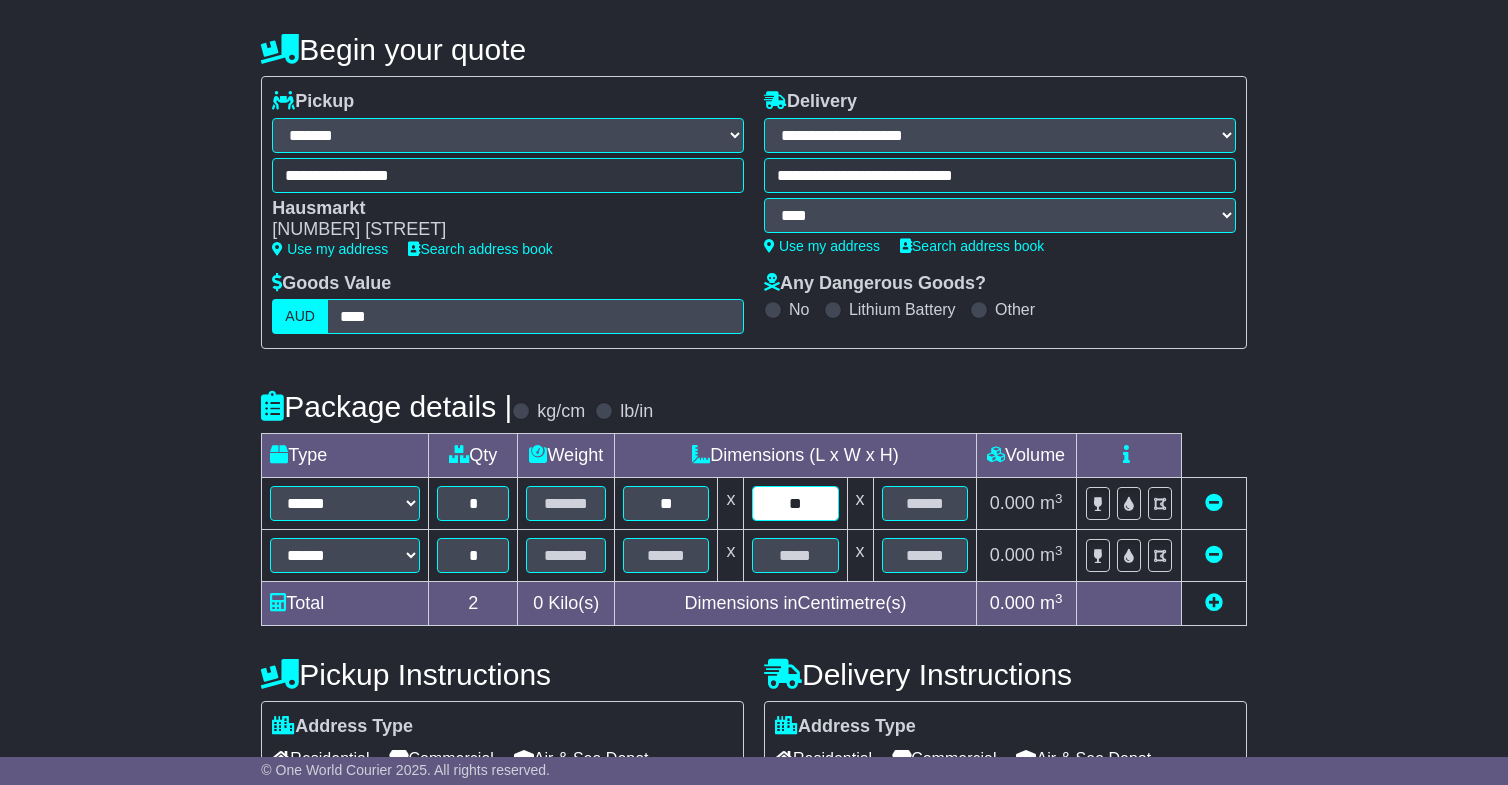 type on "**" 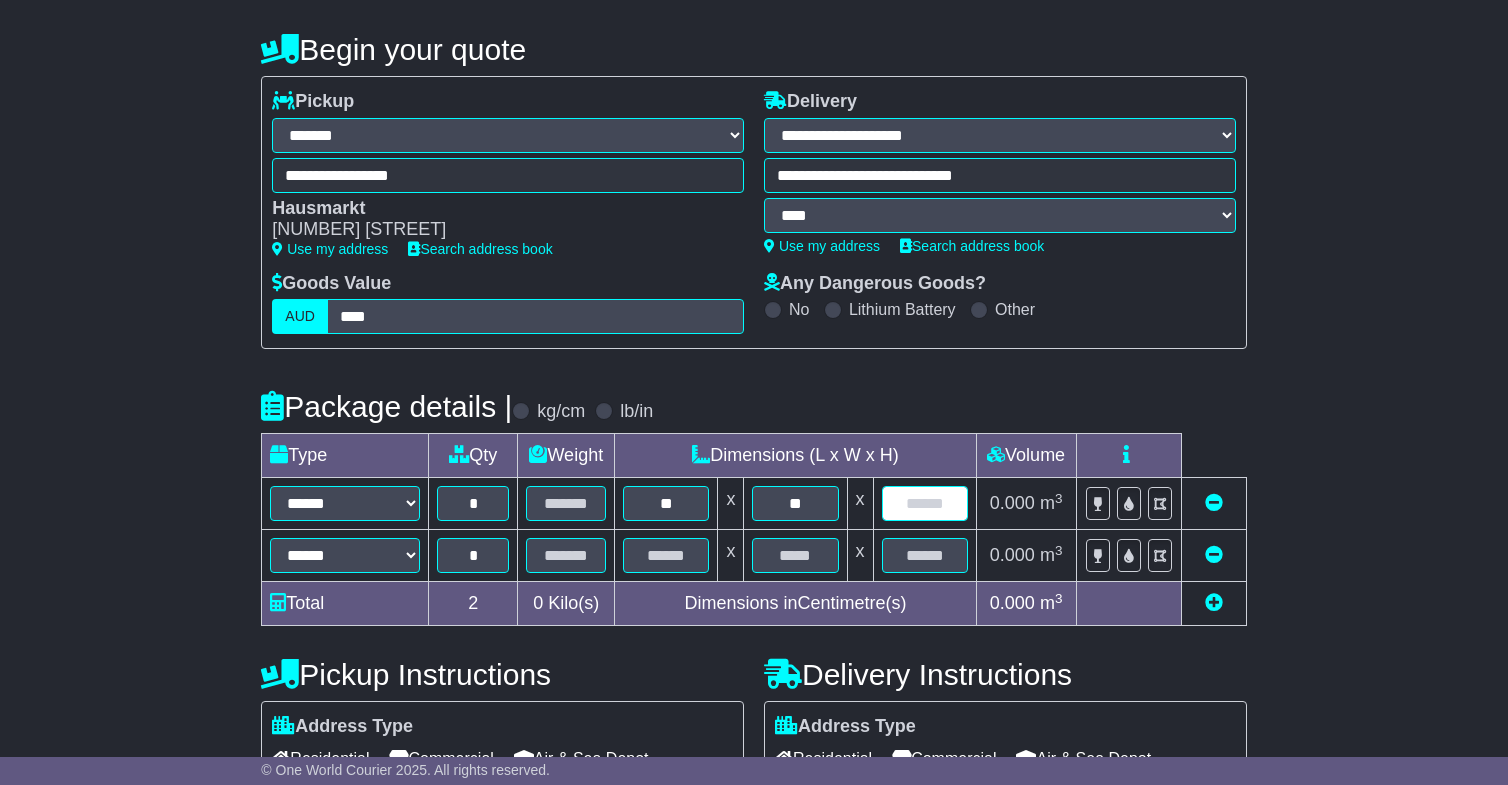 click at bounding box center (925, 503) 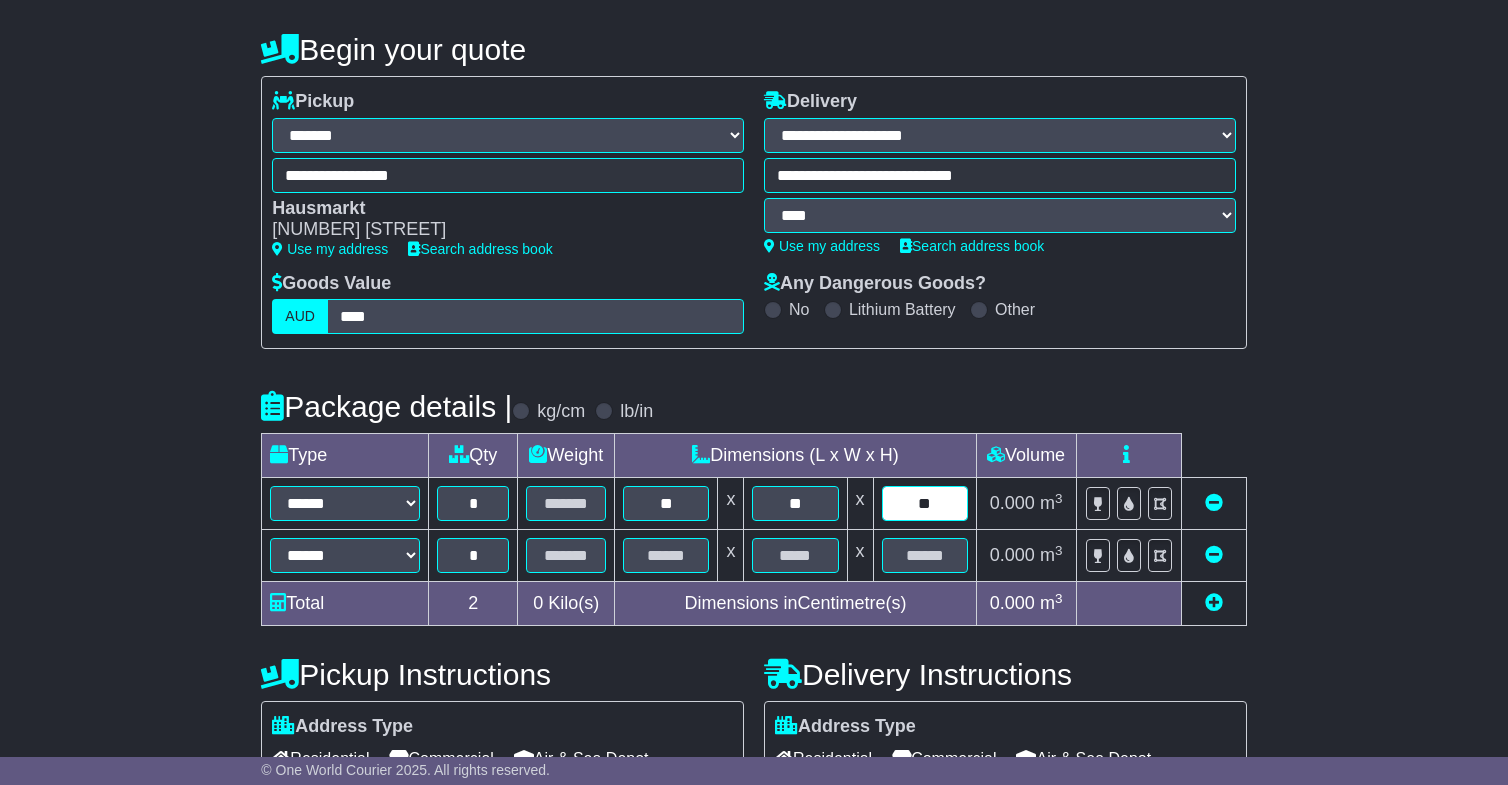 type on "**" 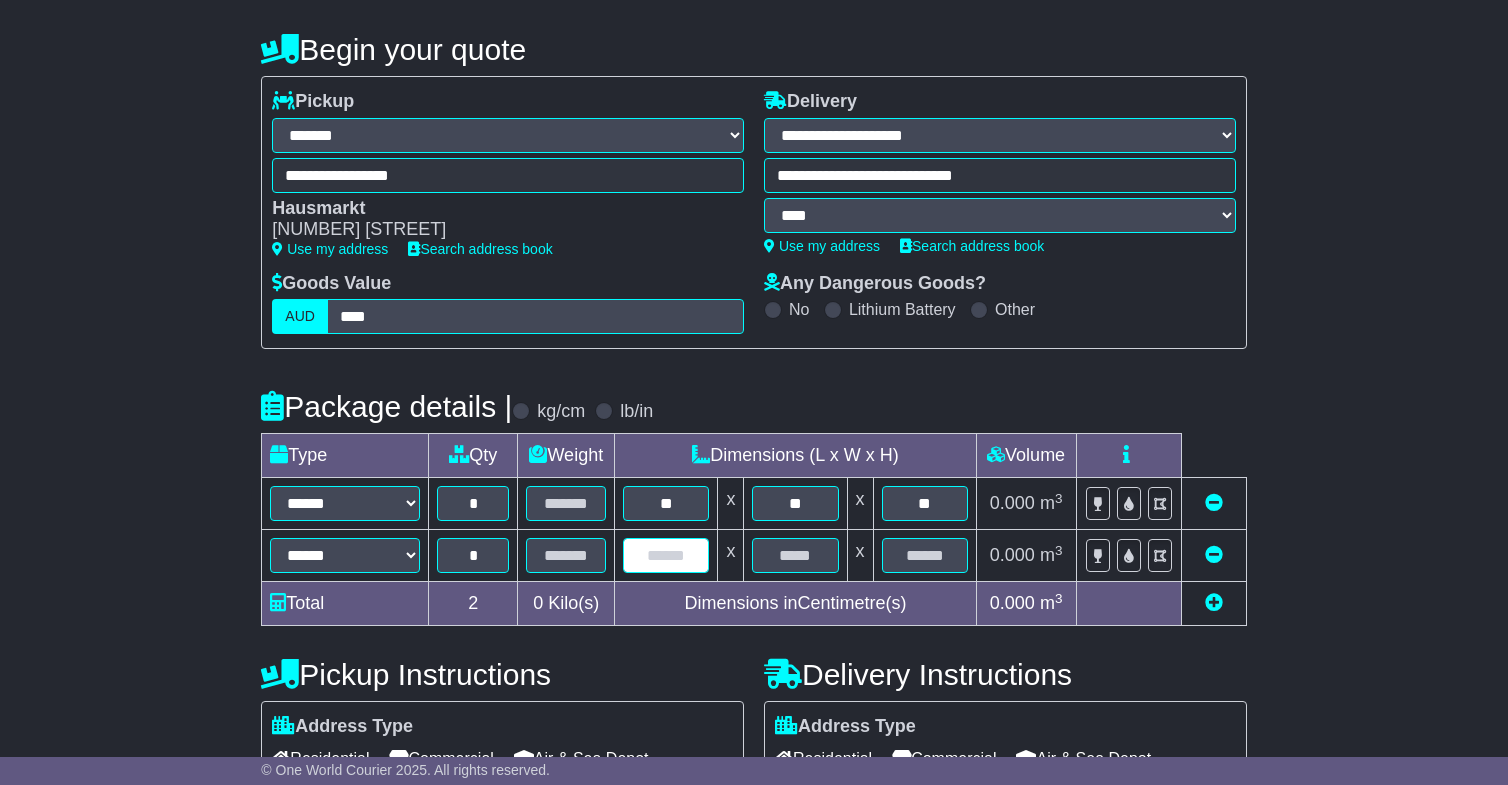 click at bounding box center (666, 555) 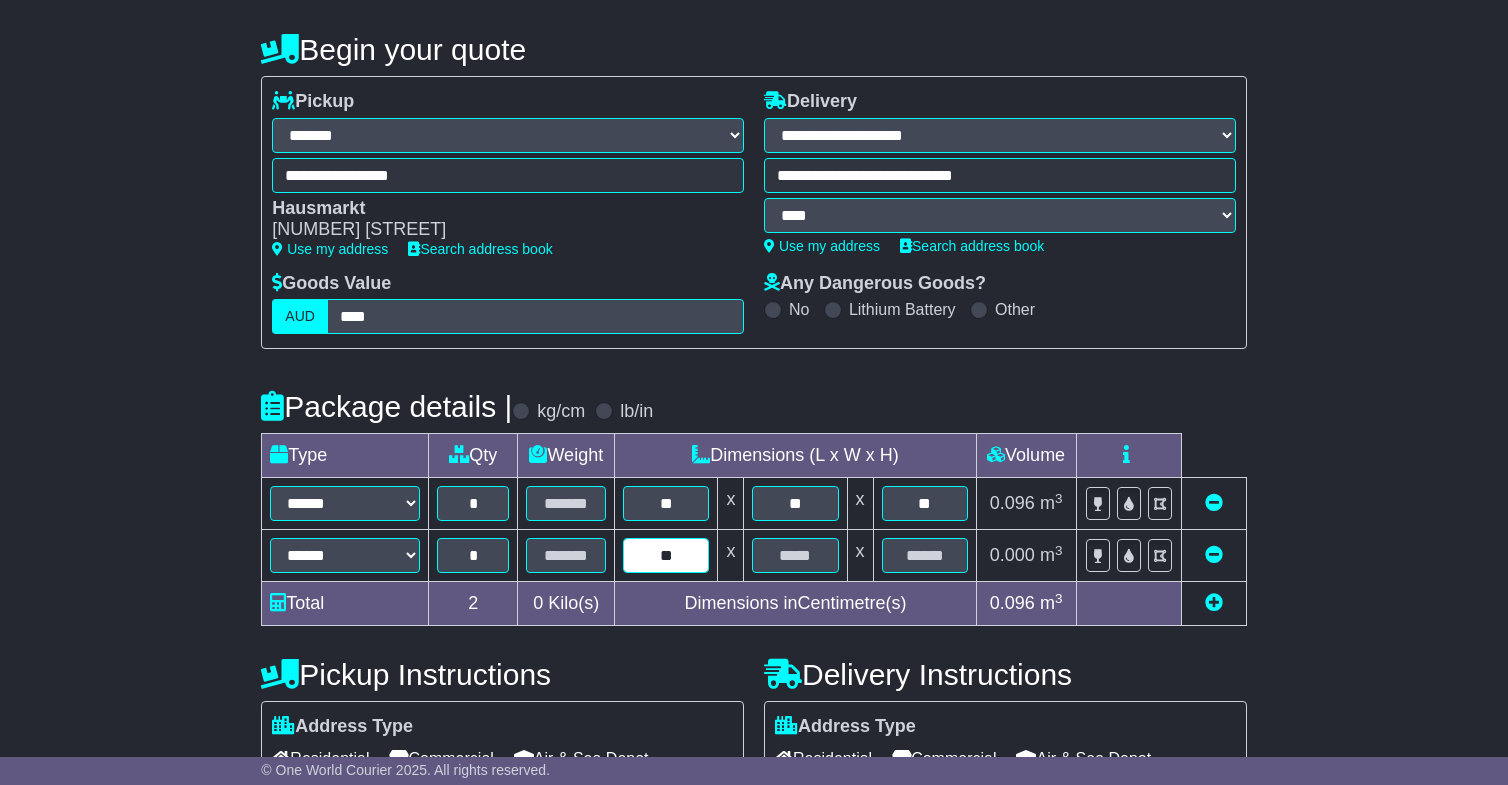 type on "**" 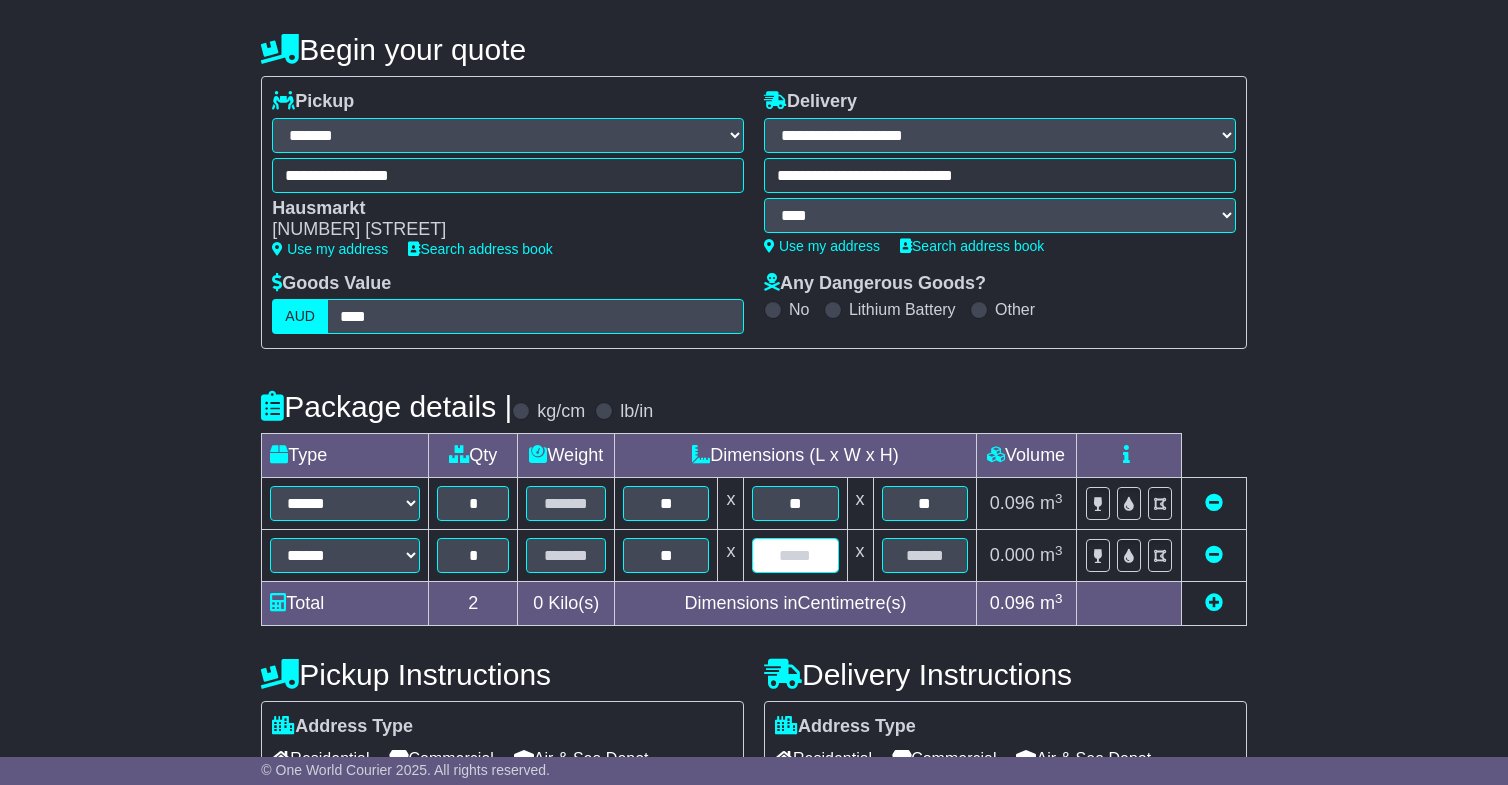 click at bounding box center (795, 555) 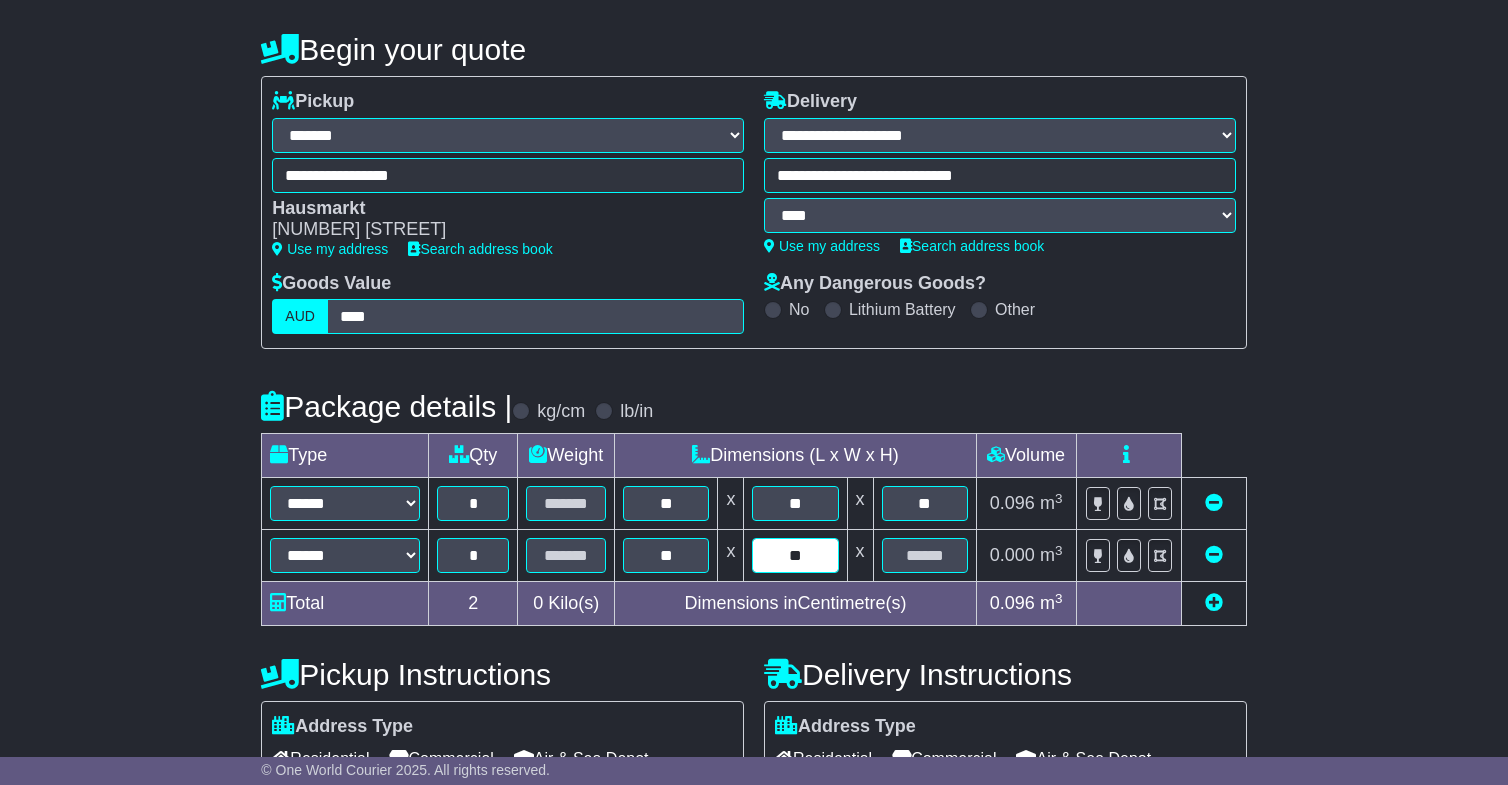 type on "**" 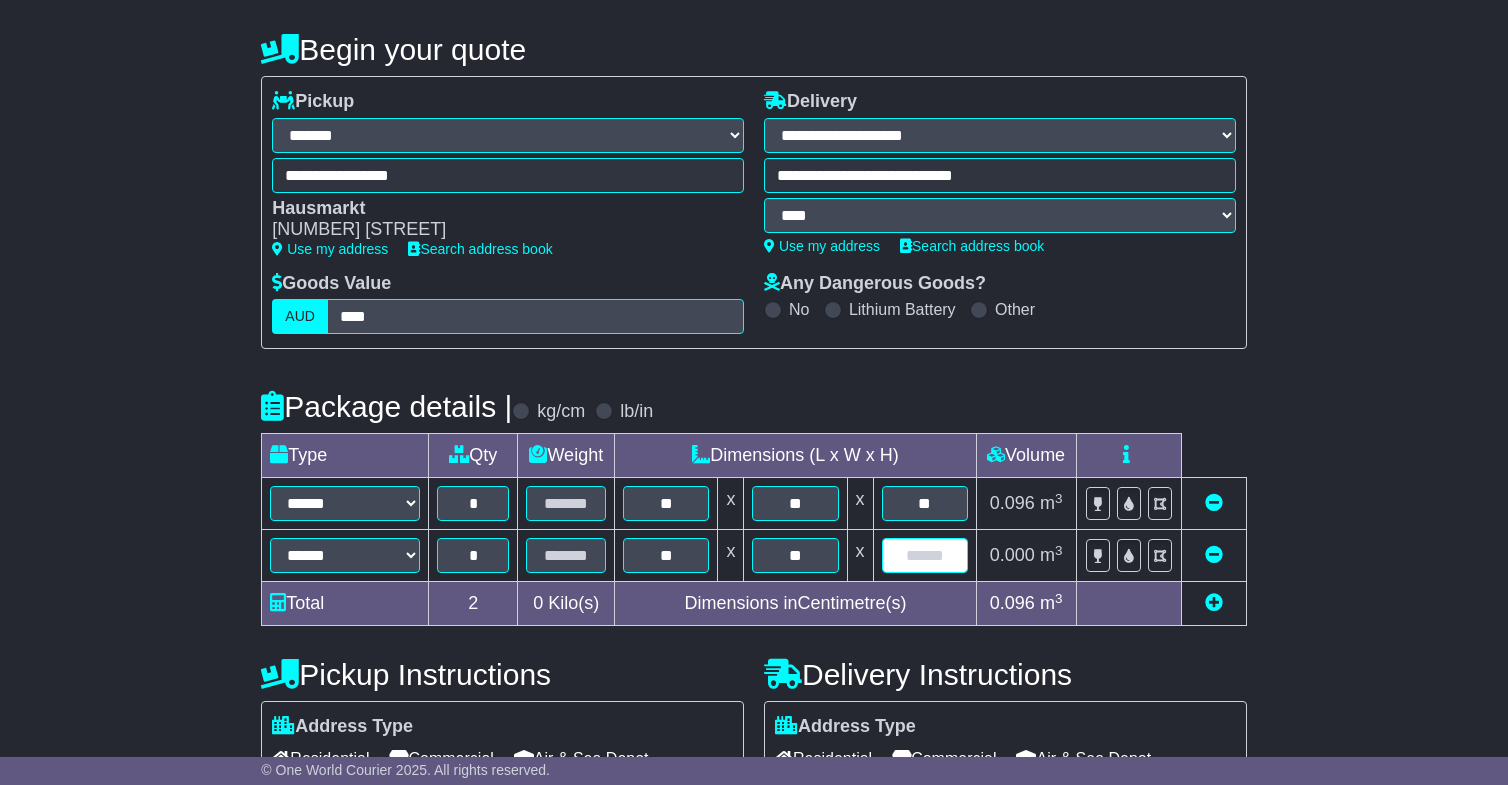 click at bounding box center [925, 555] 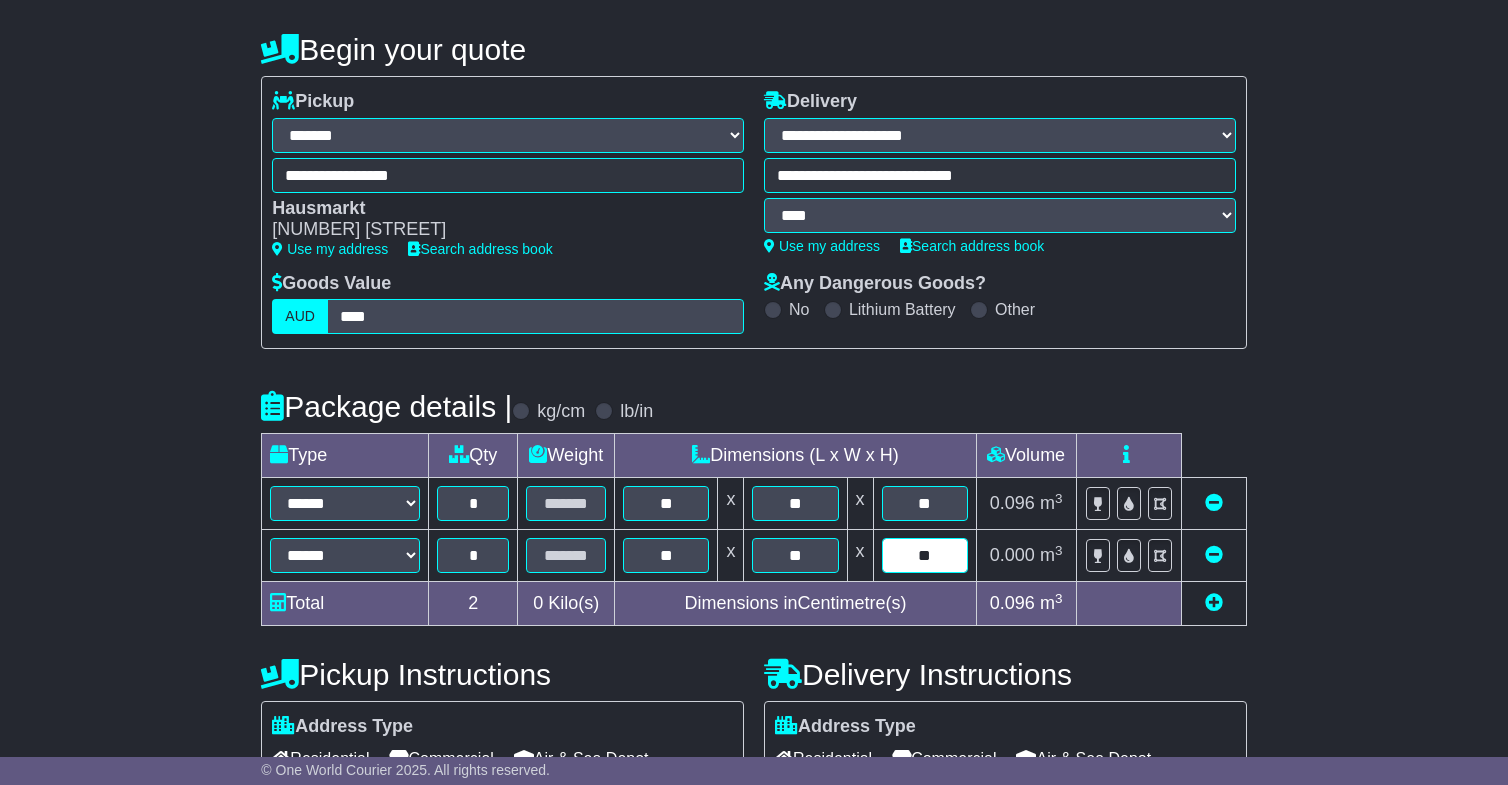 type on "**" 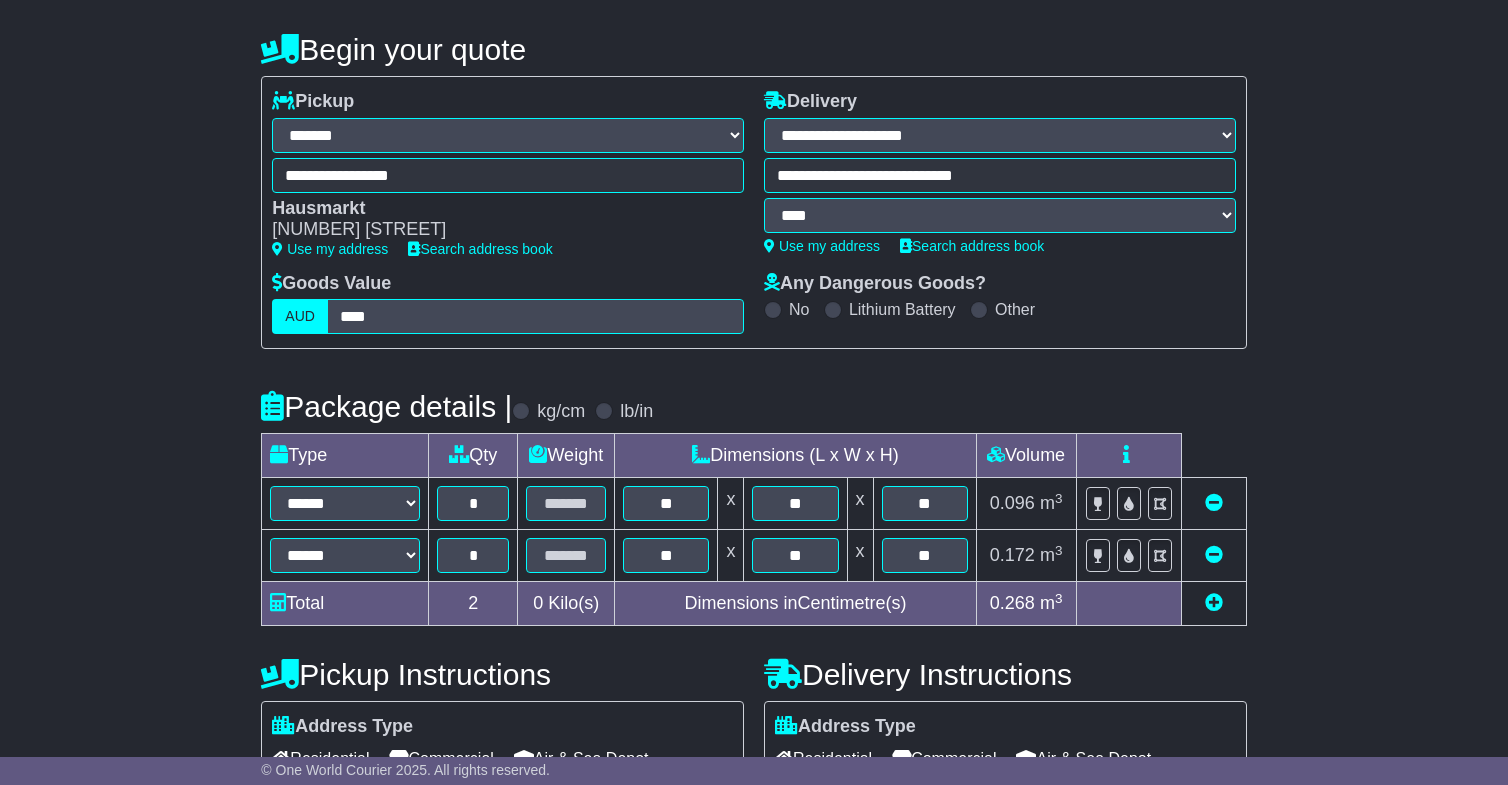 click on "**********" at bounding box center [754, 602] 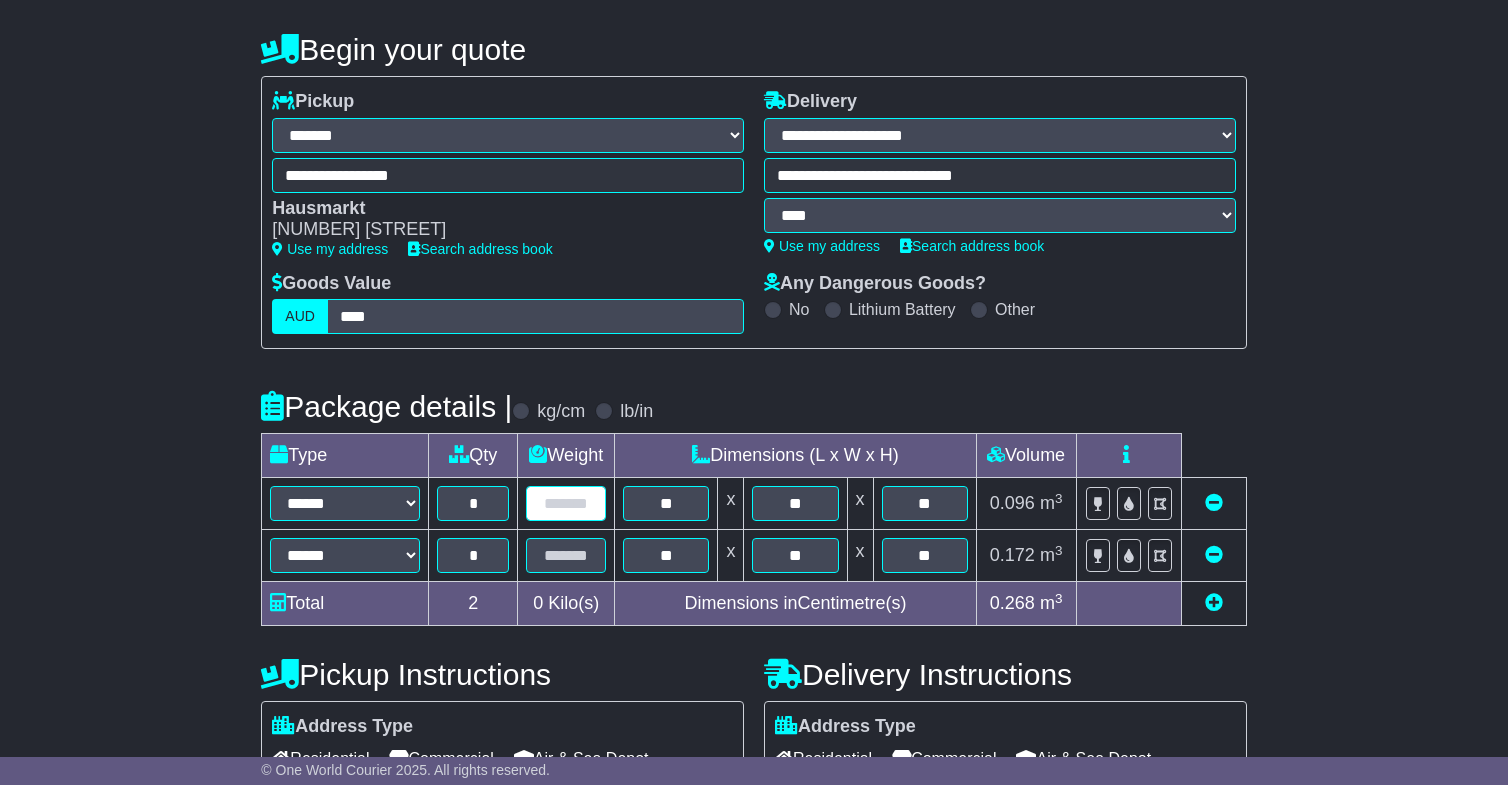 click at bounding box center (566, 503) 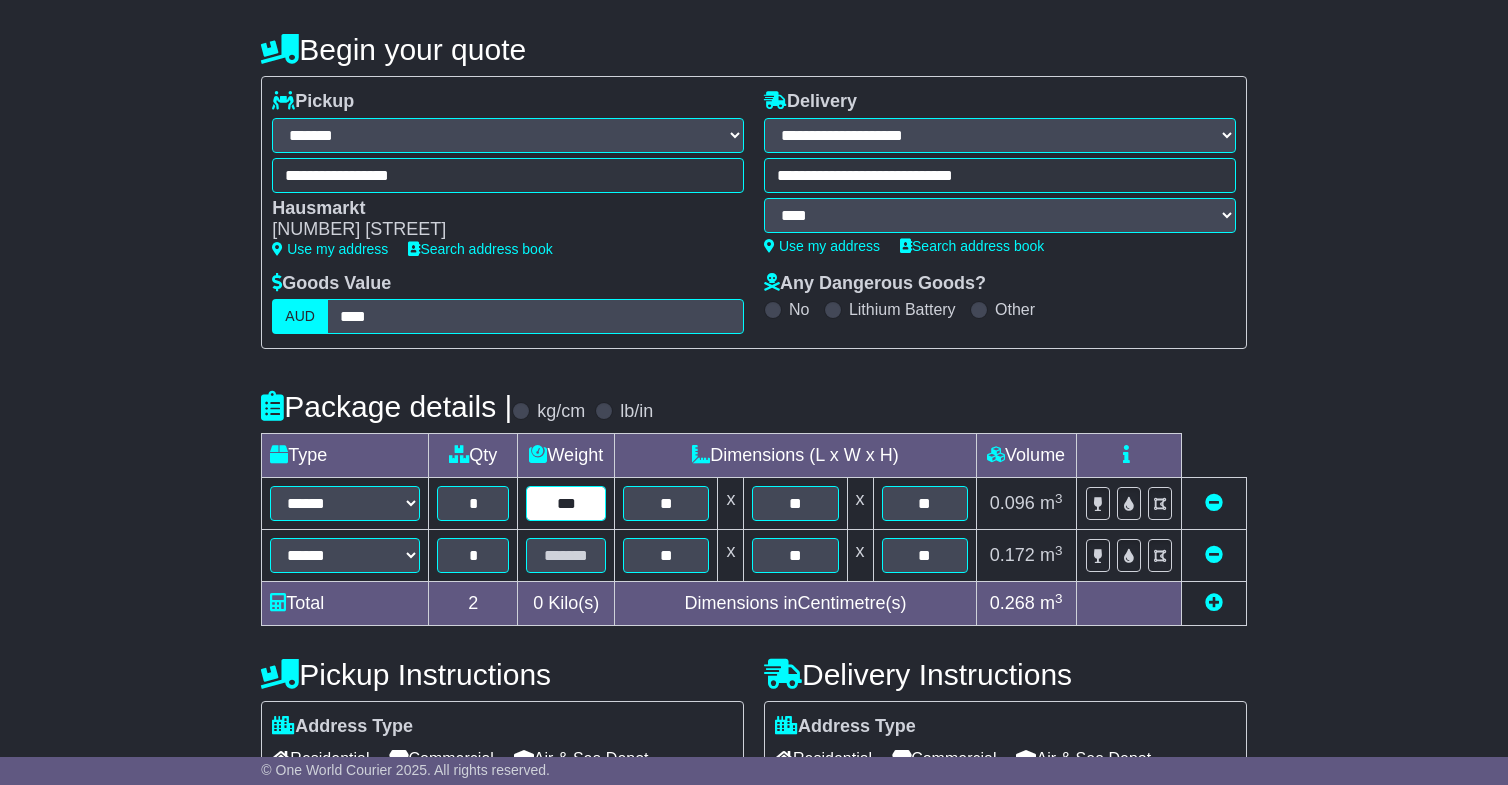 type on "***" 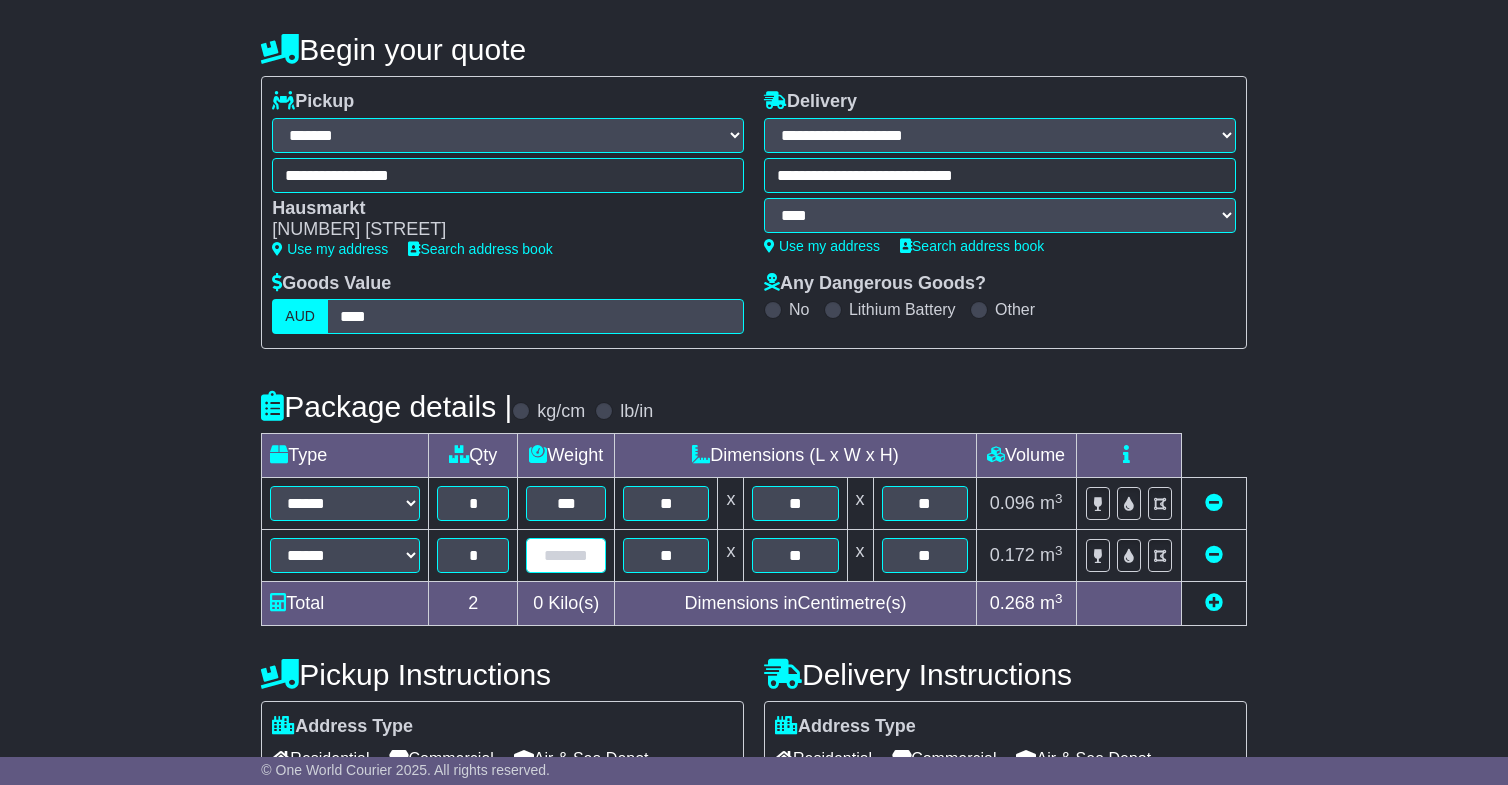 click at bounding box center [566, 555] 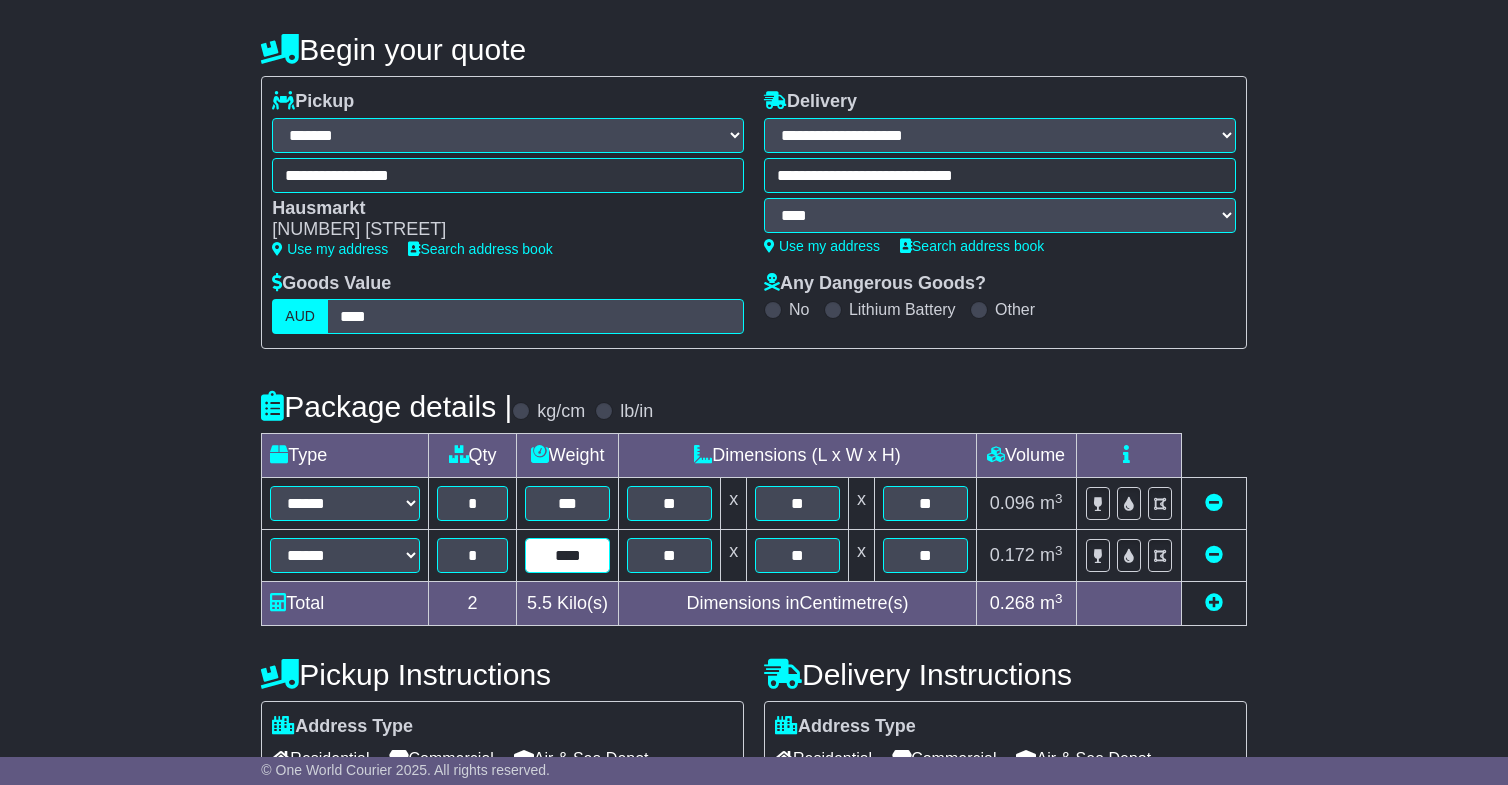 type on "****" 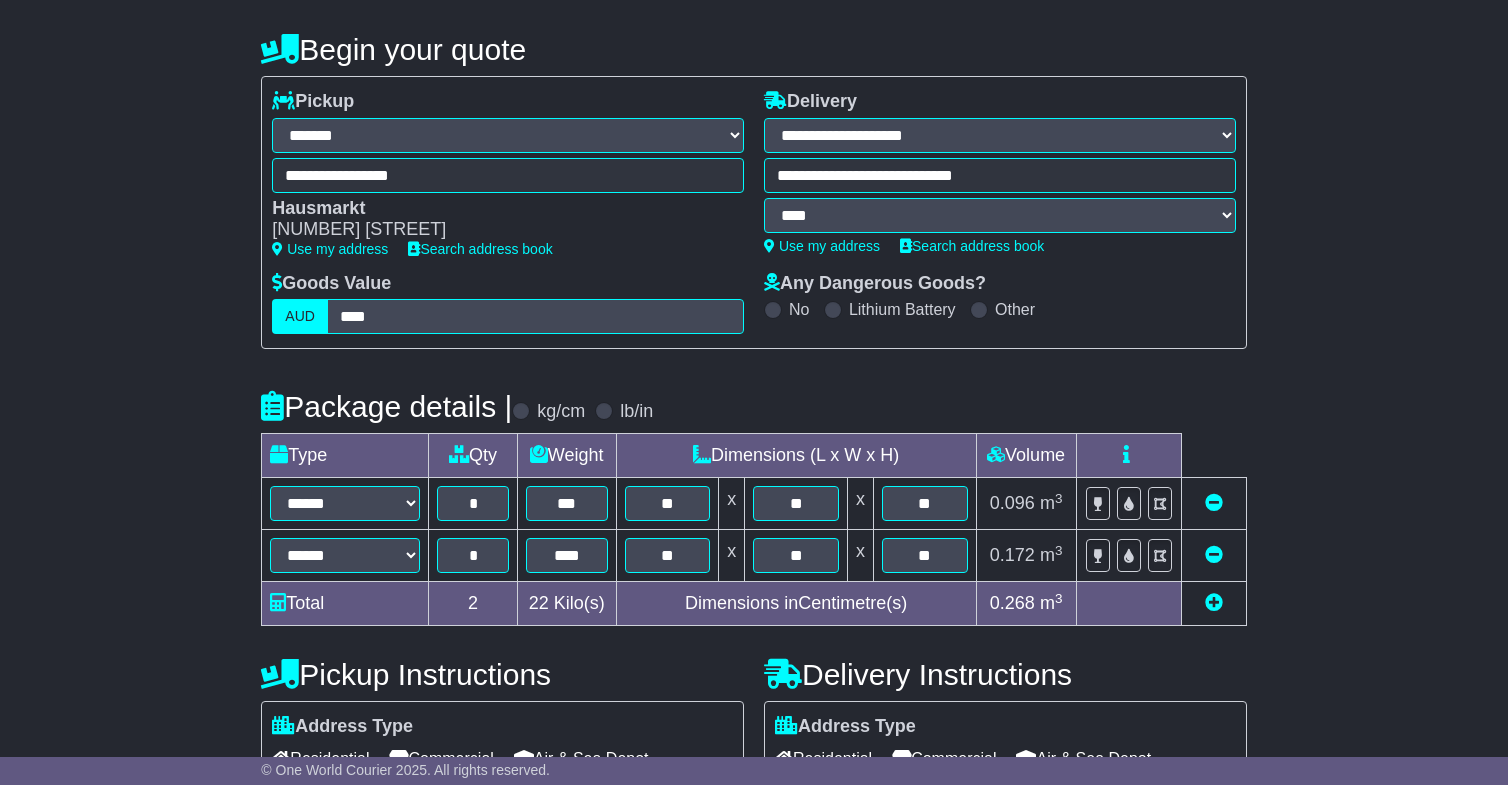 click on "**********" at bounding box center (754, 602) 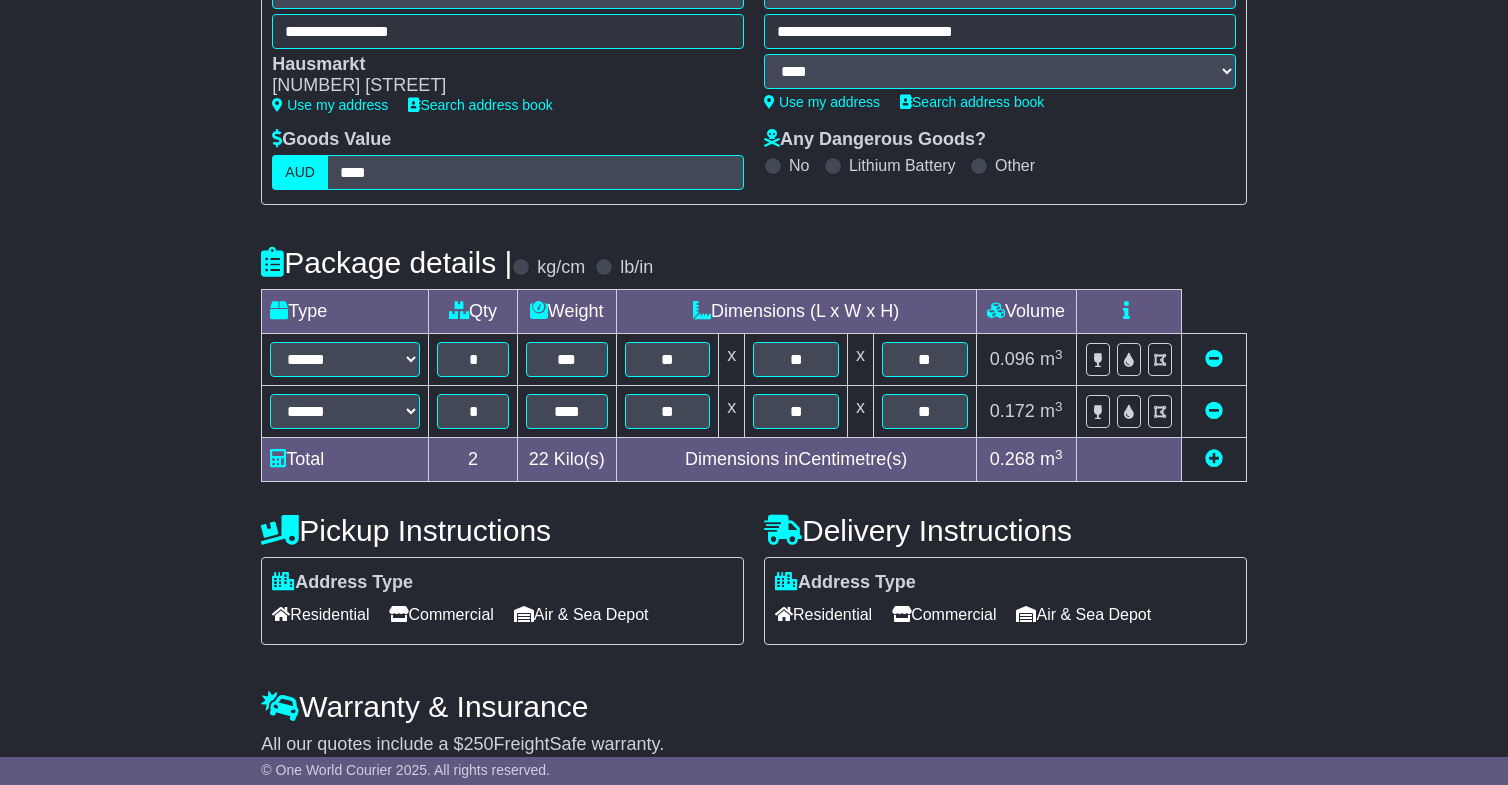 scroll, scrollTop: 468, scrollLeft: 0, axis: vertical 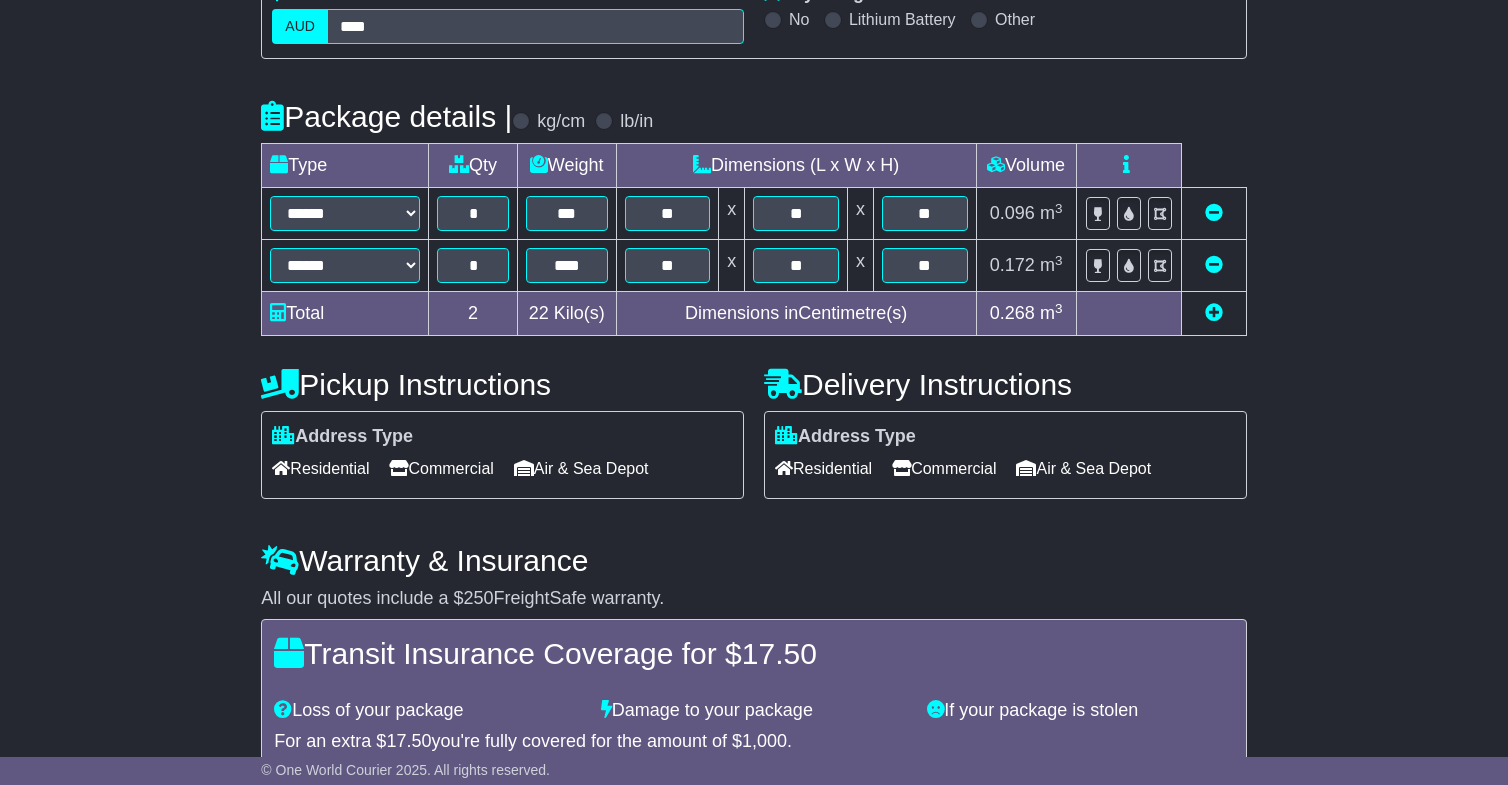 click on "Commercial" at bounding box center (944, 468) 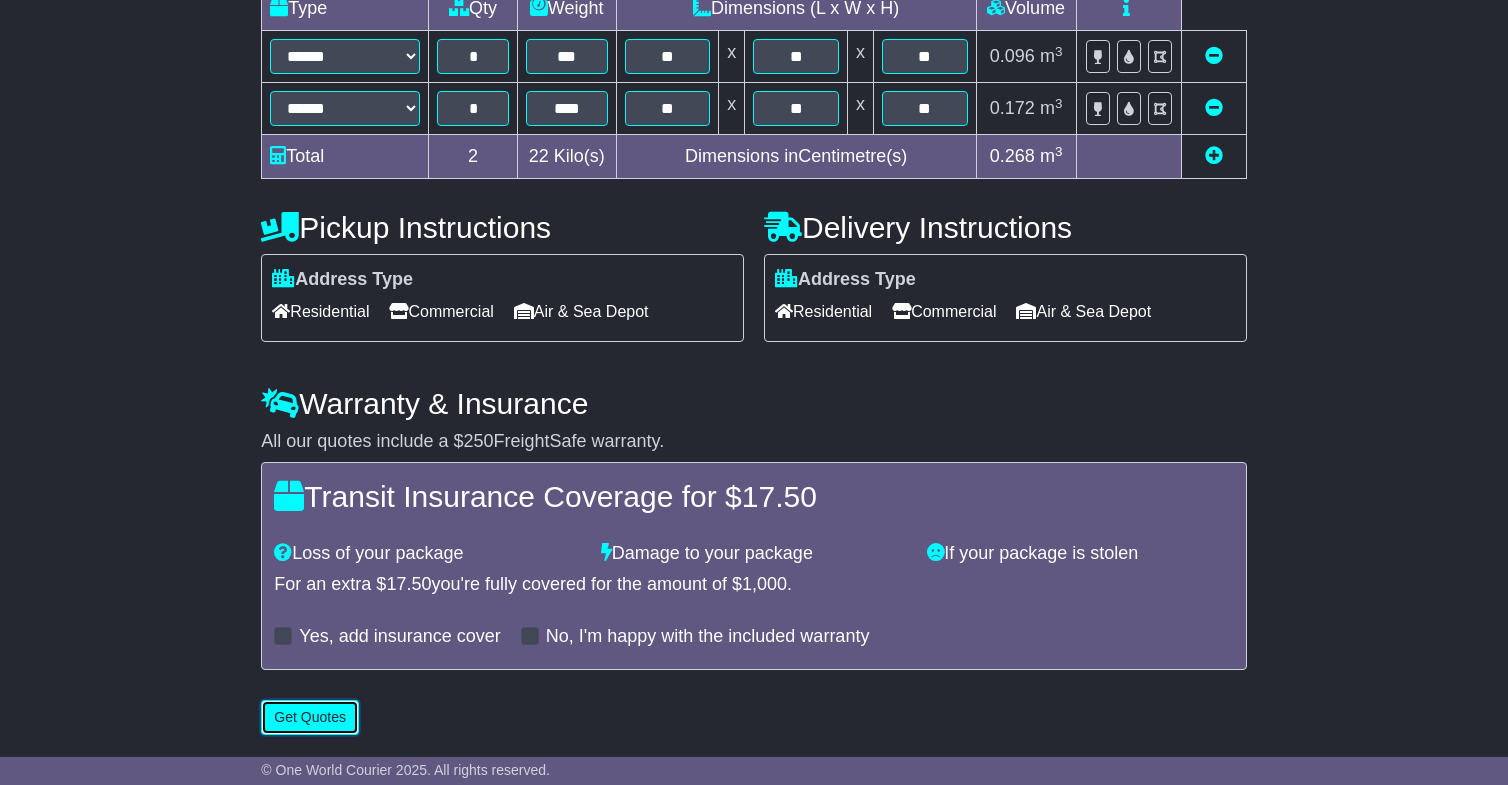 click on "Get Quotes" at bounding box center (310, 717) 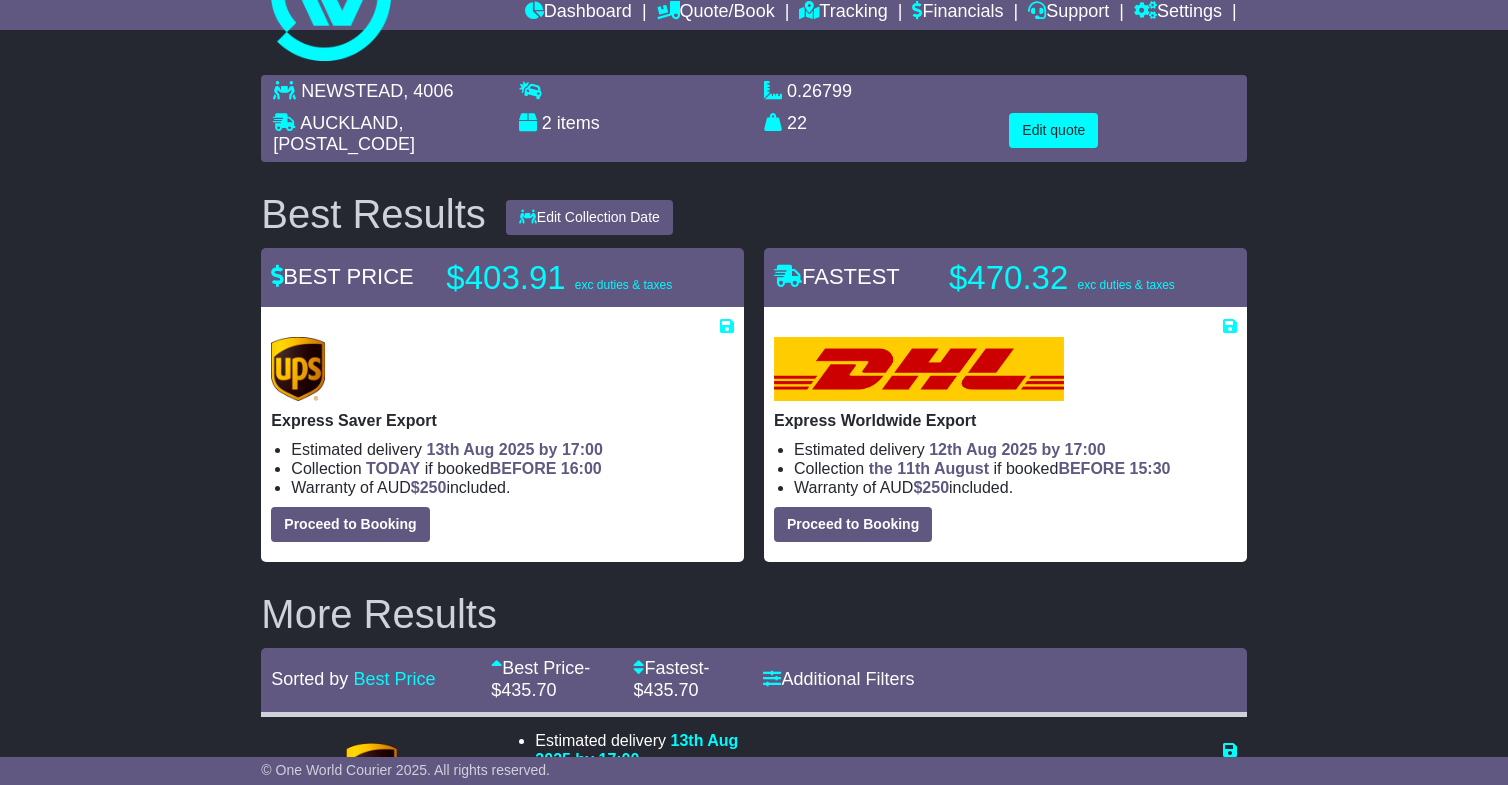 scroll, scrollTop: 0, scrollLeft: 0, axis: both 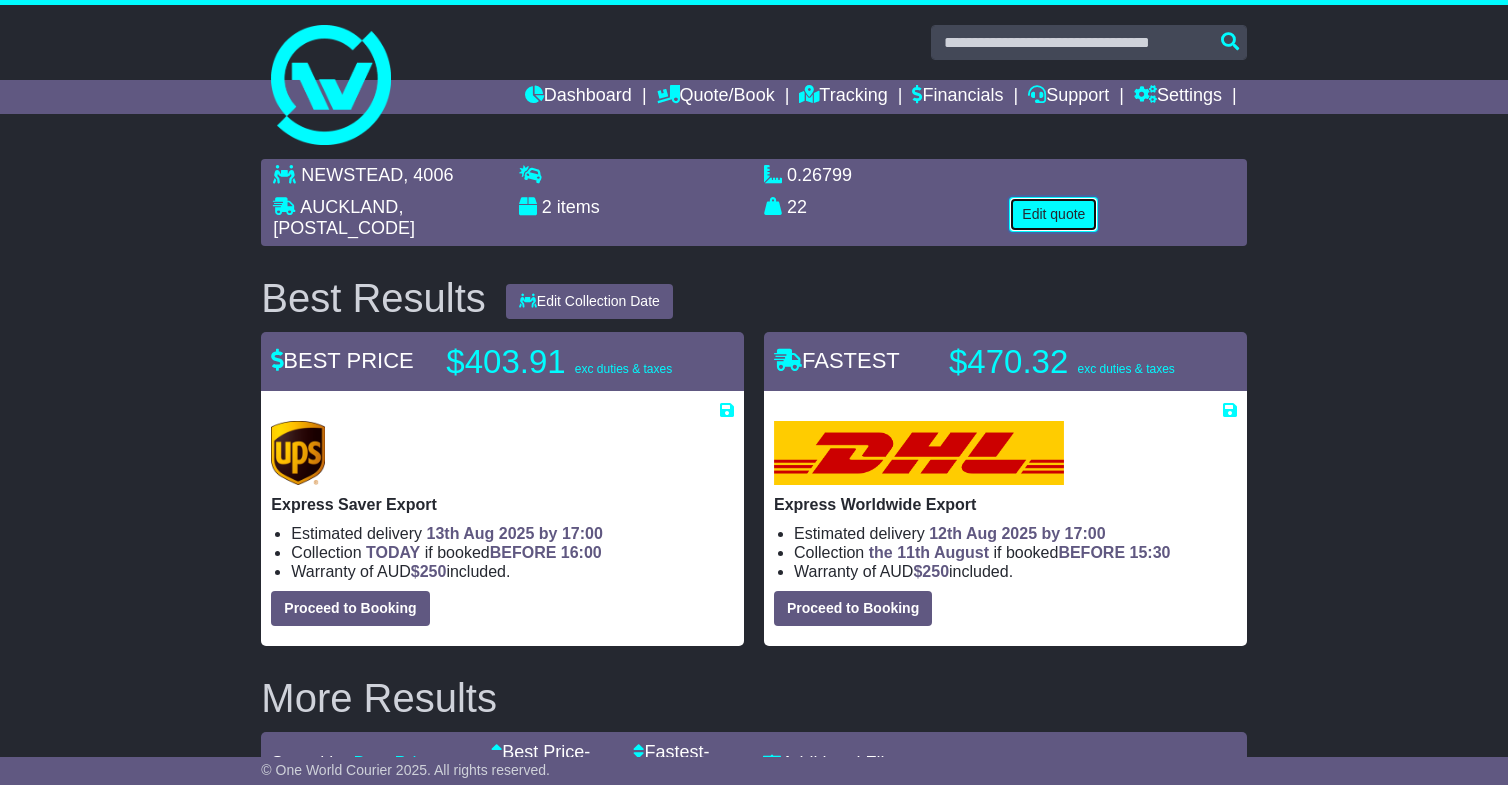 click on "Edit quote" at bounding box center [1053, 214] 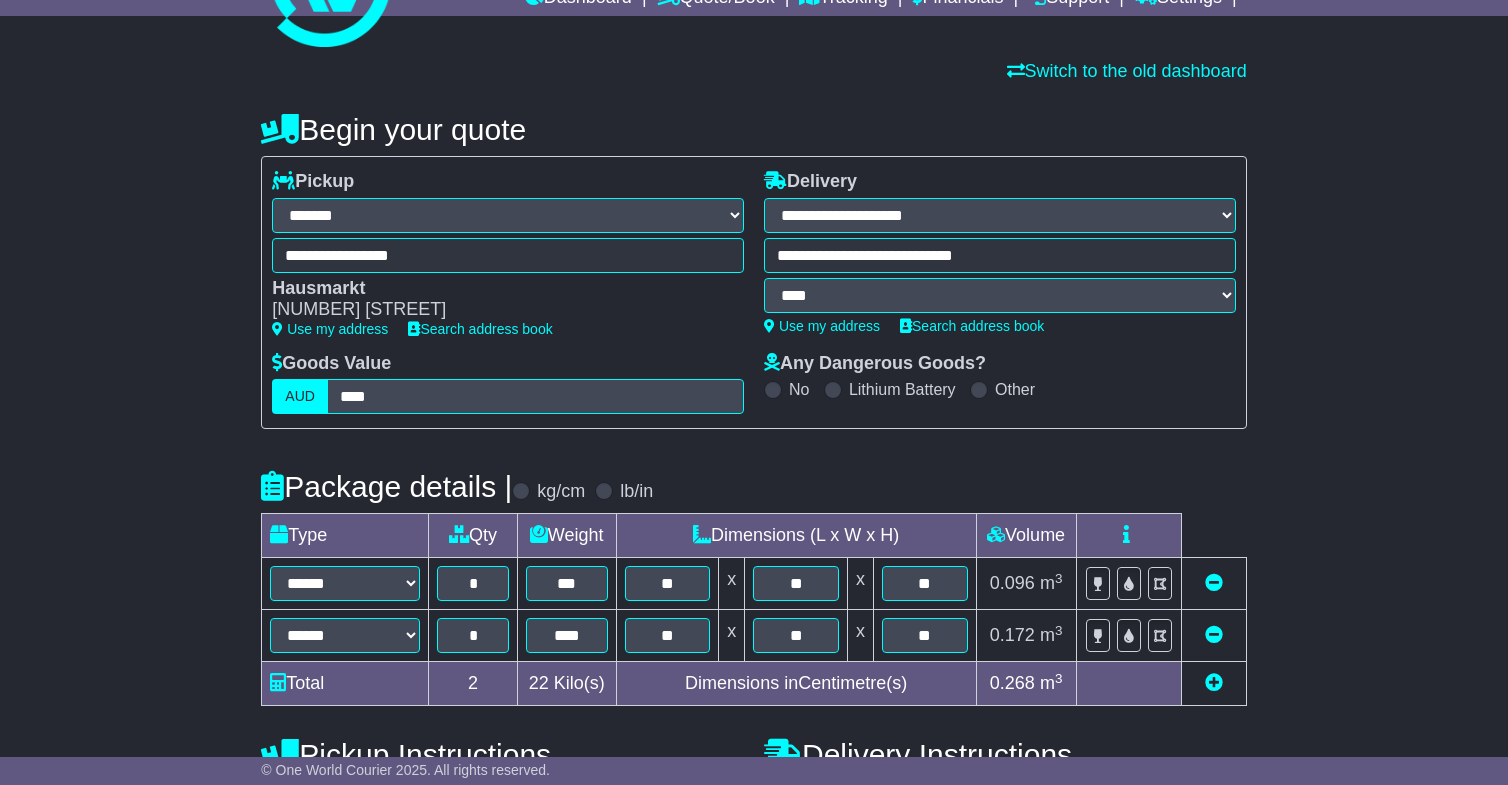 scroll, scrollTop: 198, scrollLeft: 0, axis: vertical 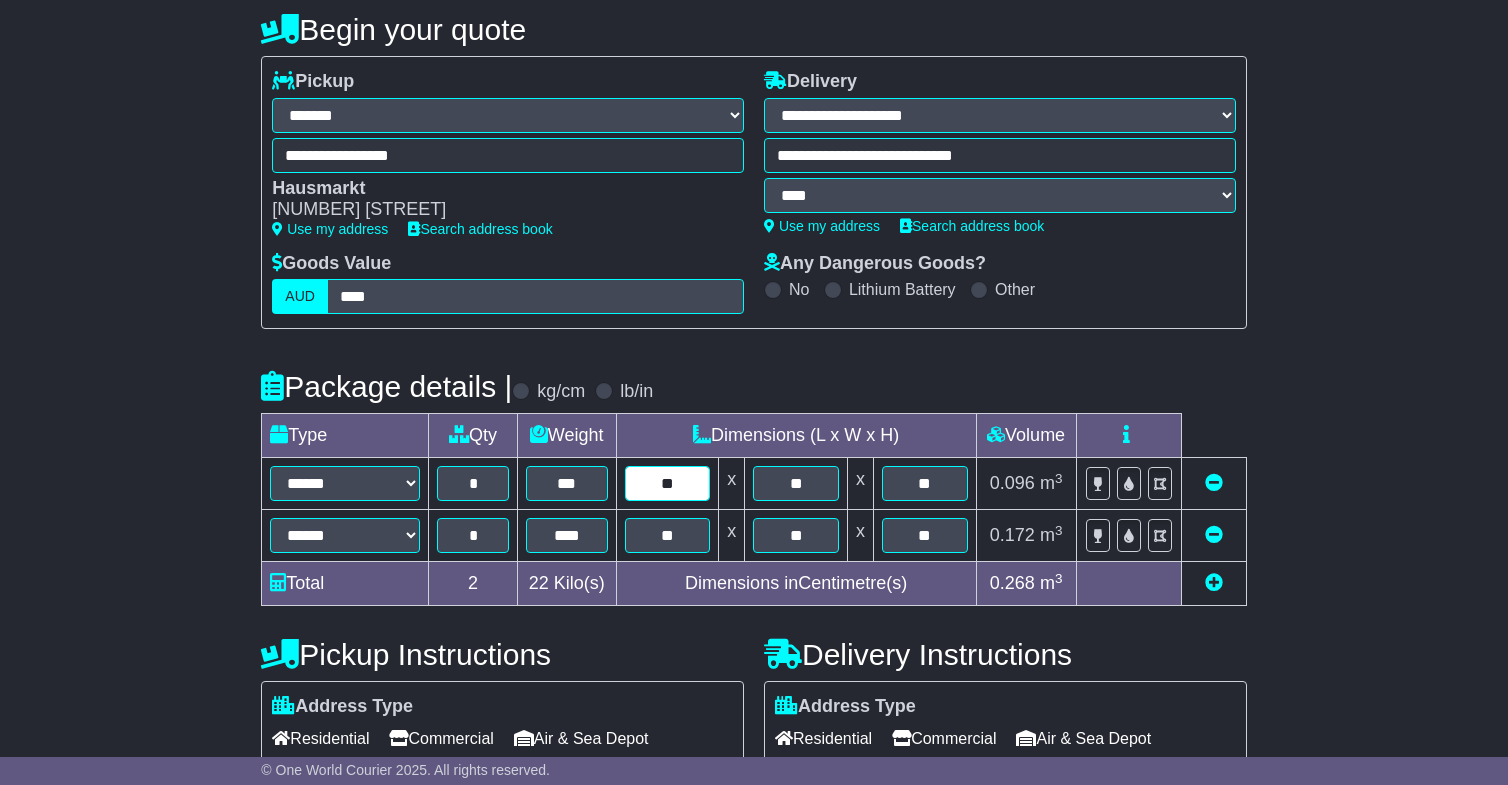 click on "**" at bounding box center (668, 483) 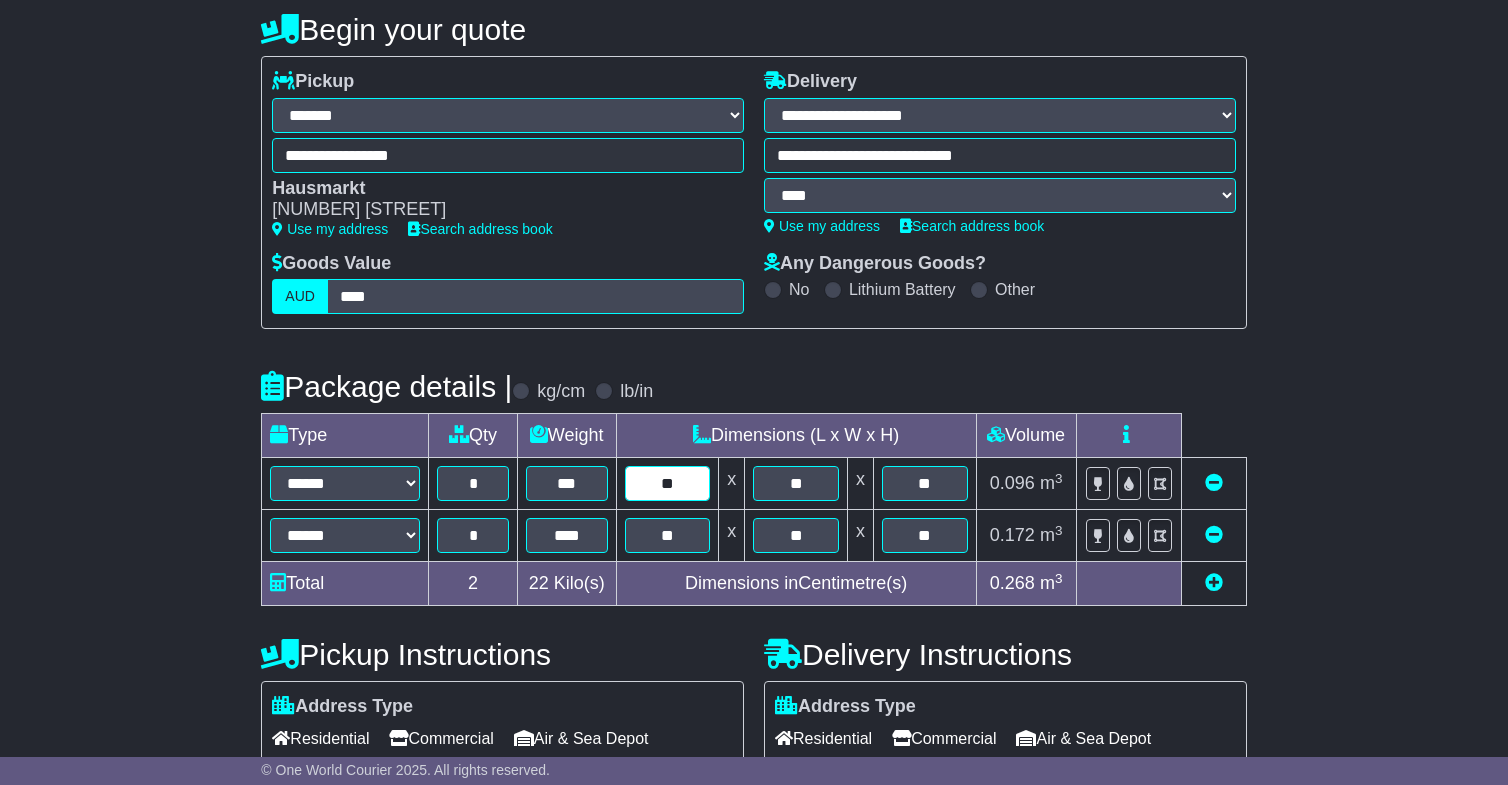 type on "**" 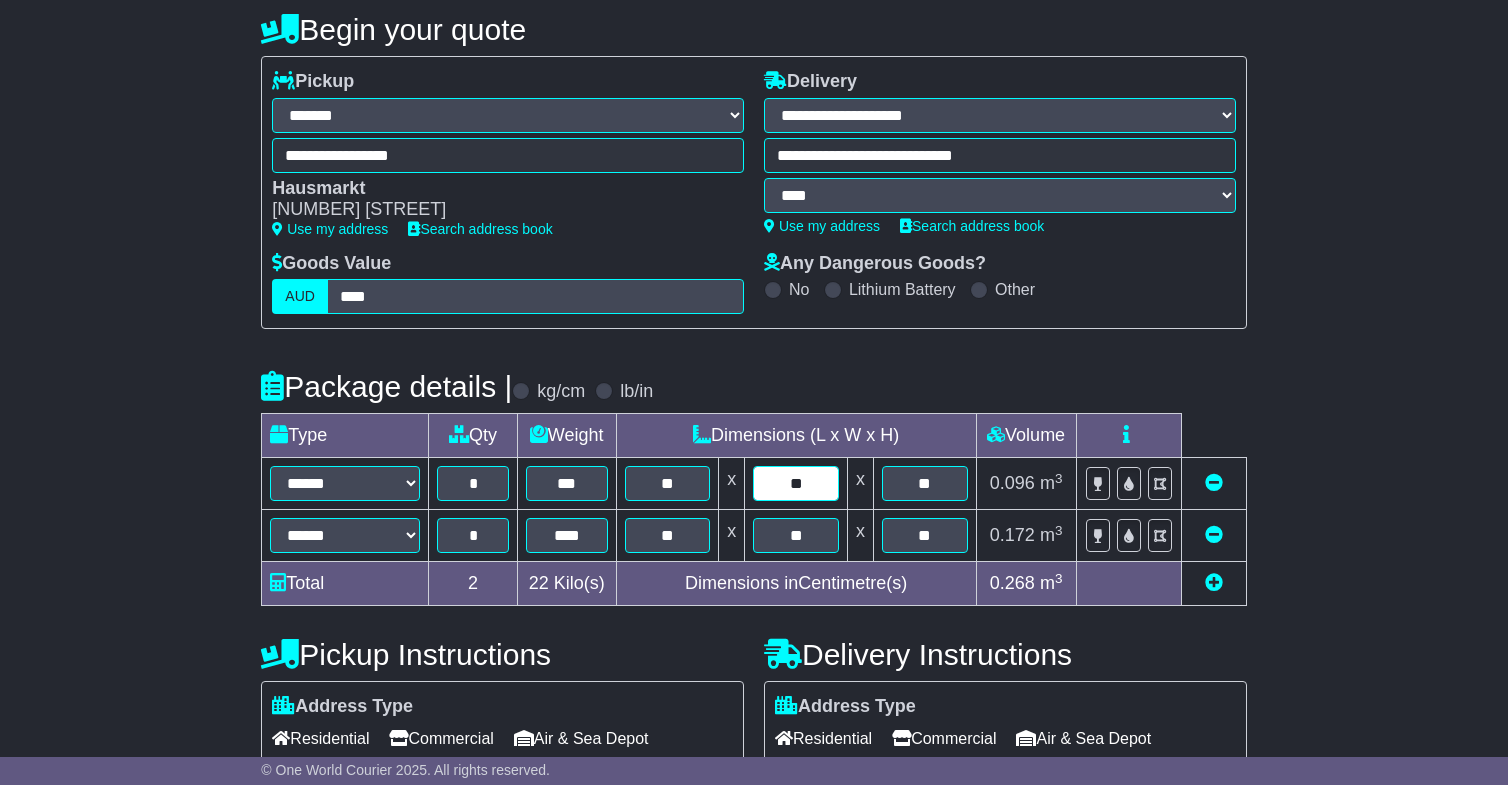 click on "**" at bounding box center (796, 483) 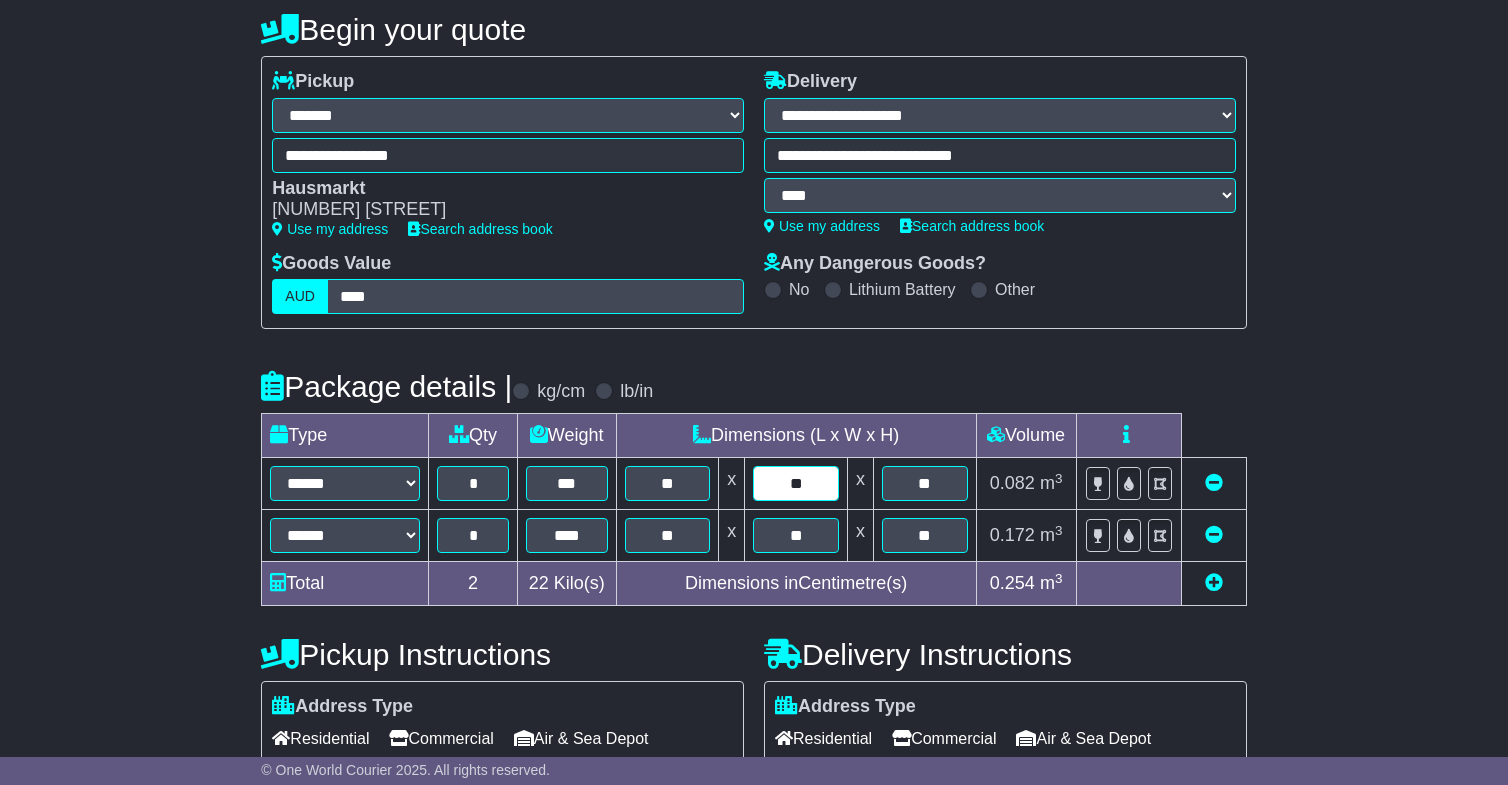 click on "**" at bounding box center (796, 483) 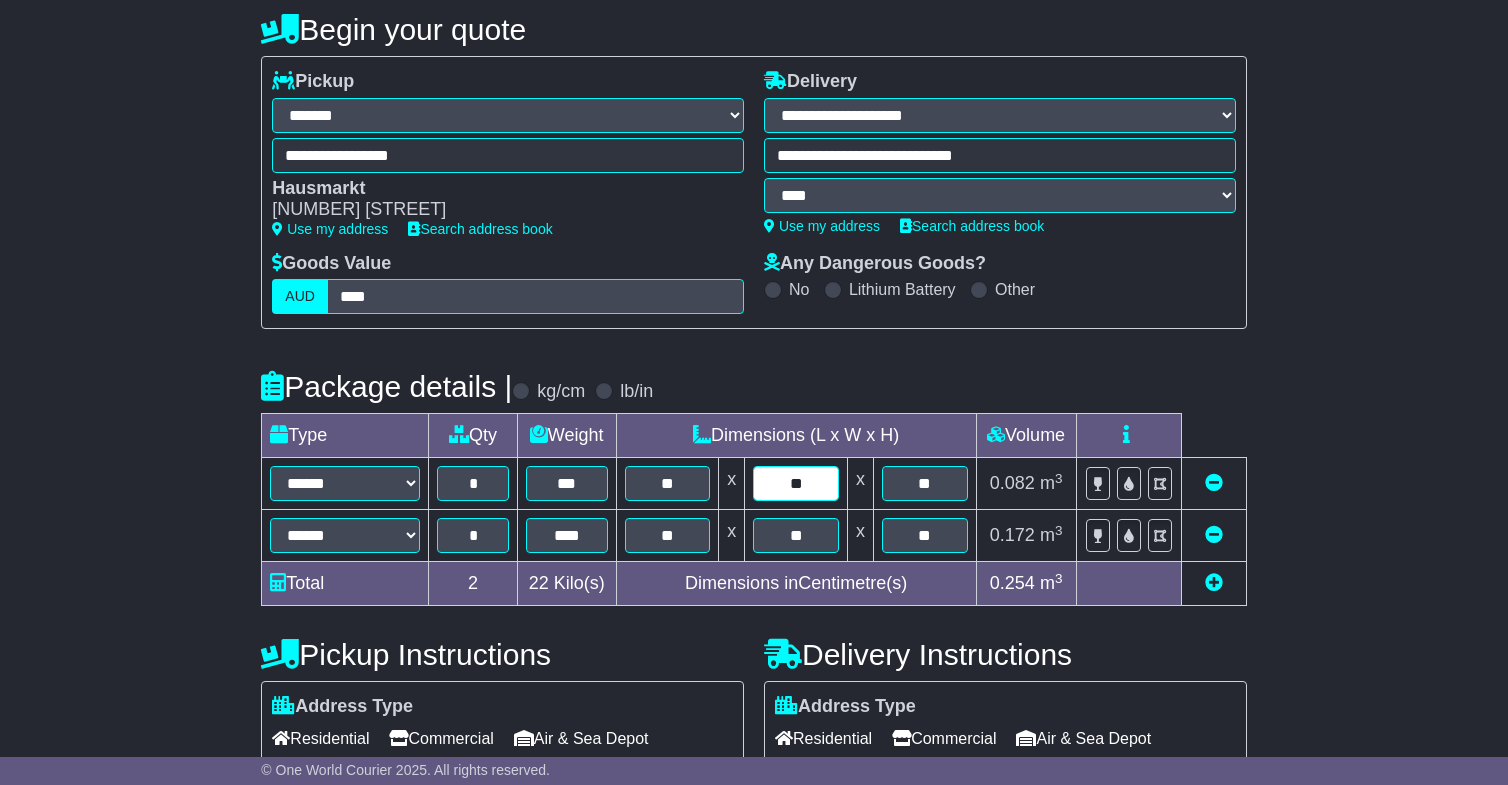 type on "**" 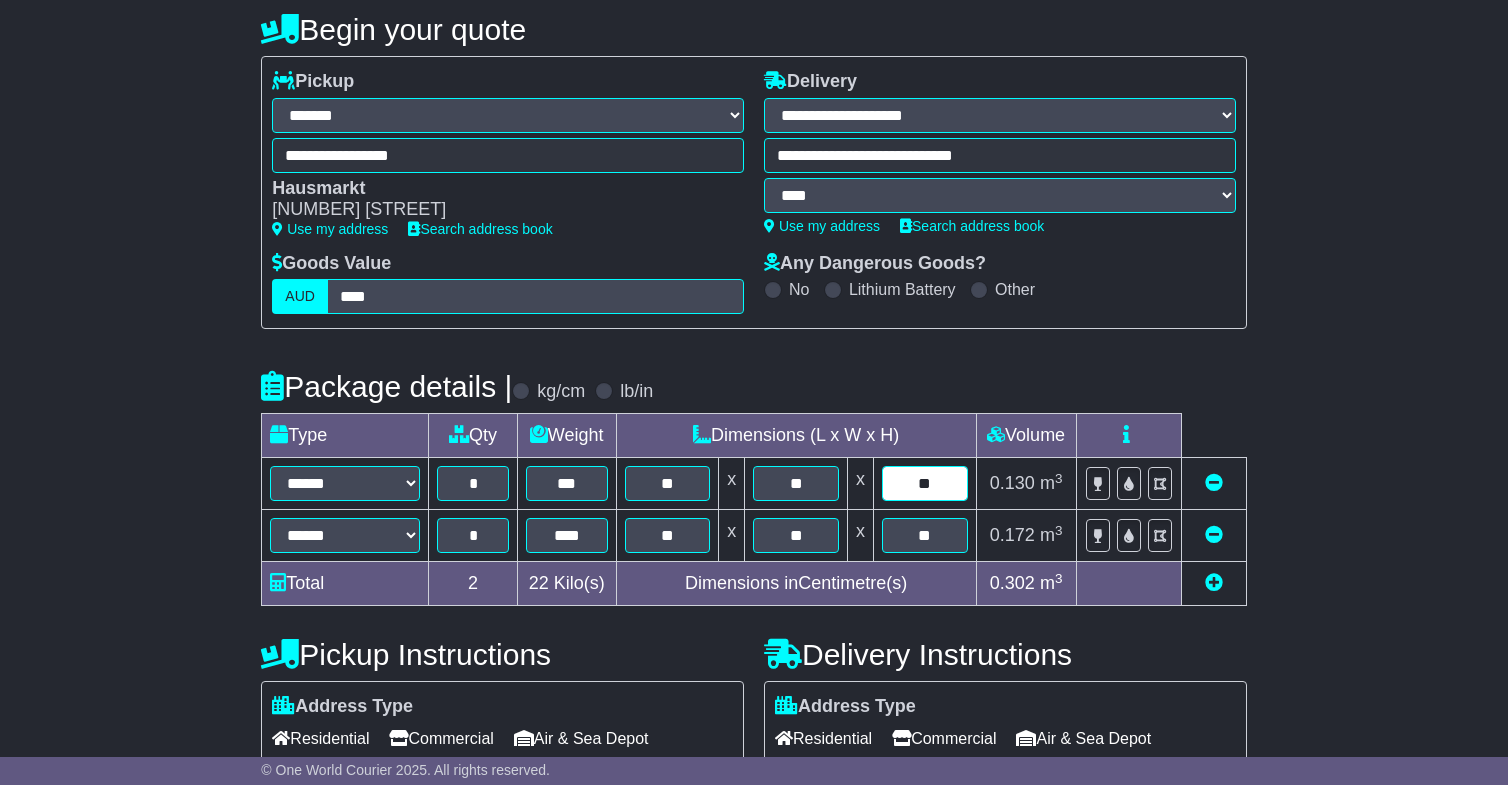 click on "**" at bounding box center (925, 483) 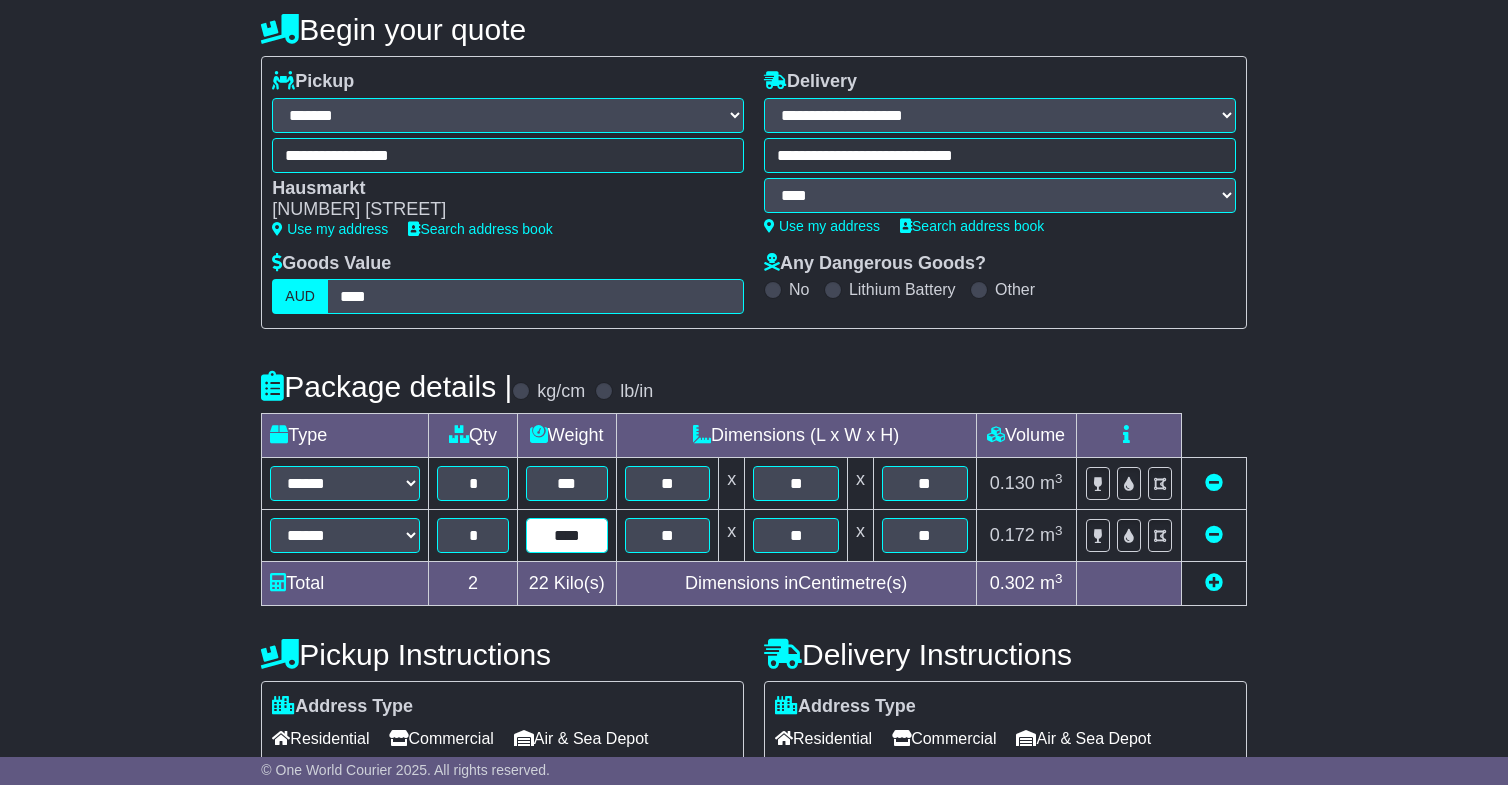 click on "****" at bounding box center (567, 535) 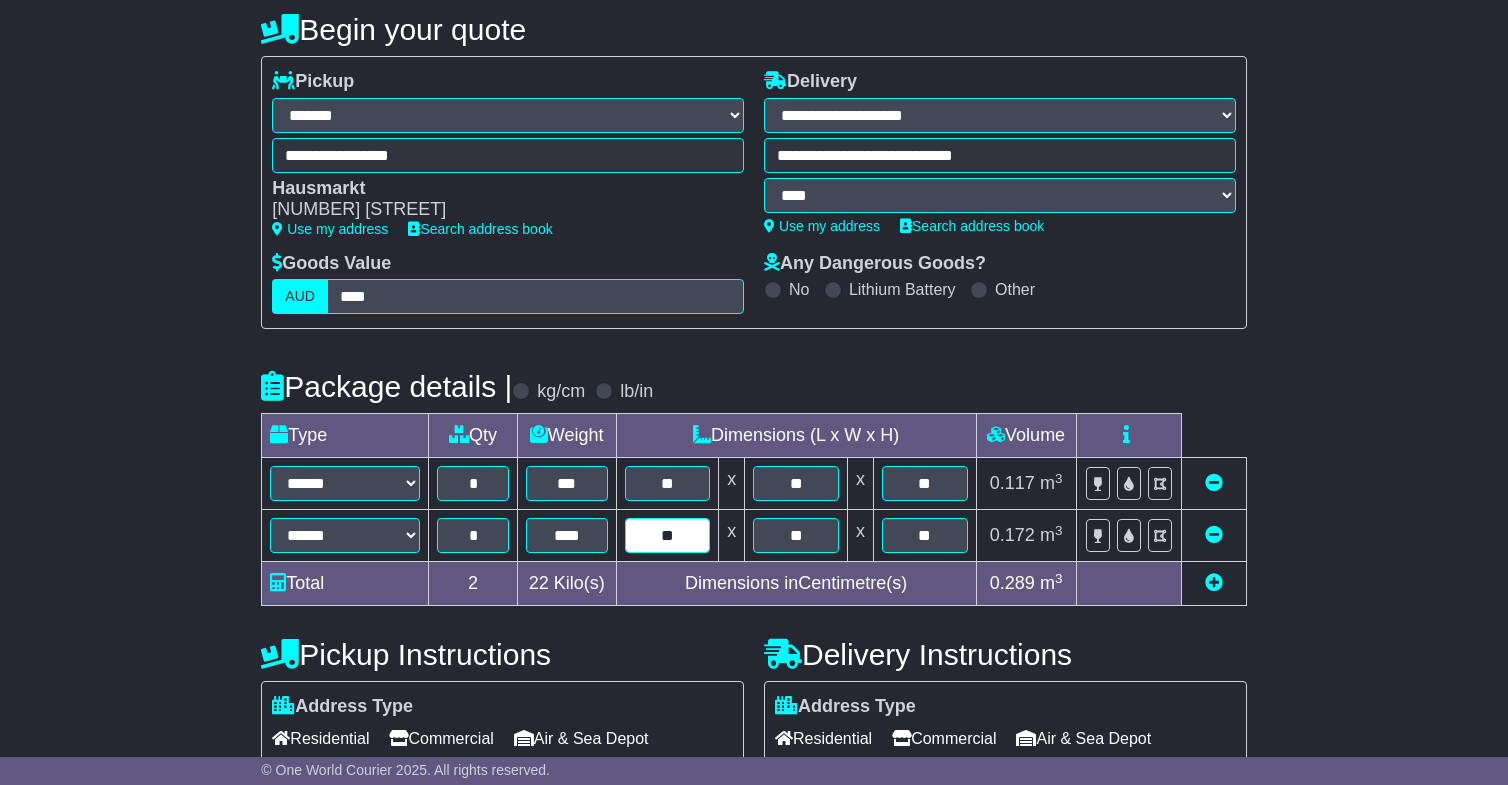 click on "**" at bounding box center (668, 535) 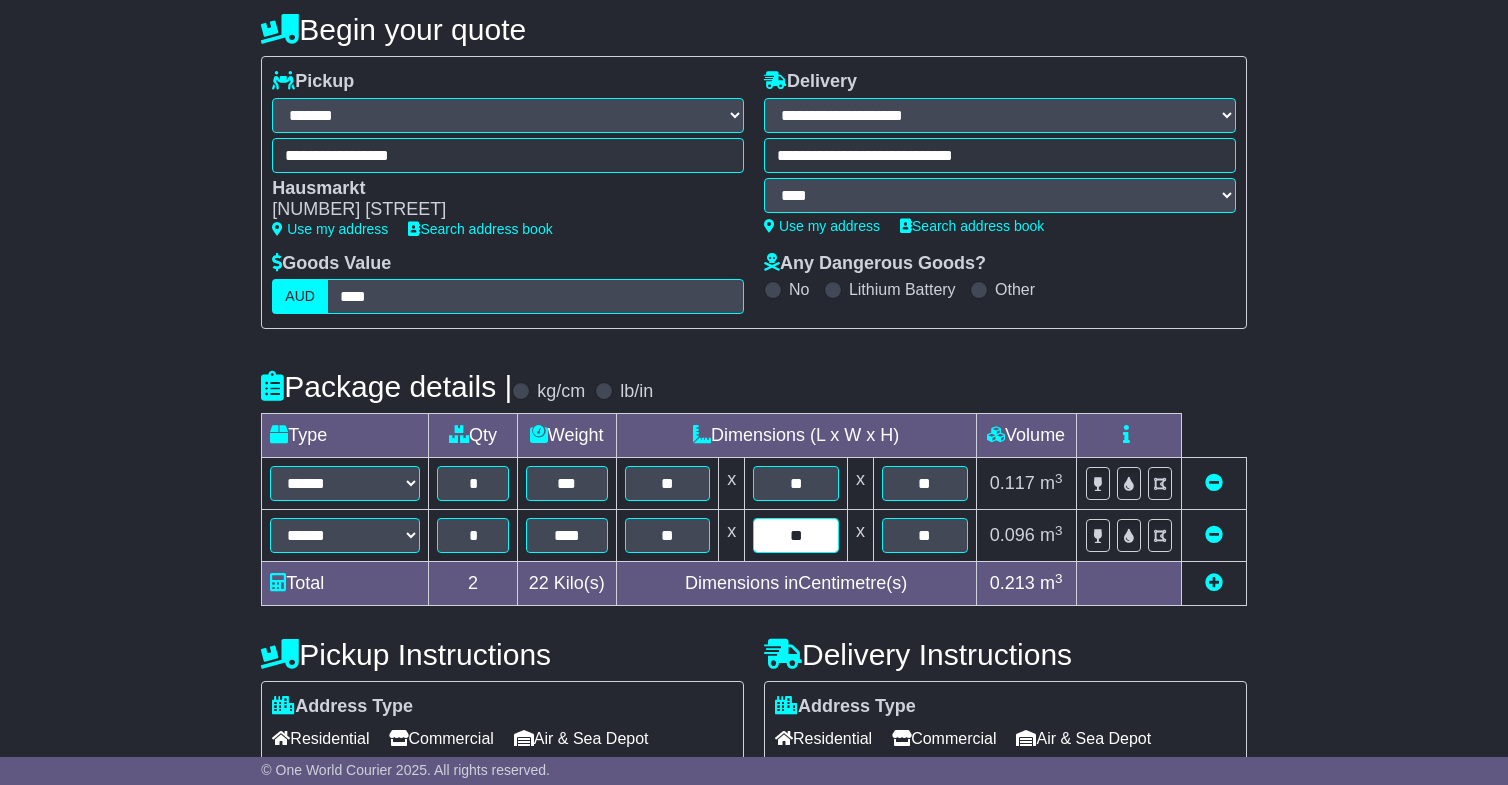 click on "**" at bounding box center [796, 535] 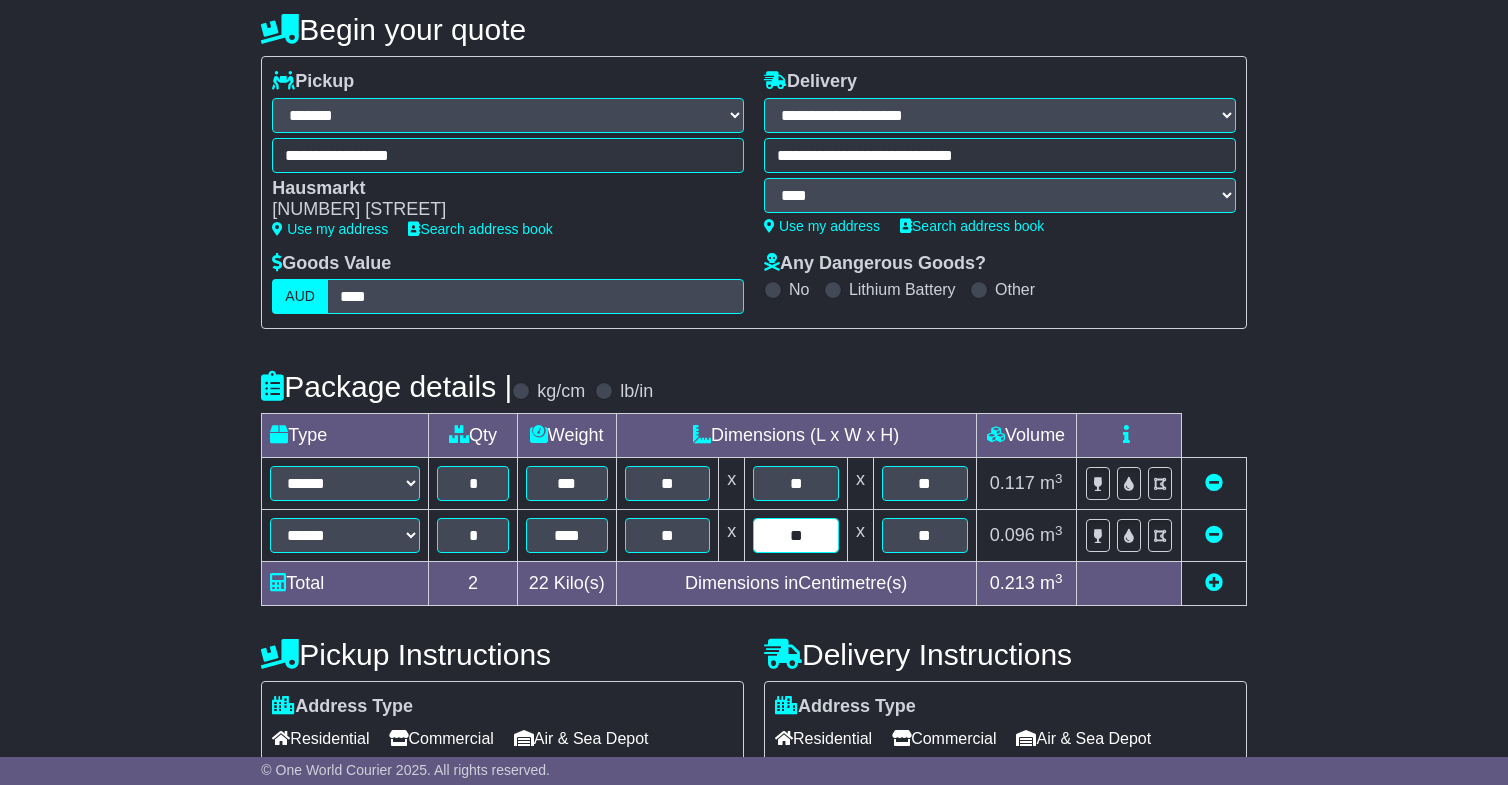 type on "**" 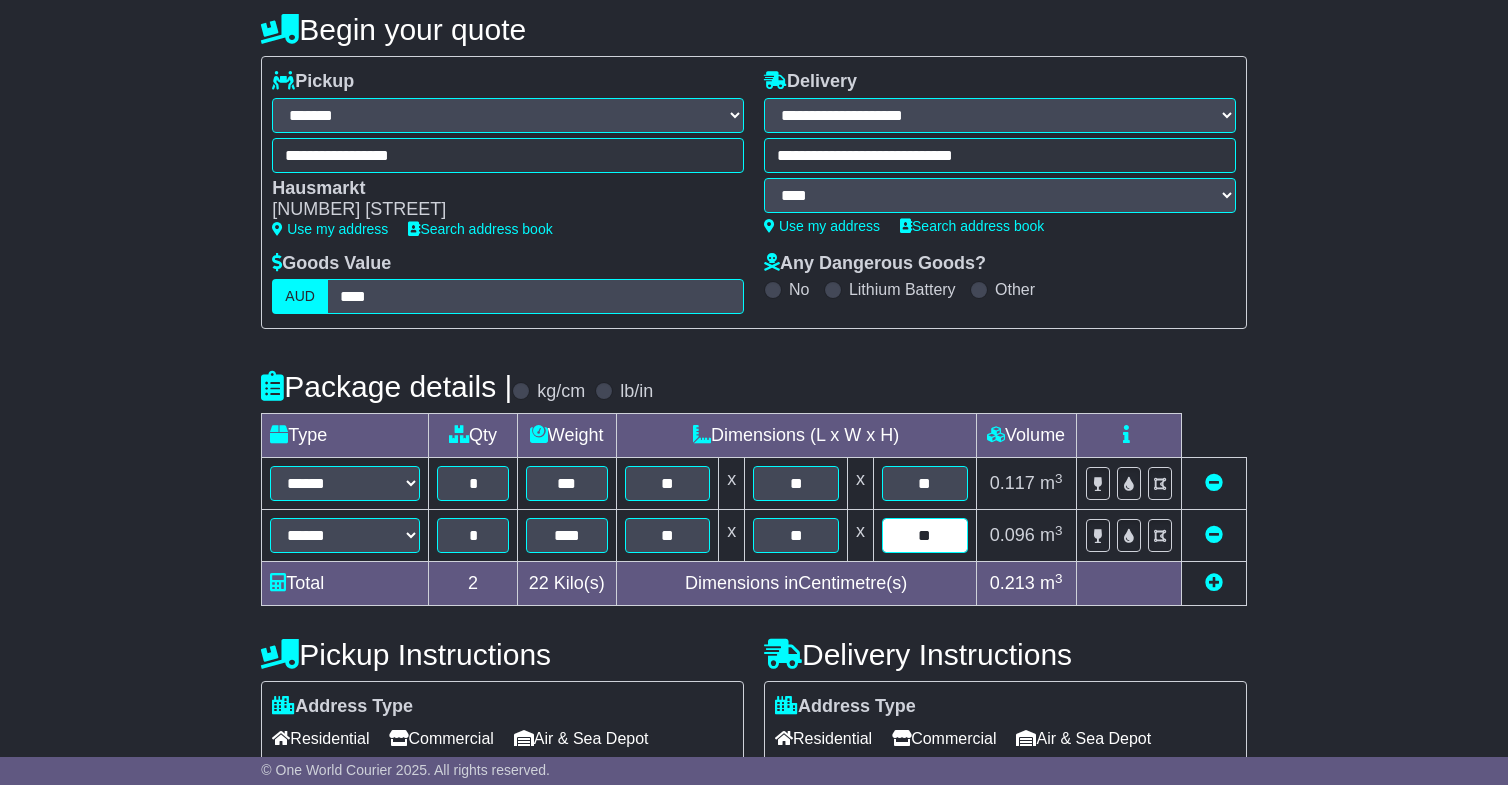 click on "**" at bounding box center (925, 535) 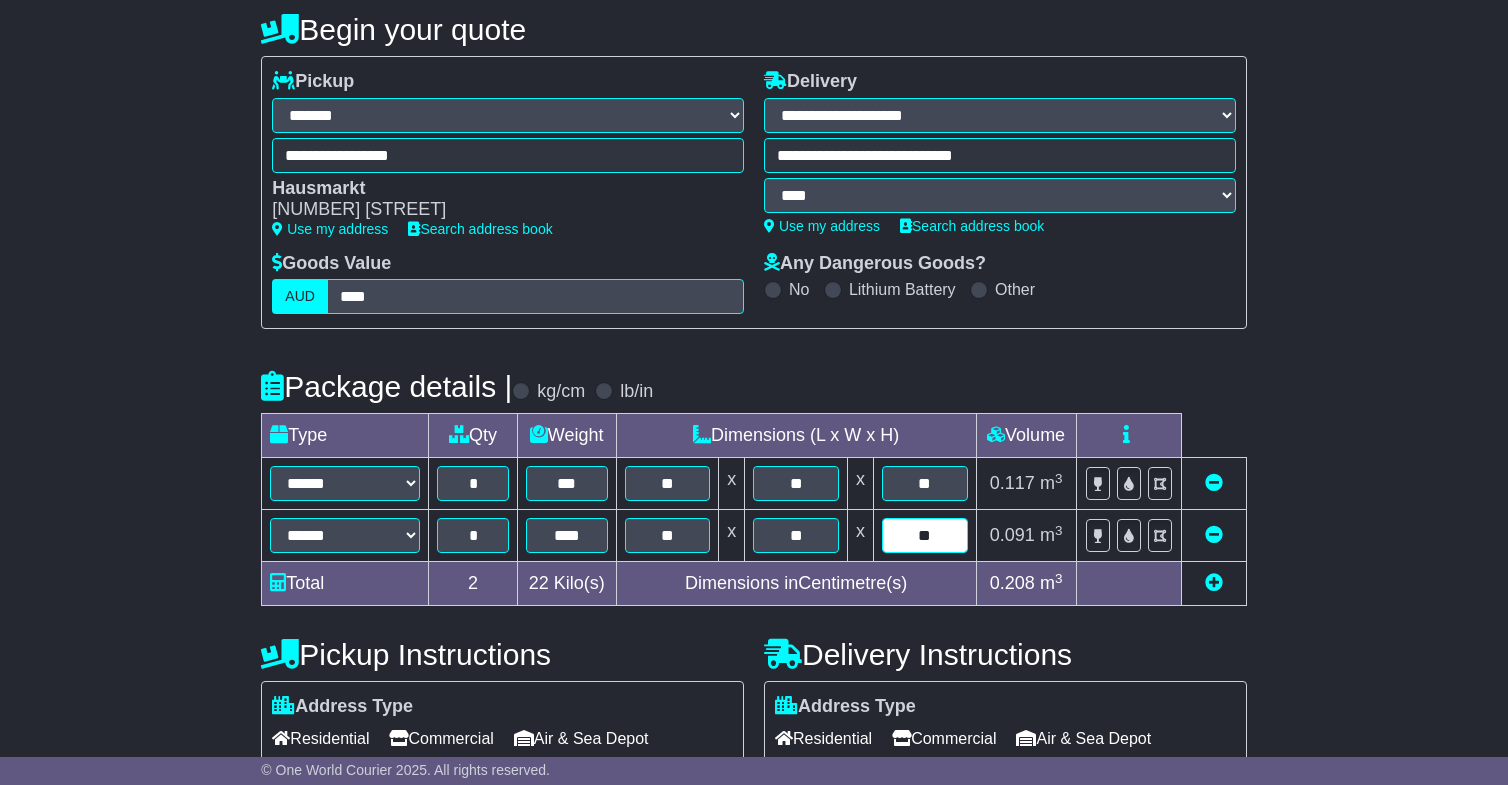 click on "**" at bounding box center (925, 535) 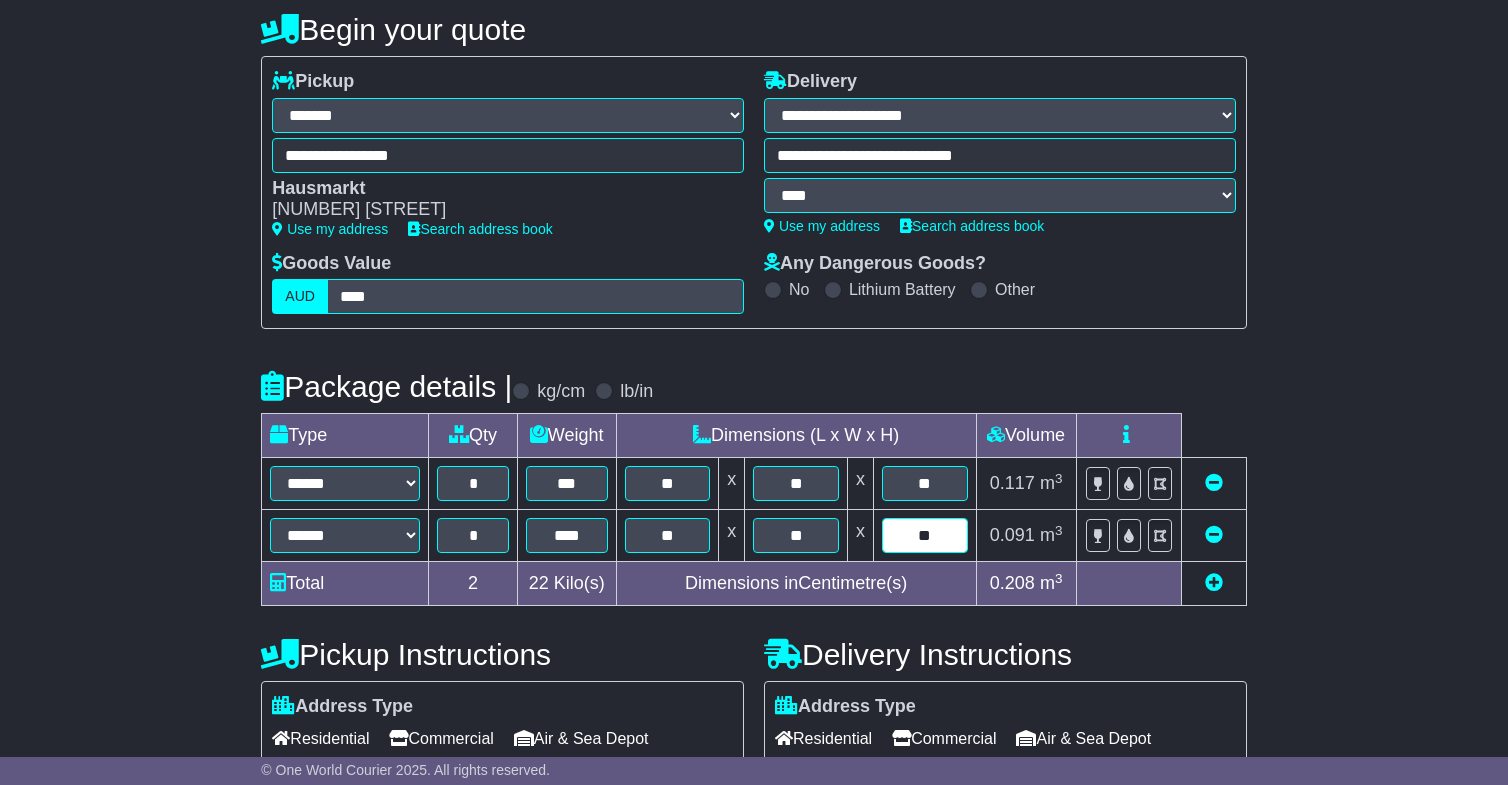 type on "**" 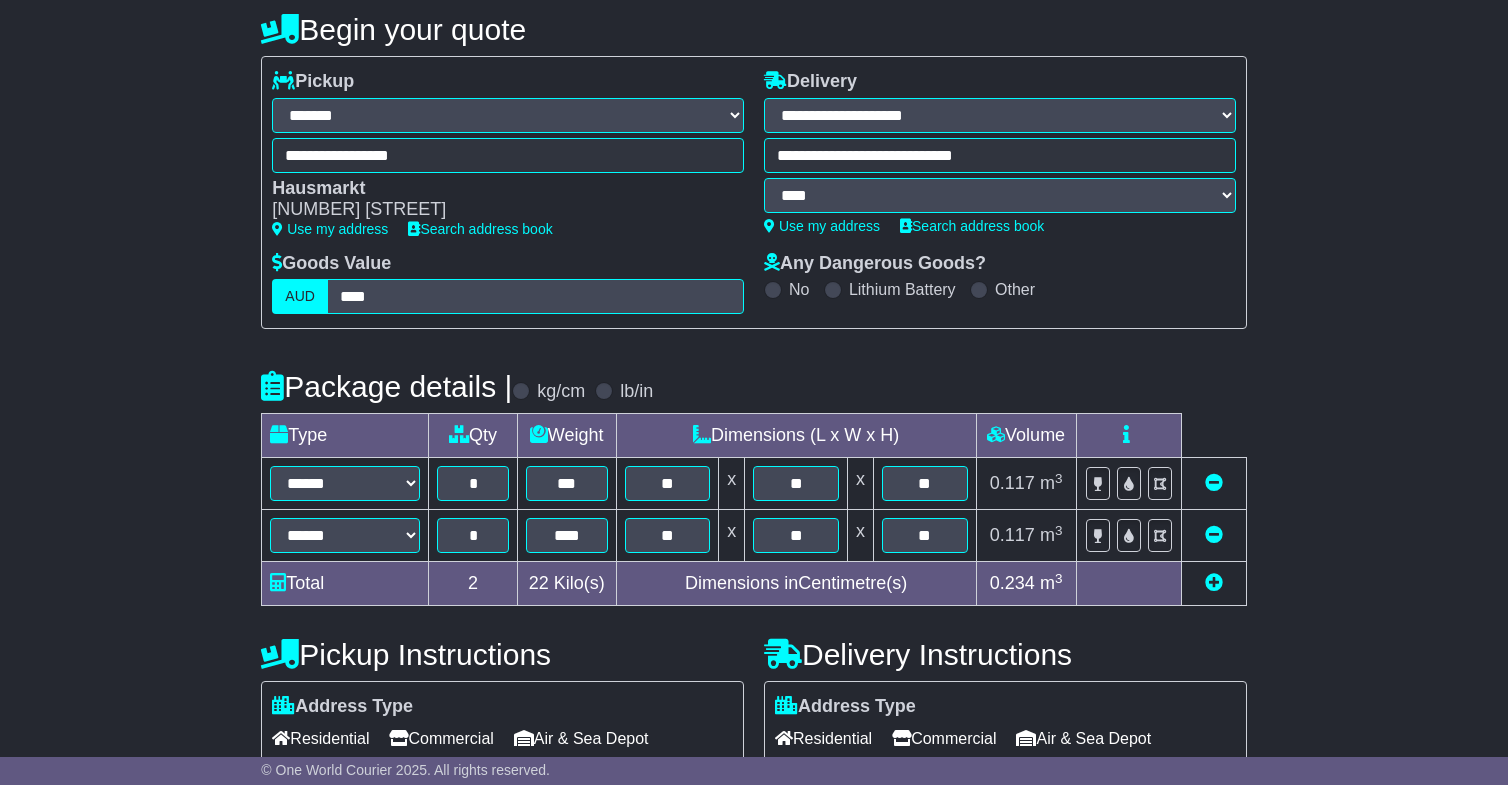 click on "**********" at bounding box center [754, 582] 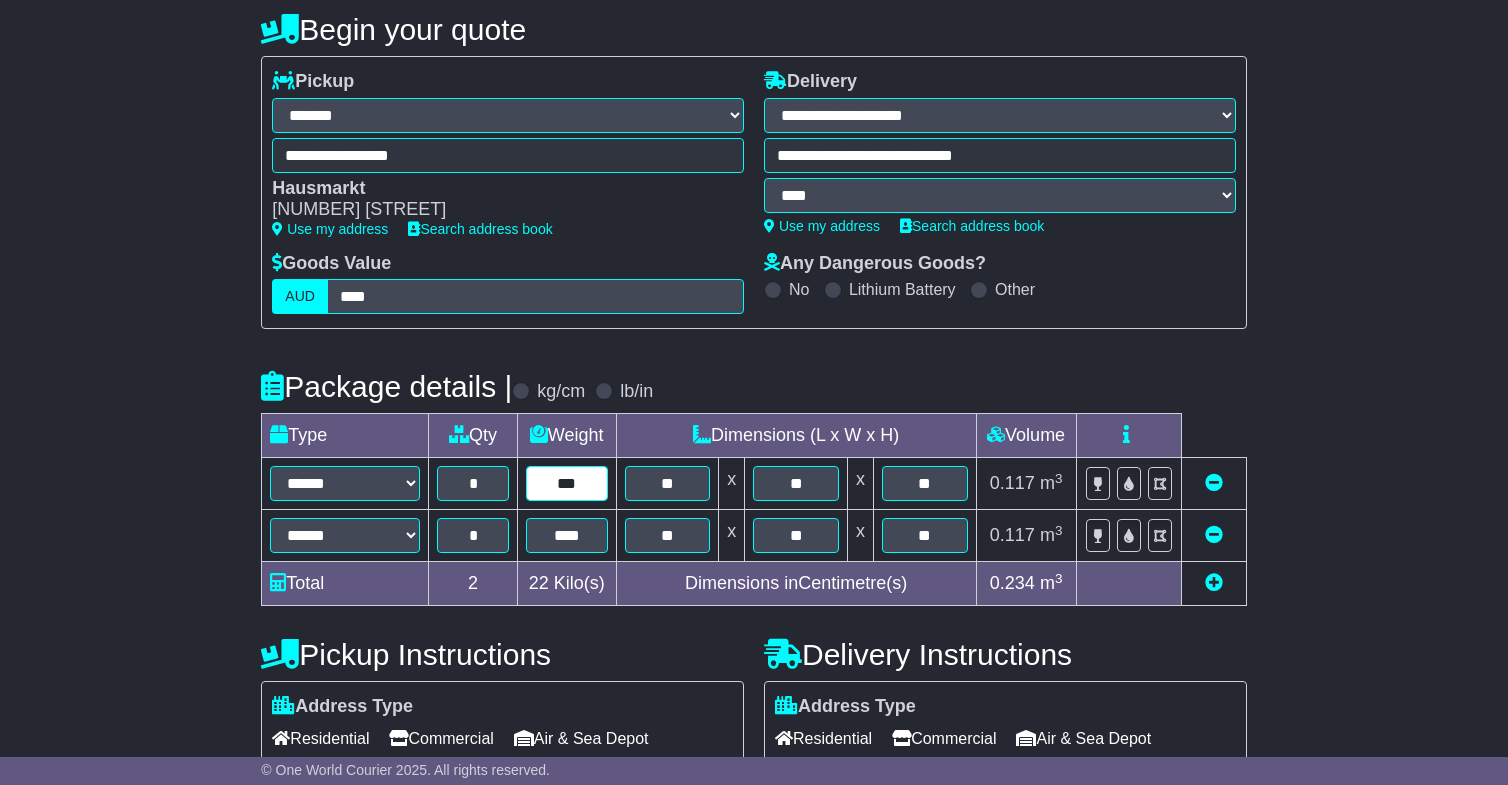 click on "***" at bounding box center (567, 483) 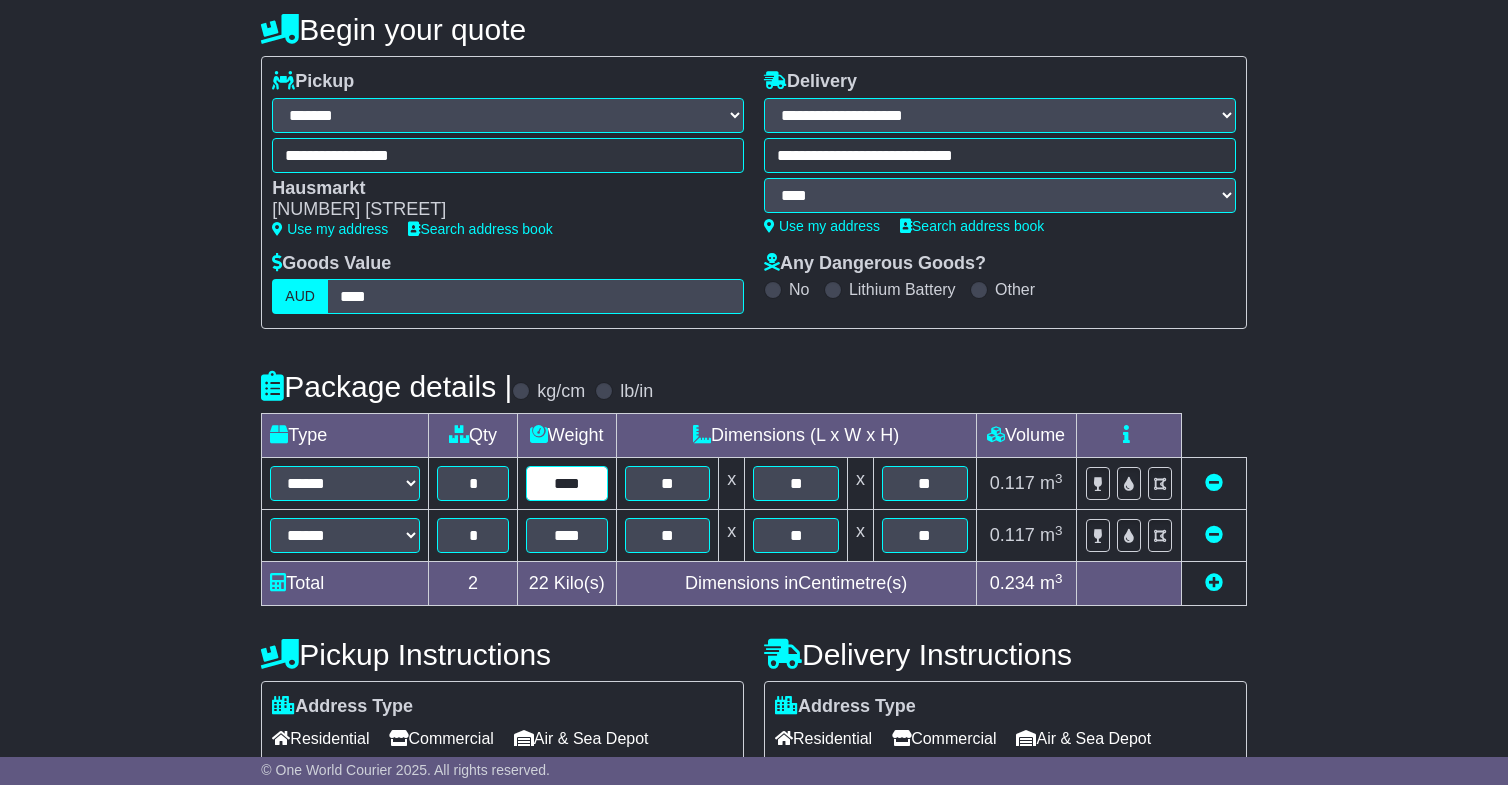 type on "****" 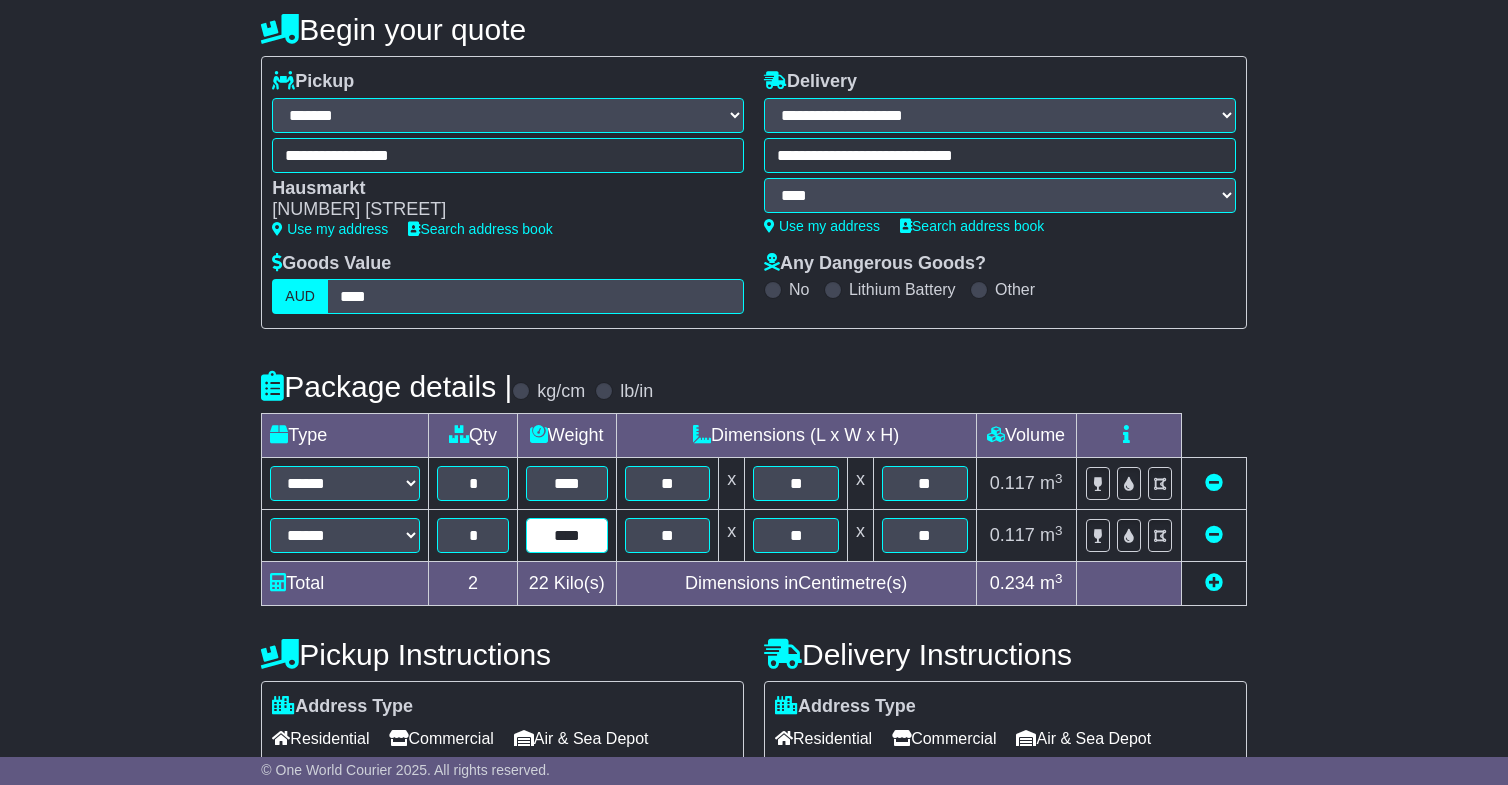 click on "****" at bounding box center (567, 535) 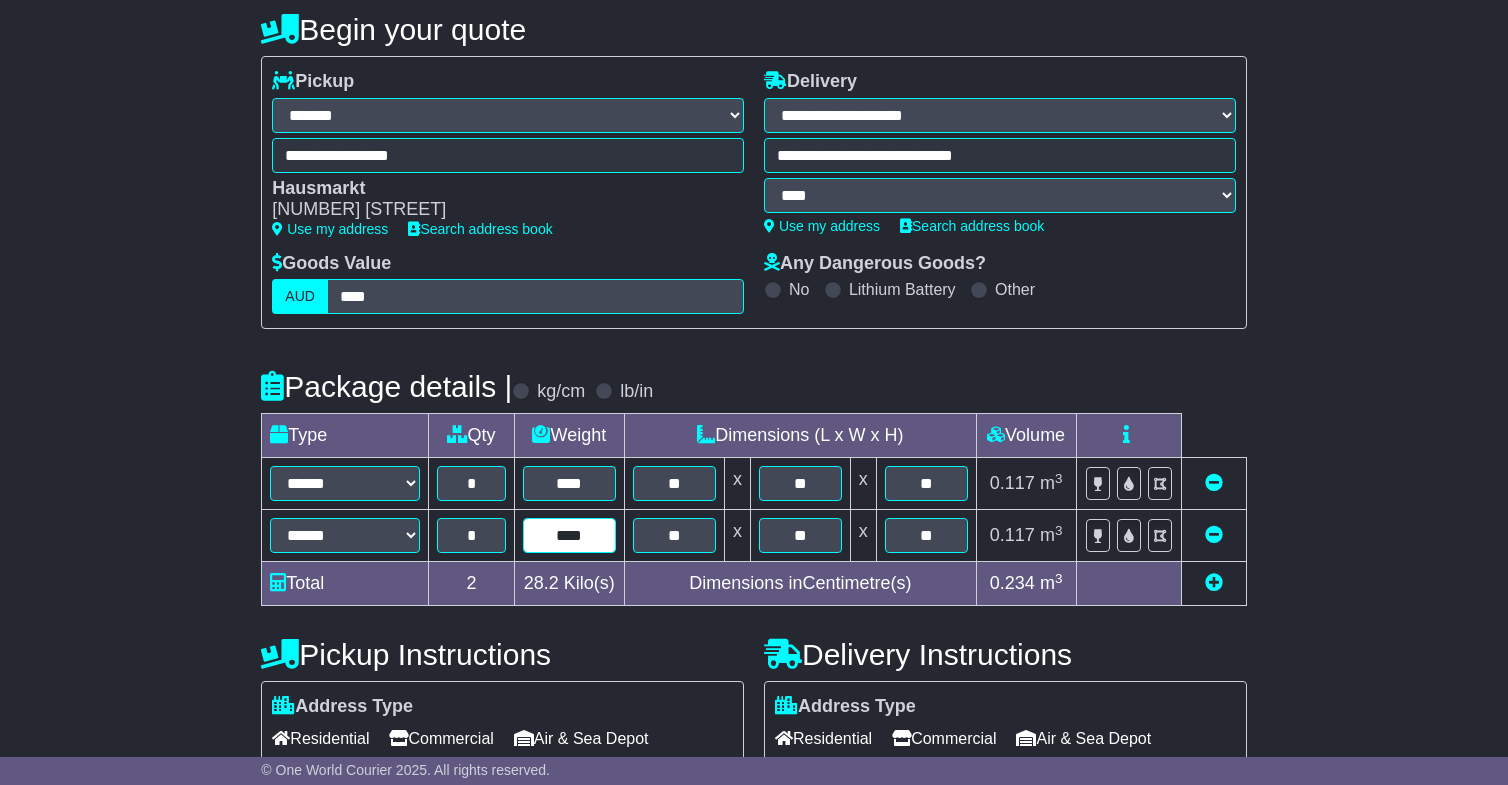 click on "****" at bounding box center (570, 535) 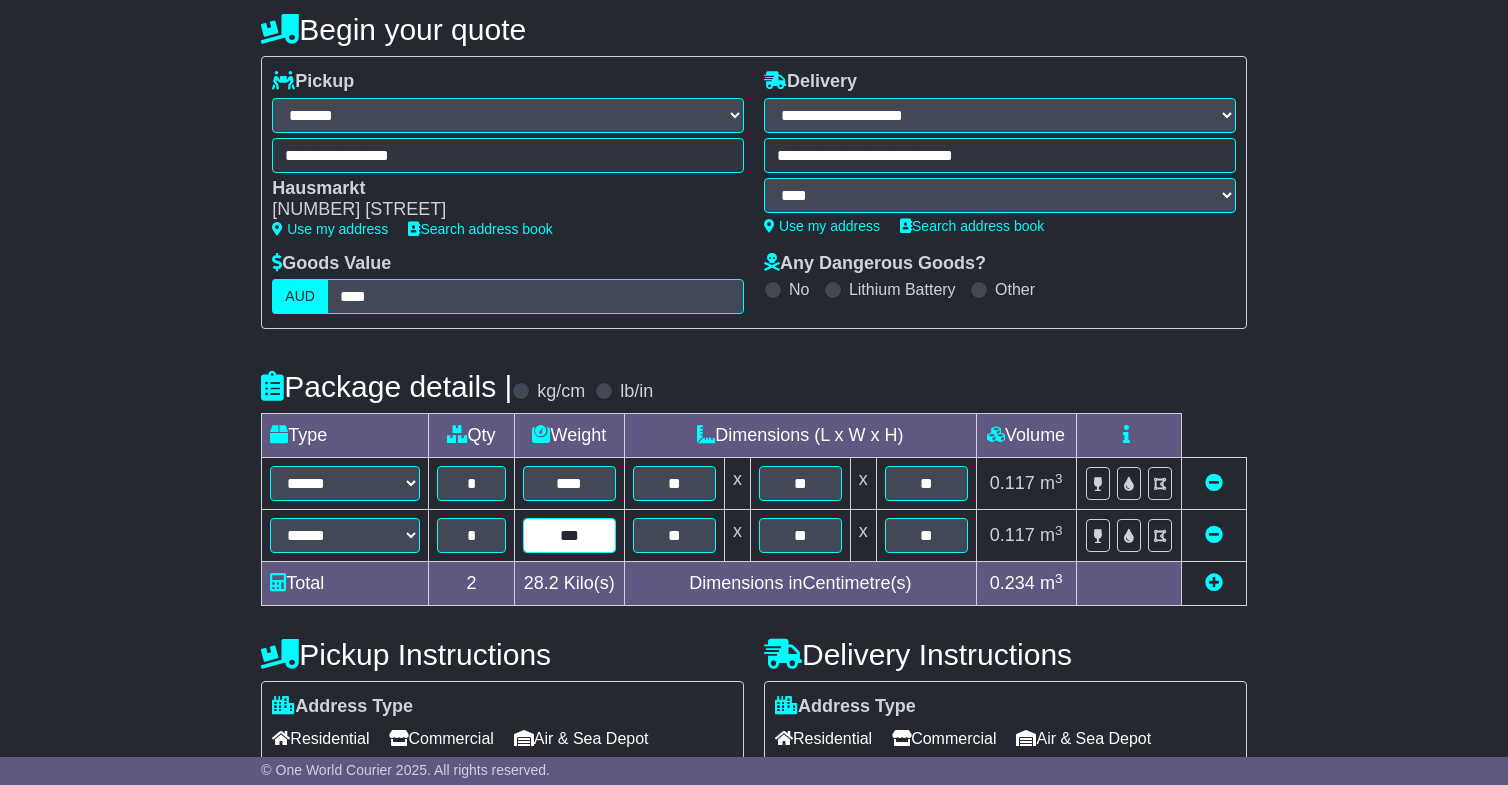 type on "***" 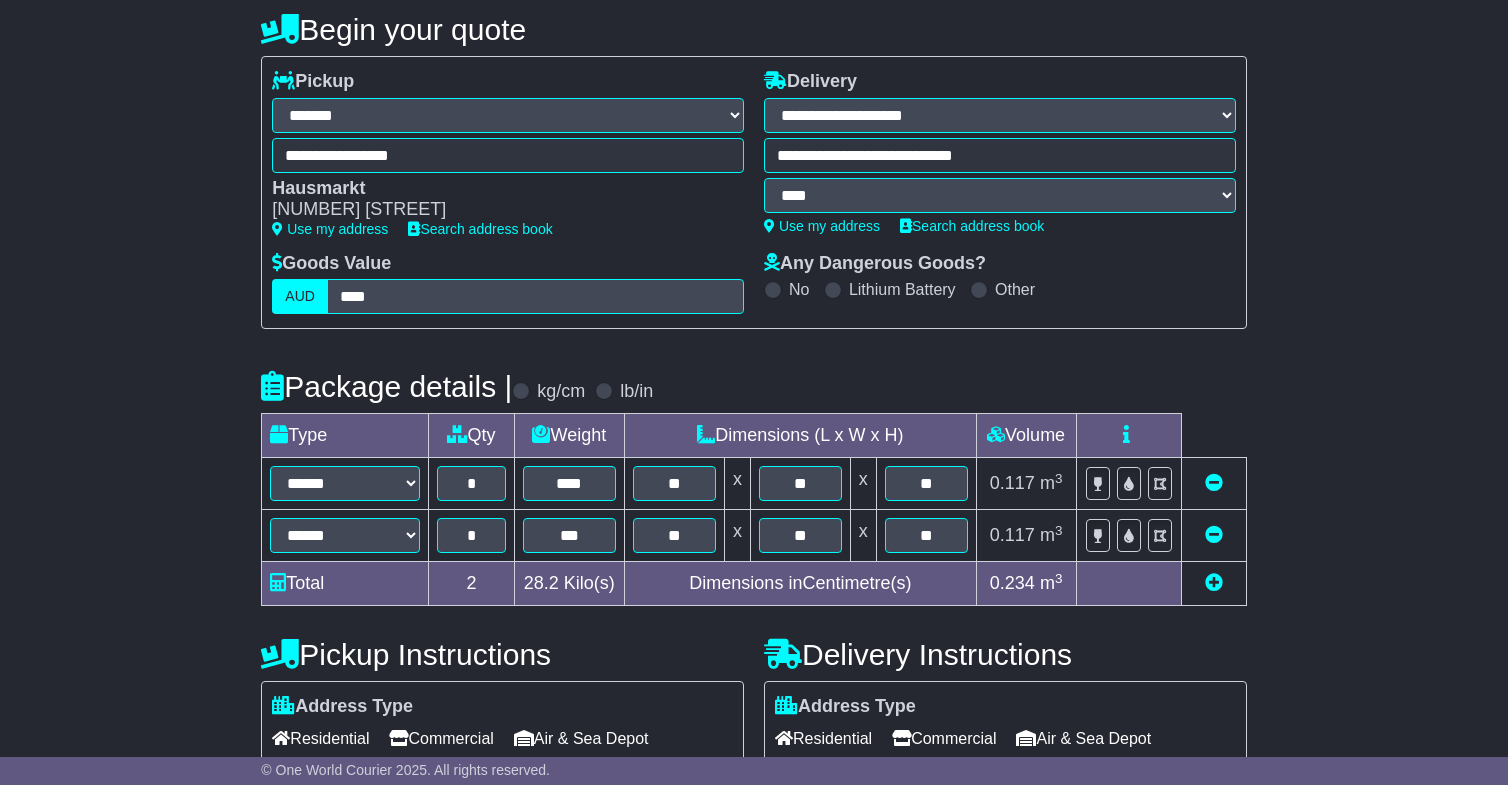 click on "**********" at bounding box center [754, 582] 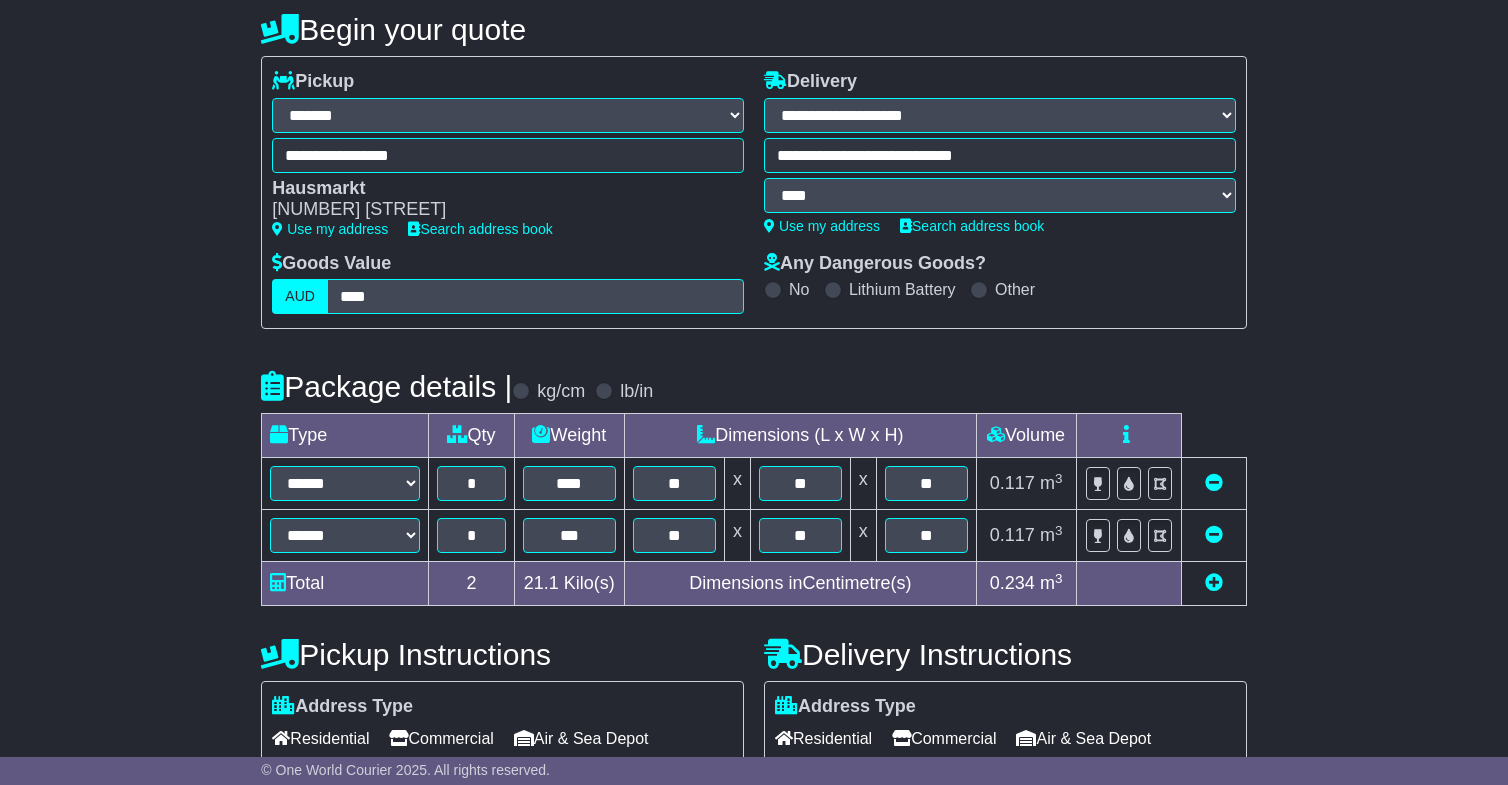 scroll, scrollTop: 628, scrollLeft: 0, axis: vertical 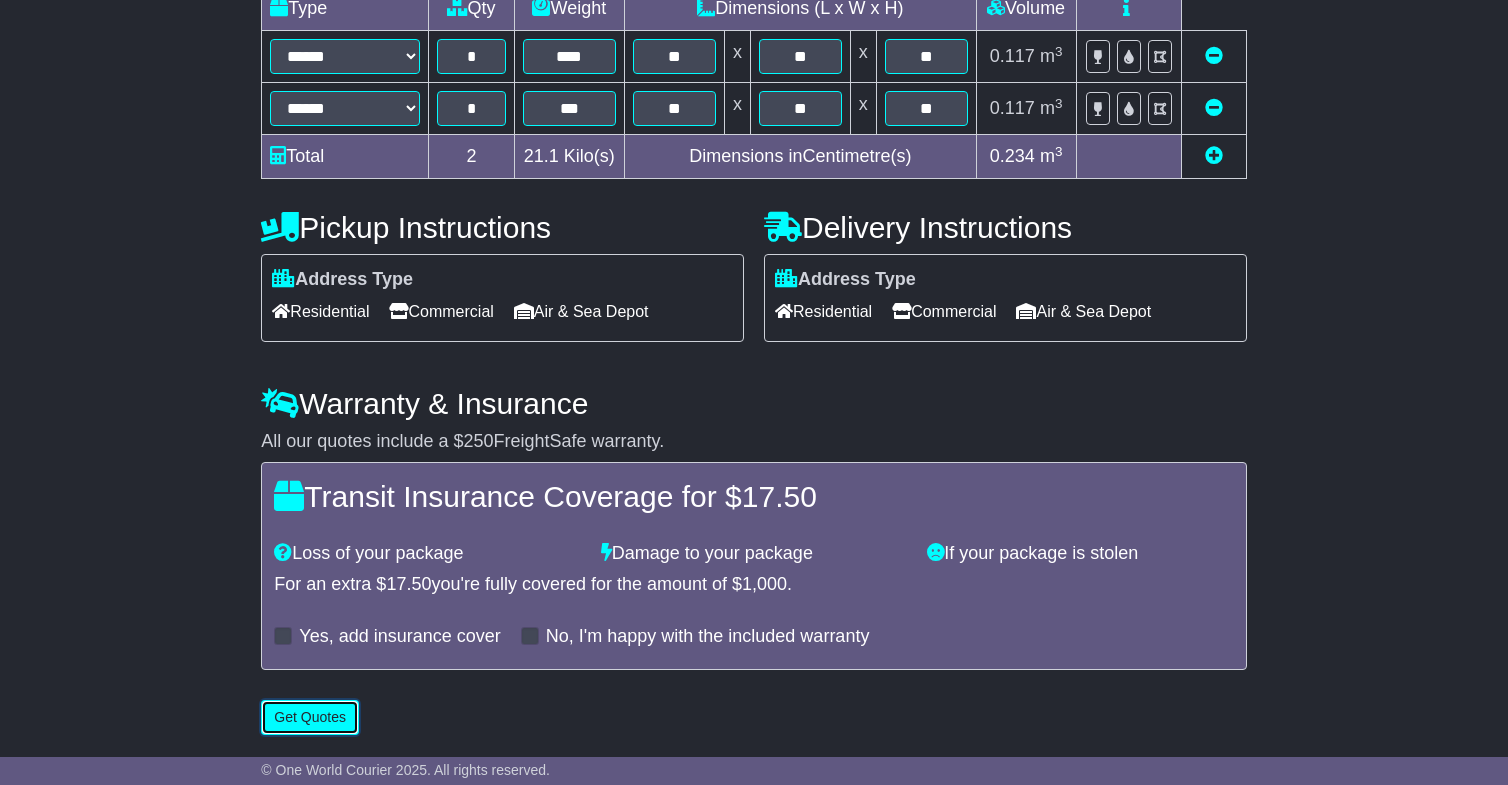 click on "Get Quotes" at bounding box center [310, 717] 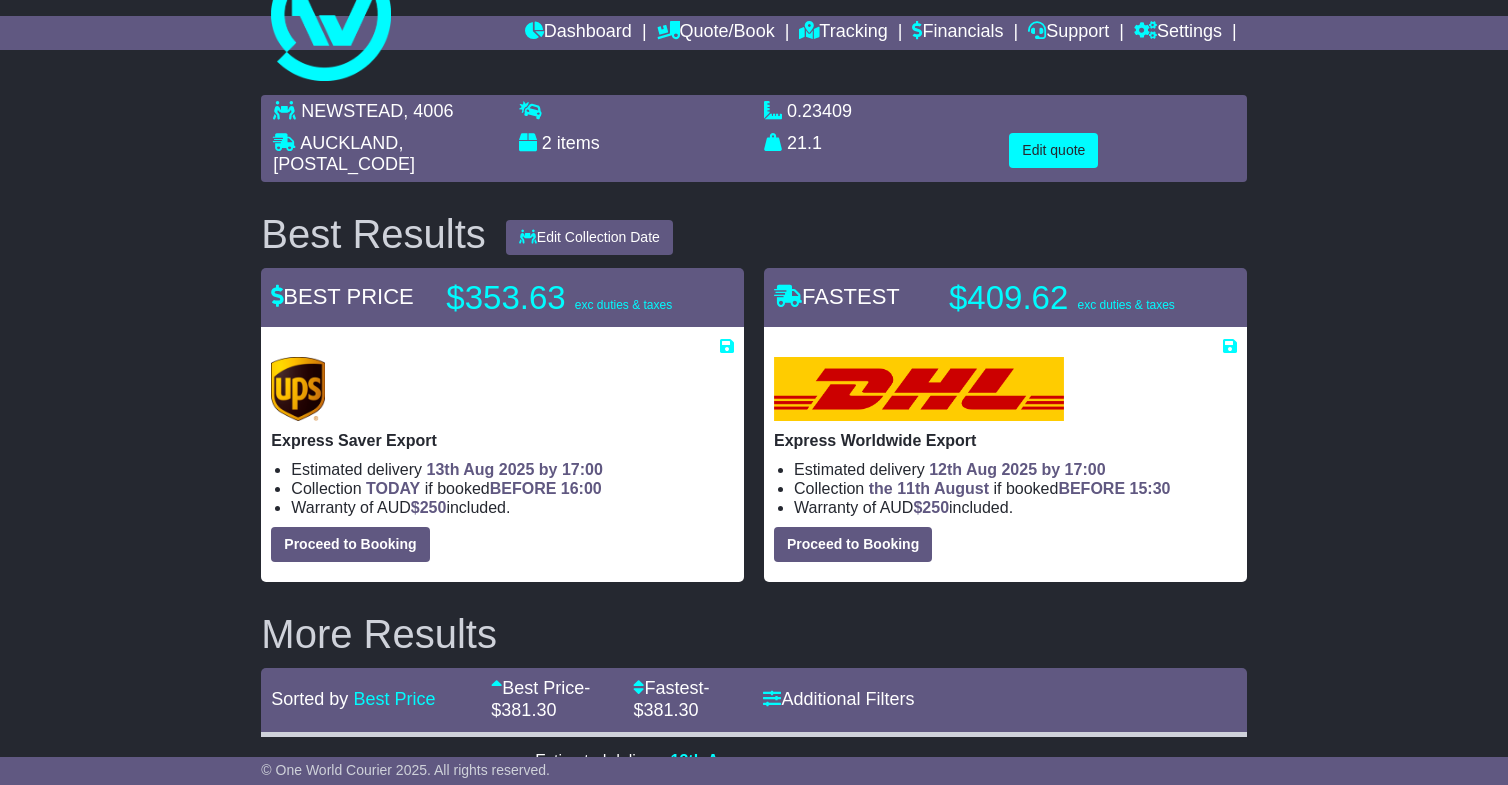 scroll, scrollTop: 11, scrollLeft: 0, axis: vertical 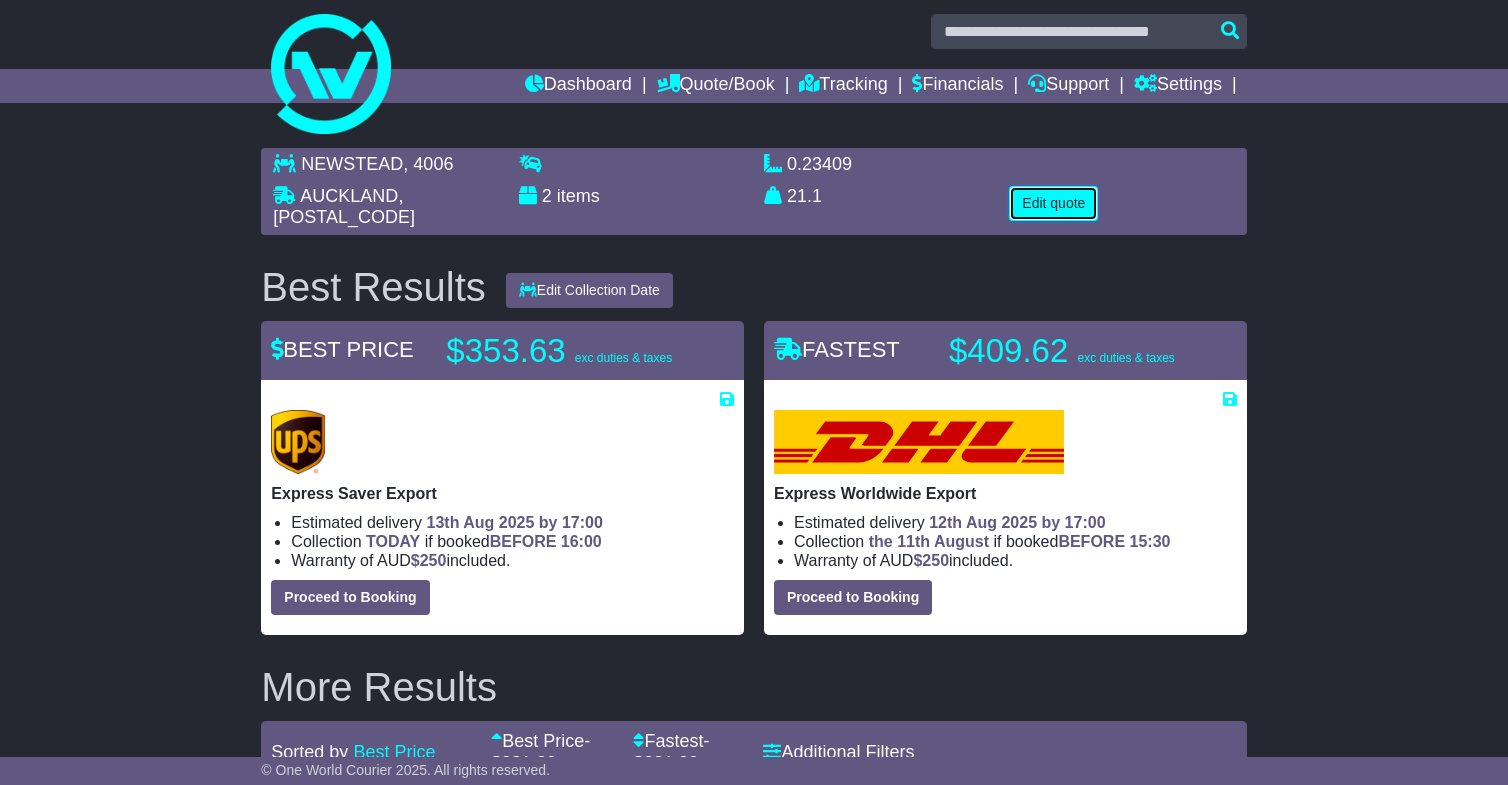 click on "Edit quote" at bounding box center [1053, 203] 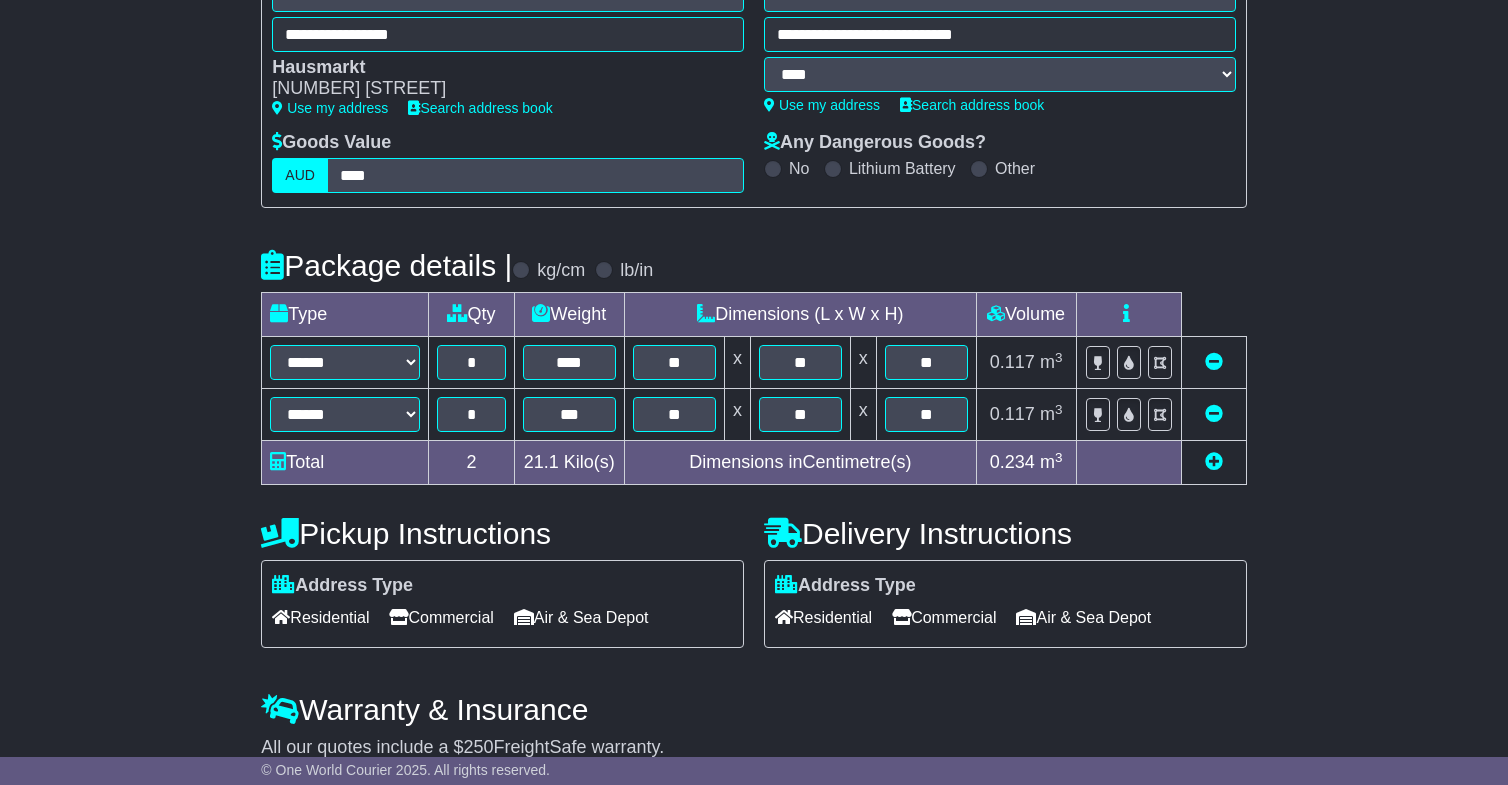 scroll, scrollTop: 558, scrollLeft: 0, axis: vertical 